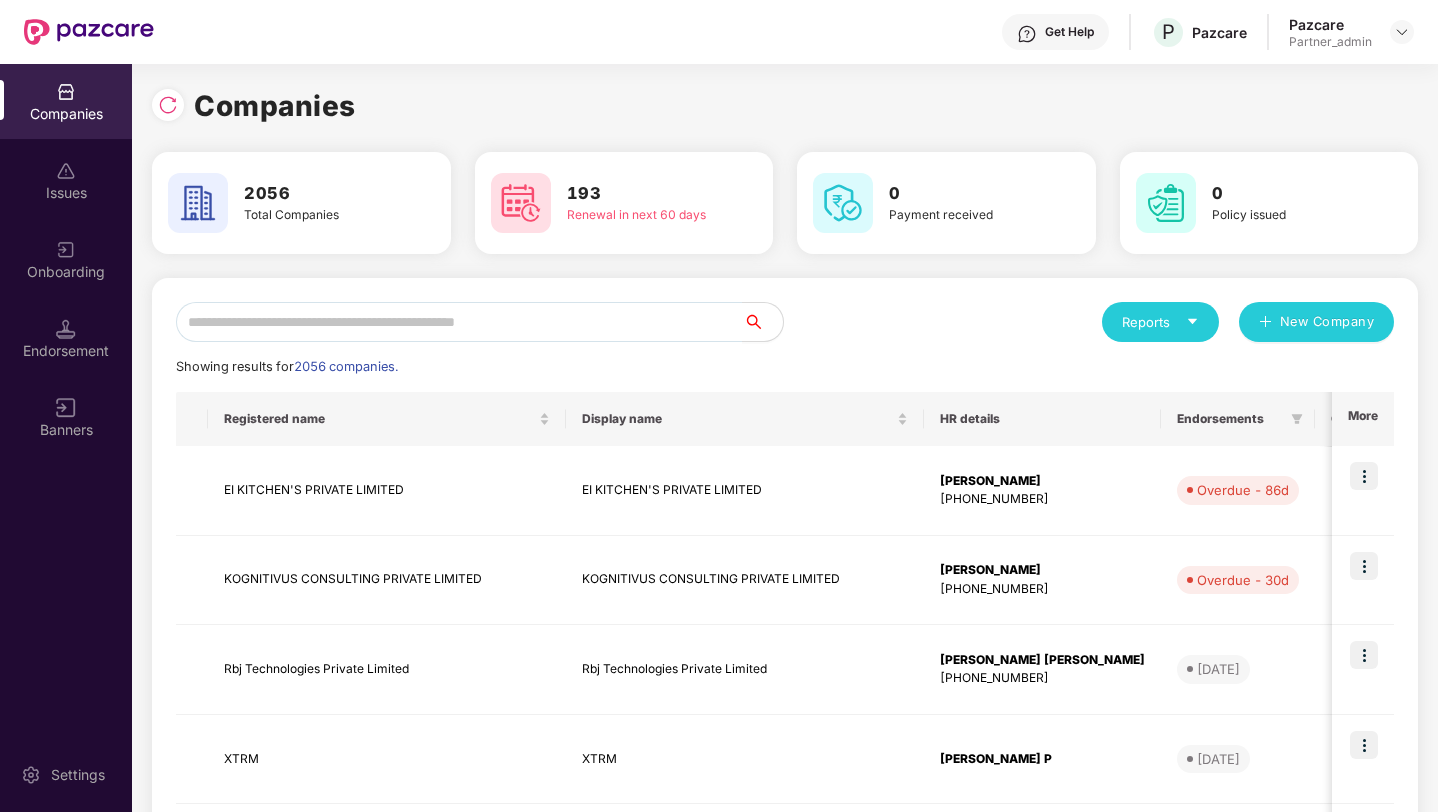 scroll, scrollTop: 0, scrollLeft: 0, axis: both 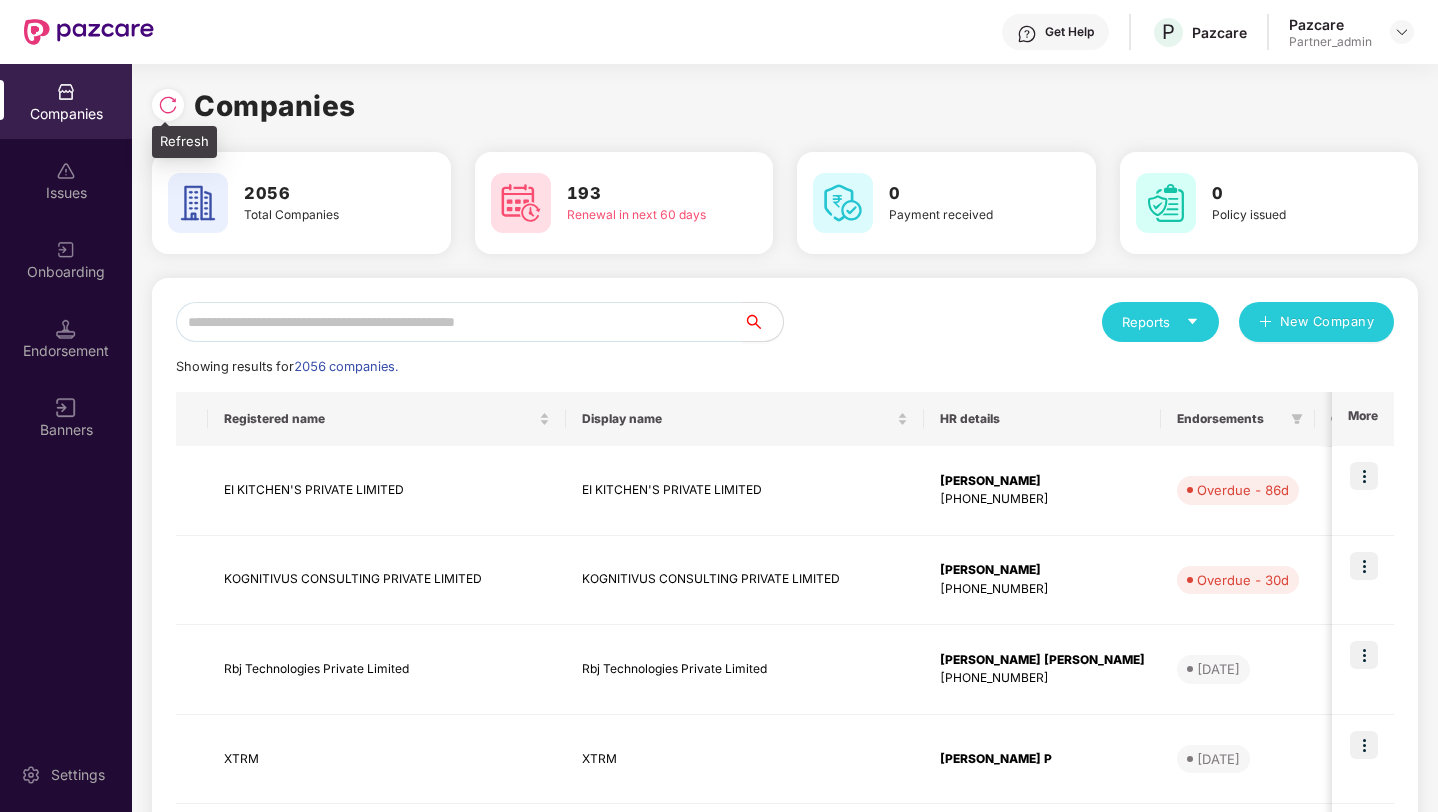 click at bounding box center [168, 105] 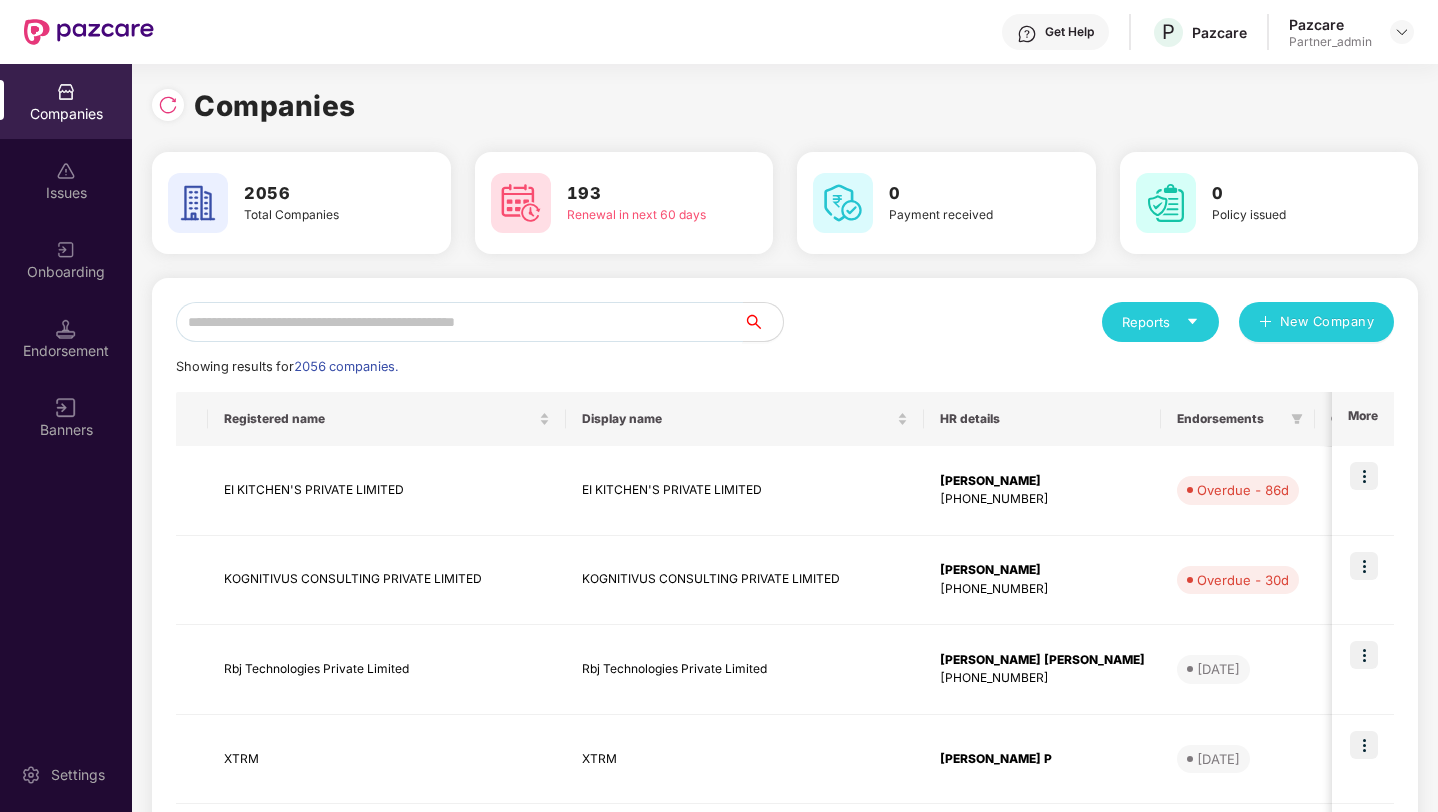 click at bounding box center [459, 322] 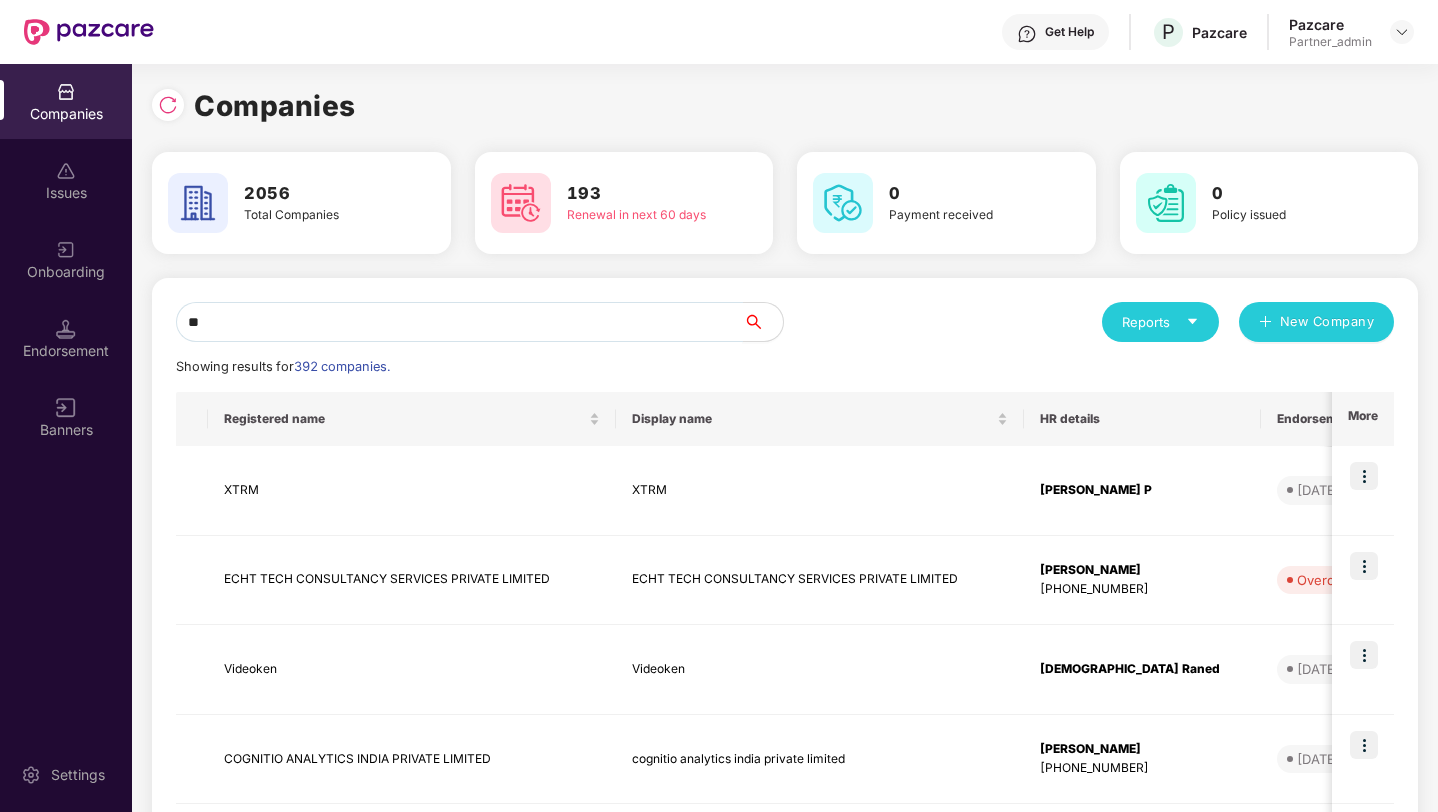 type on "*" 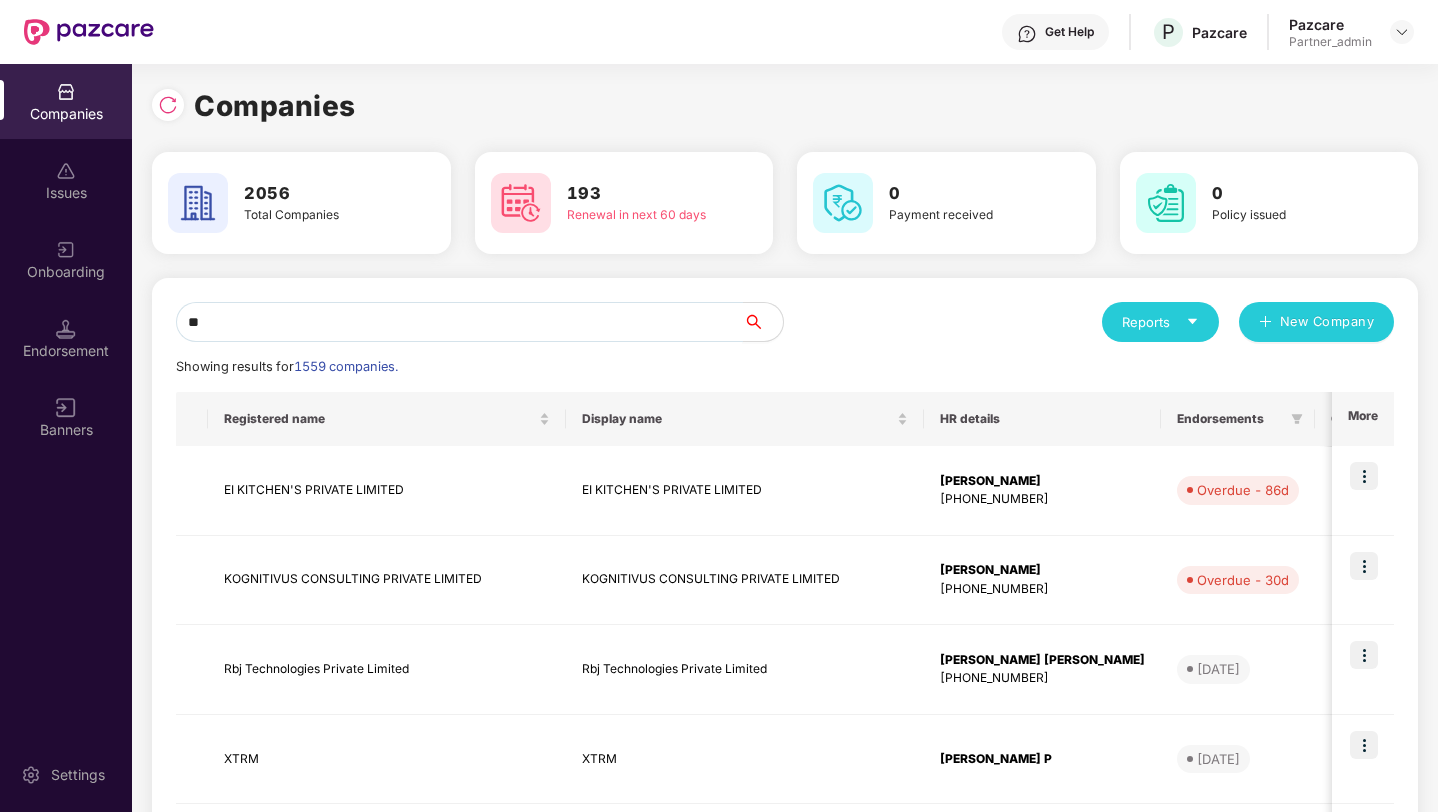 type on "*" 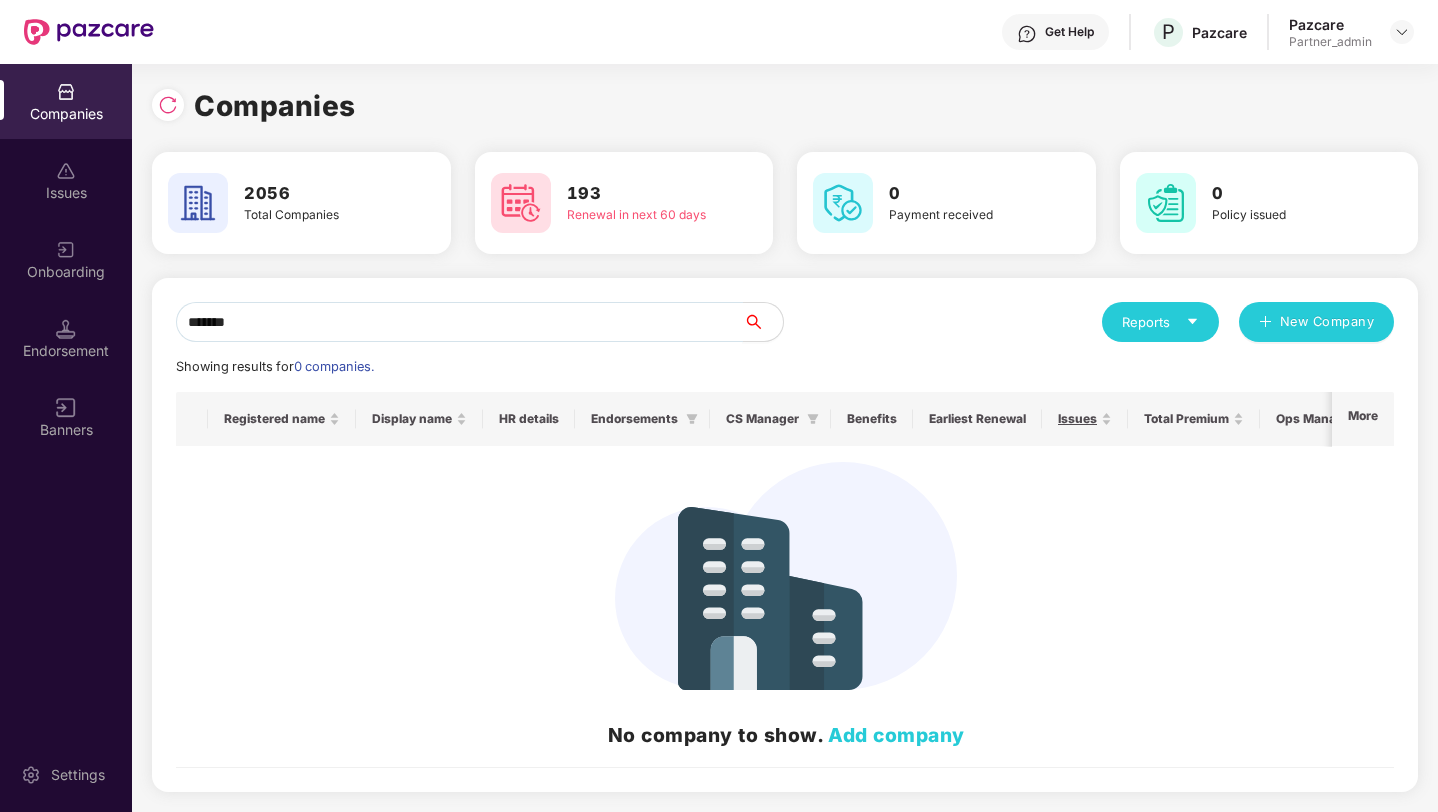 type on "*" 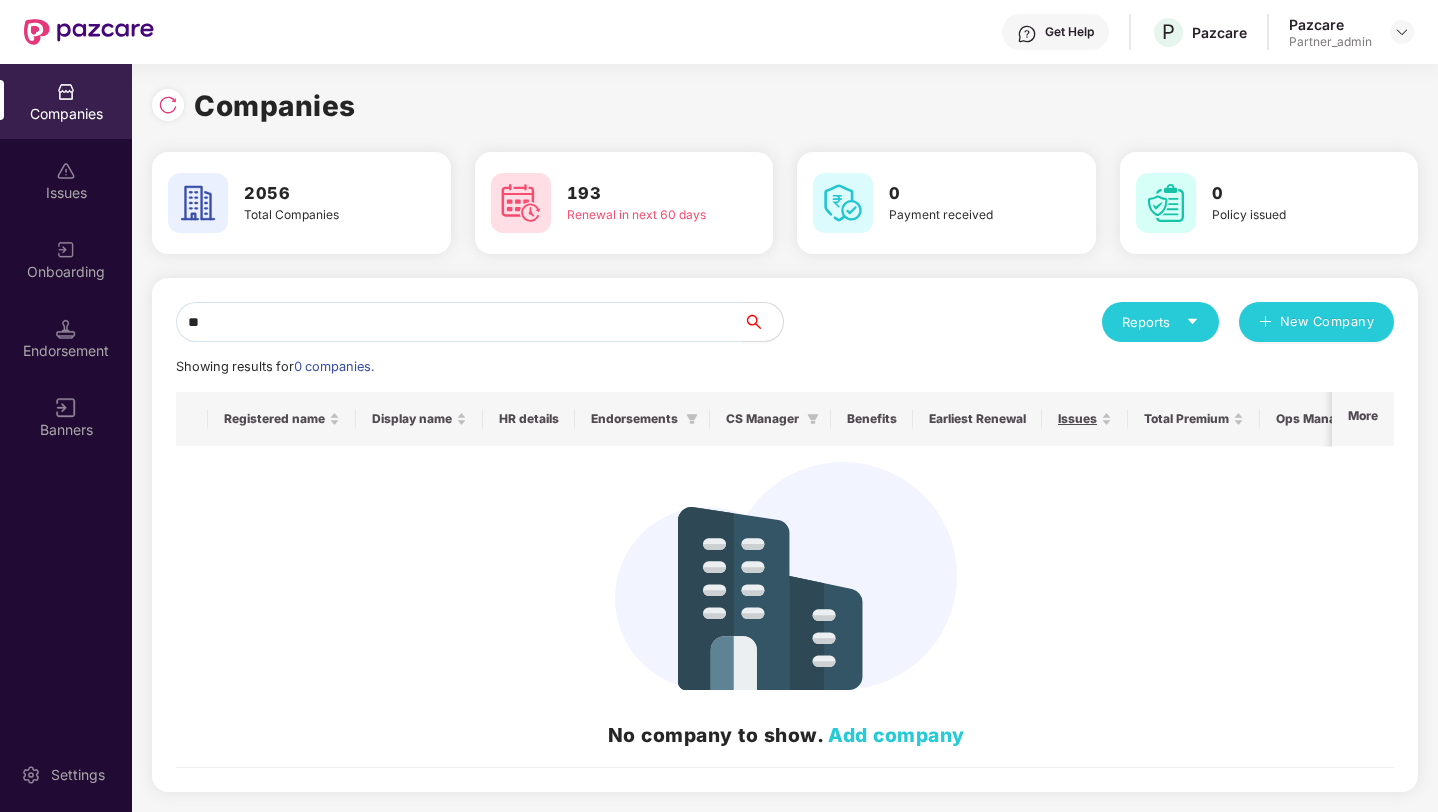 type on "*" 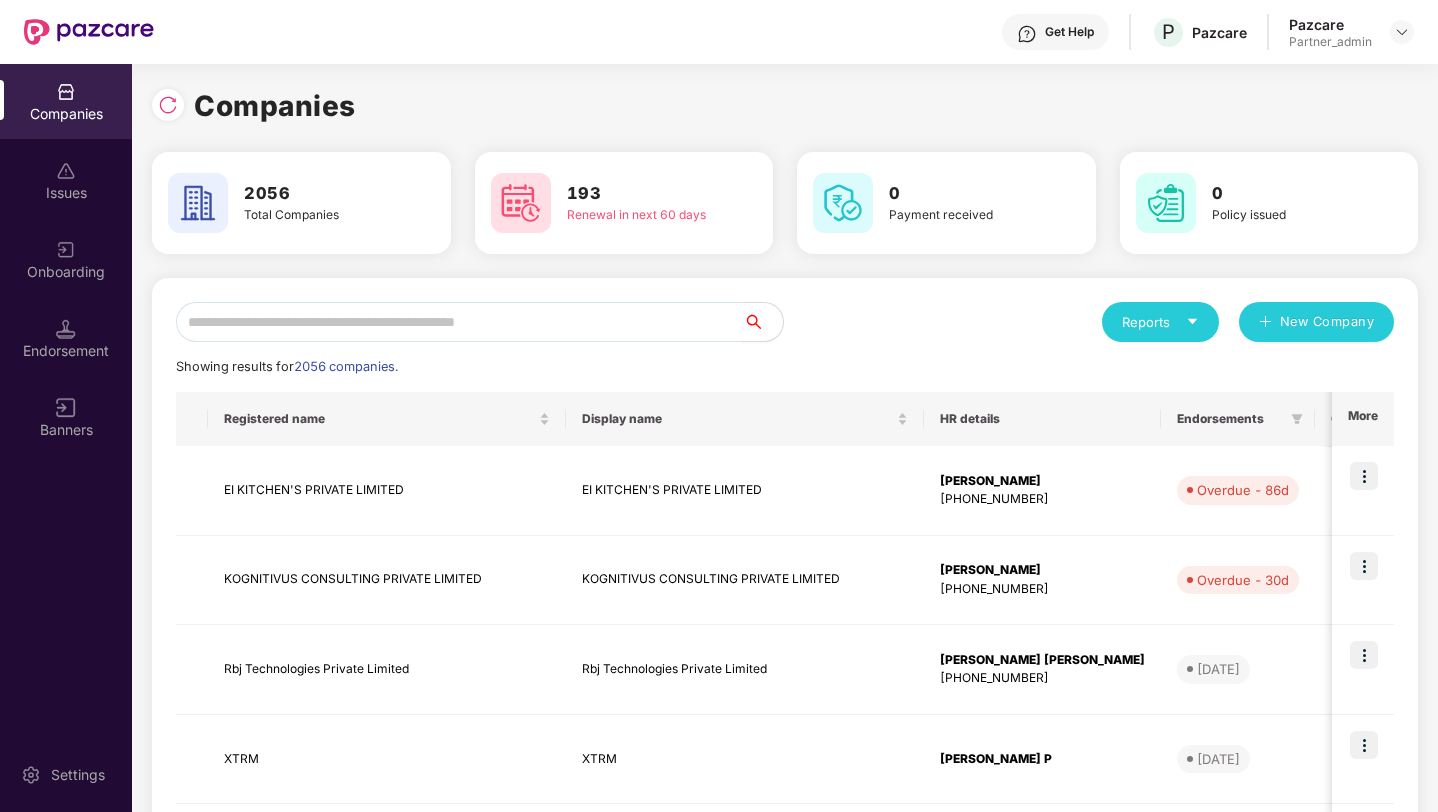 type on "*" 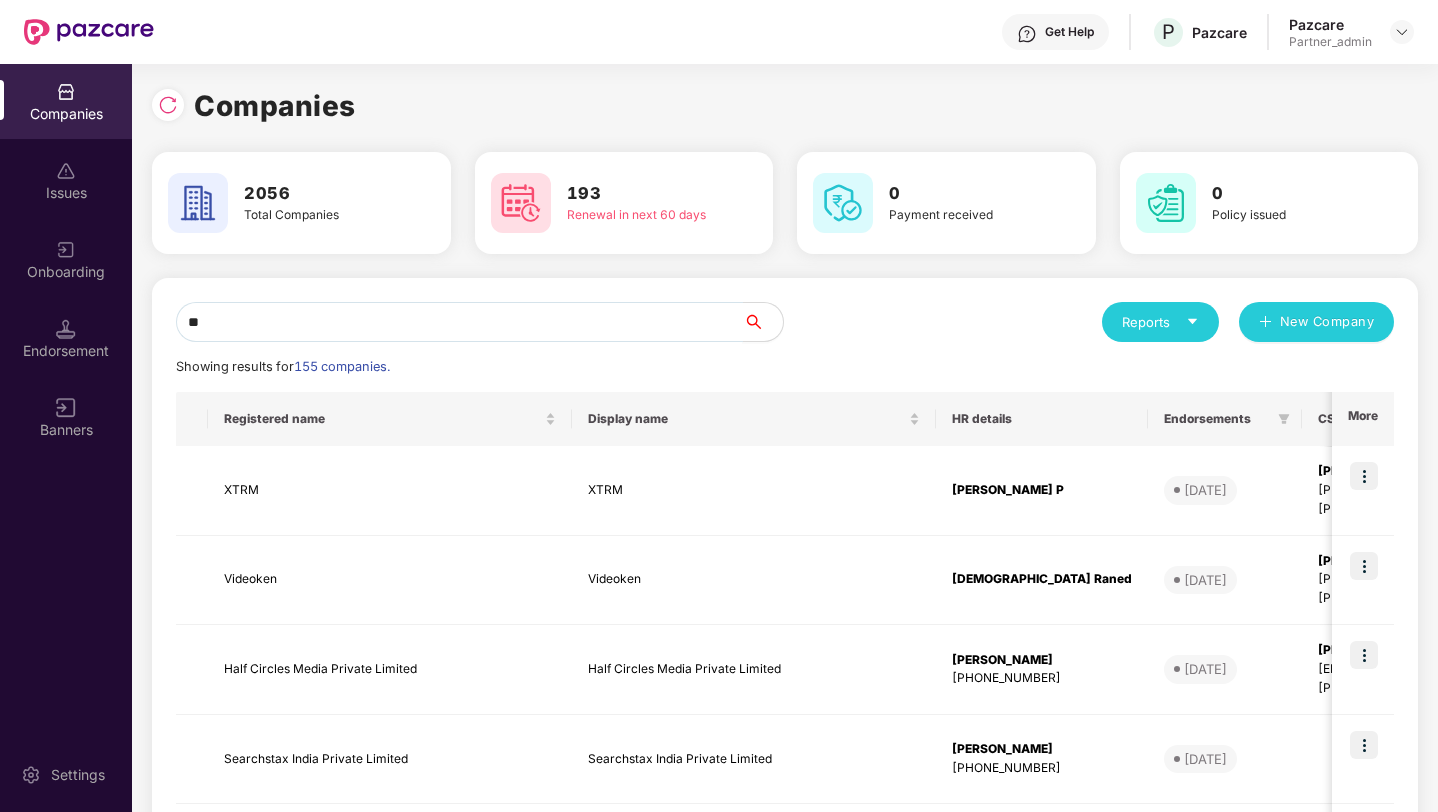 type on "*" 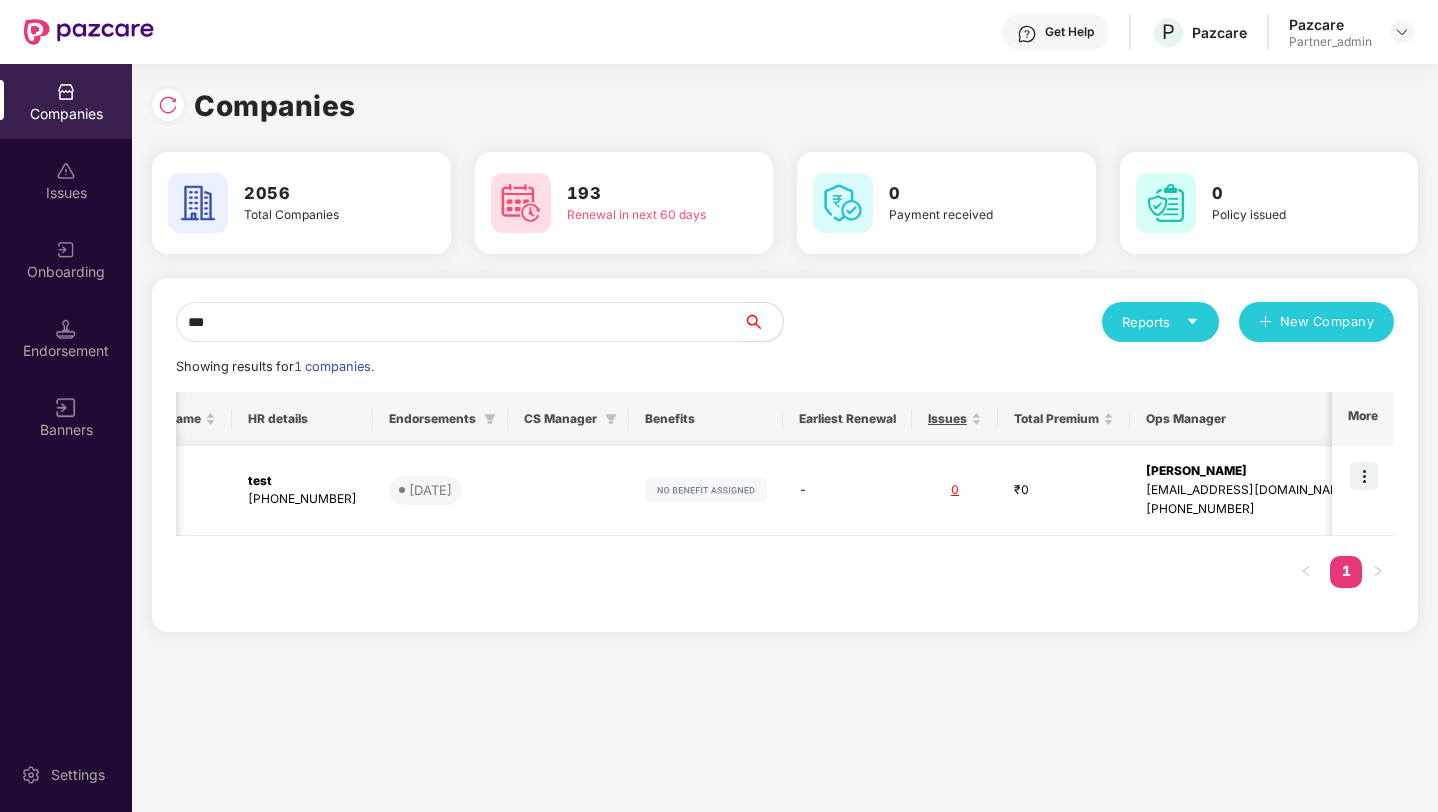 scroll, scrollTop: 0, scrollLeft: 0, axis: both 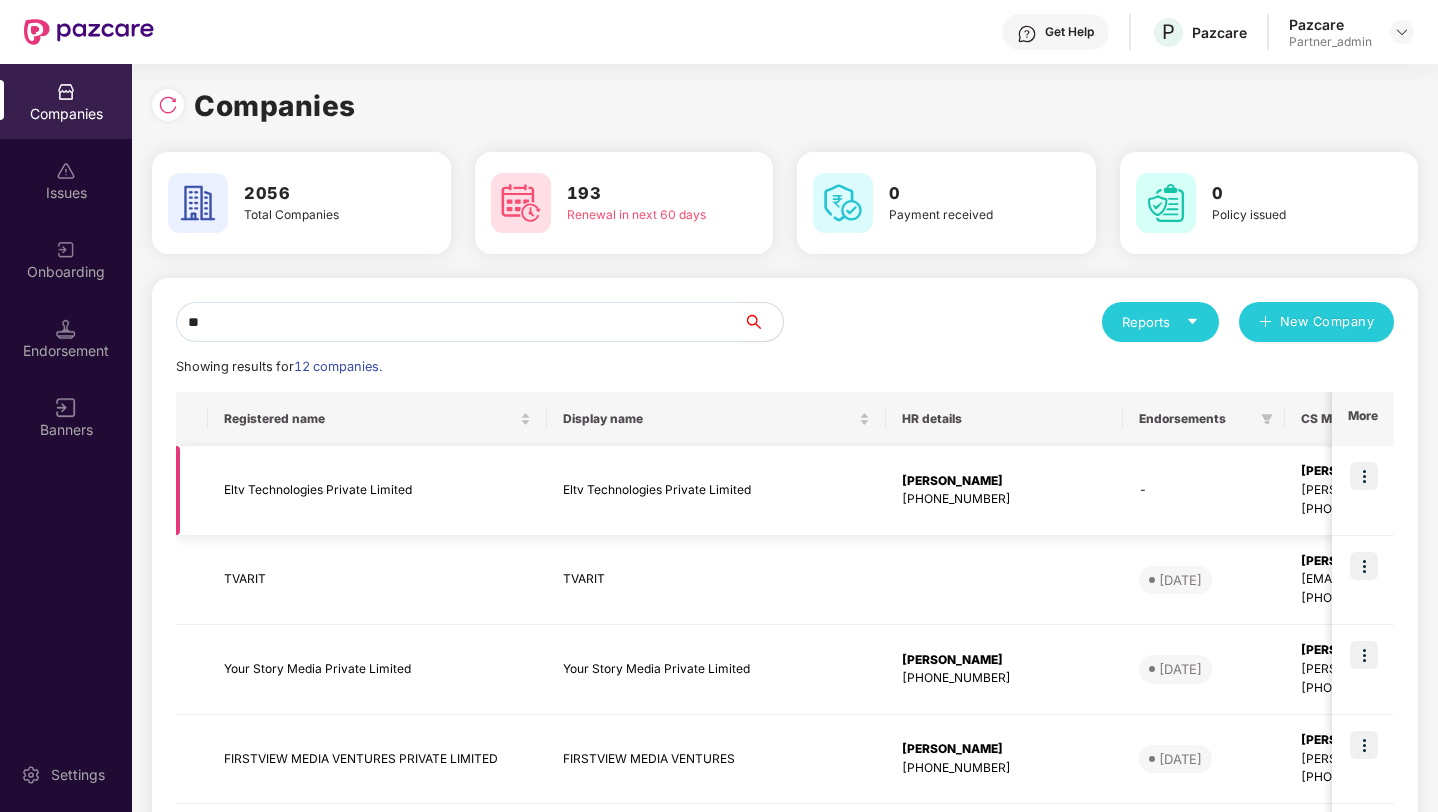 type on "*" 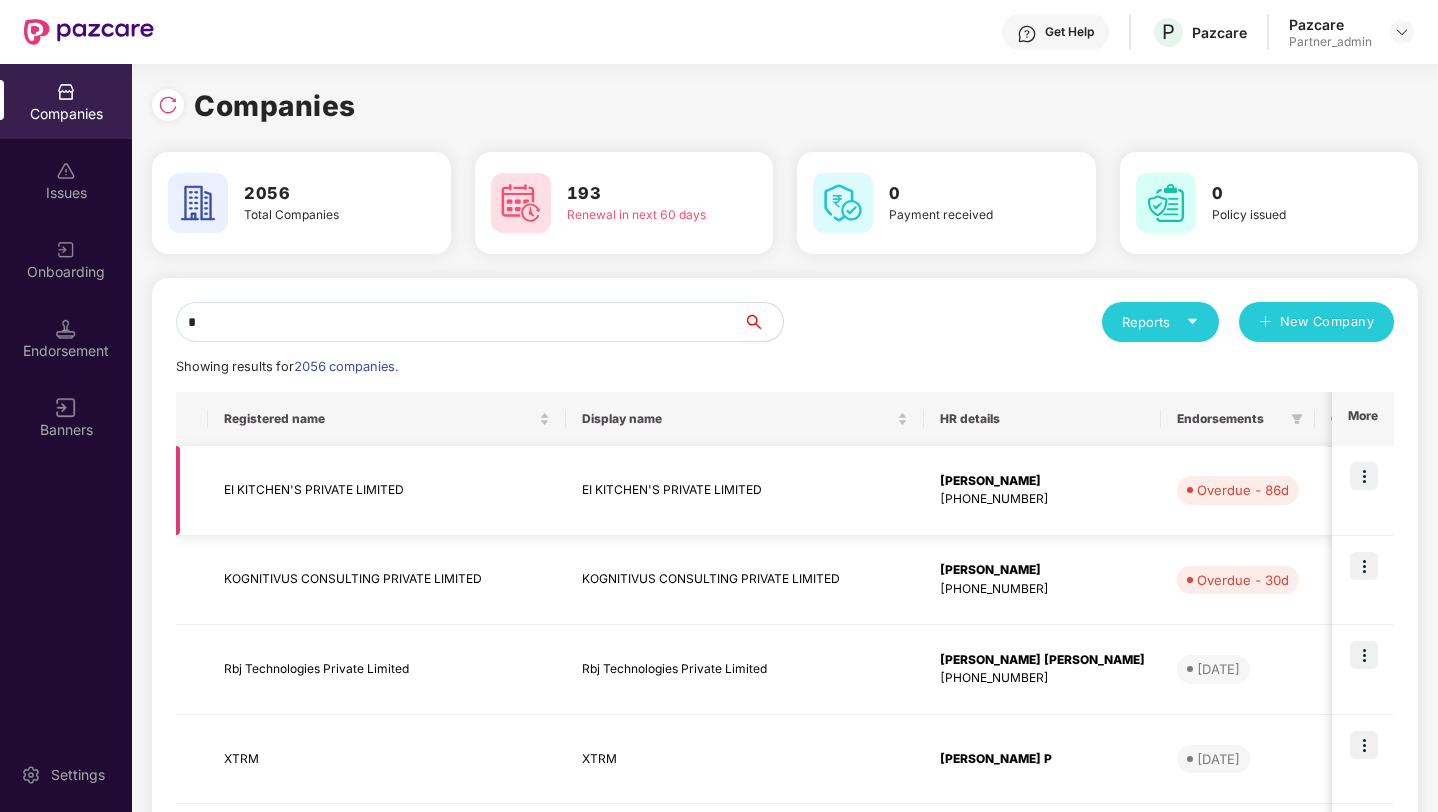 type 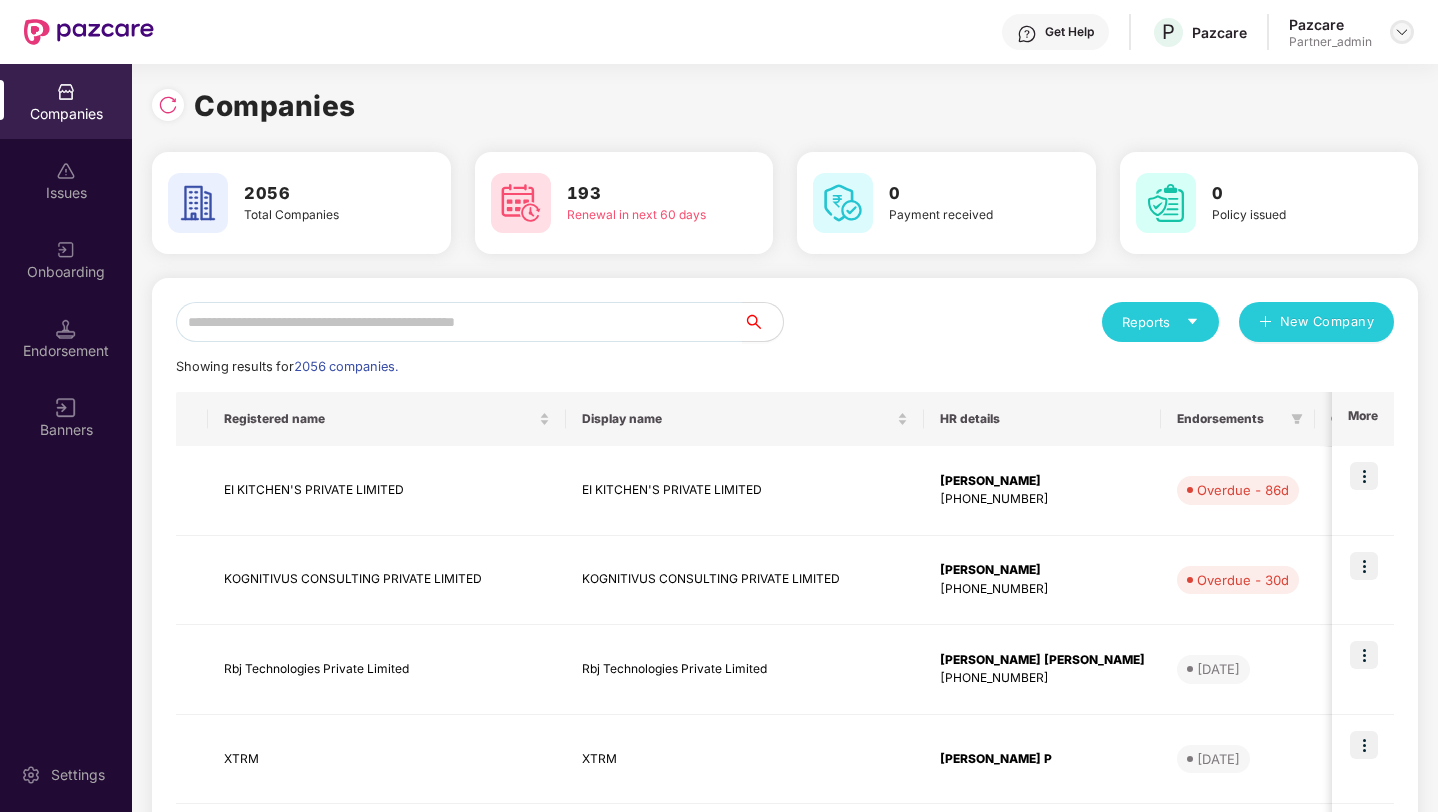 click at bounding box center (1402, 32) 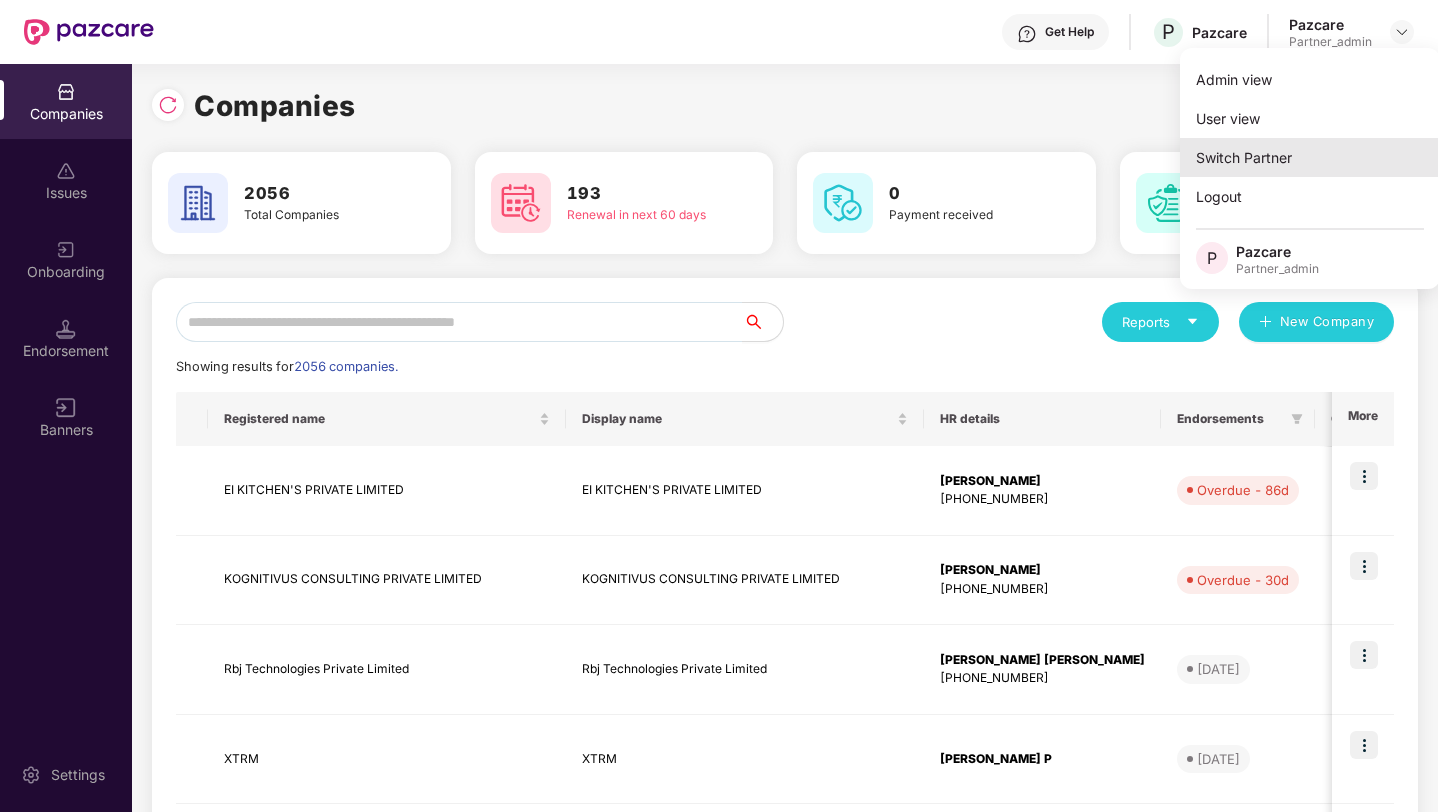 click on "Switch Partner" at bounding box center [1310, 157] 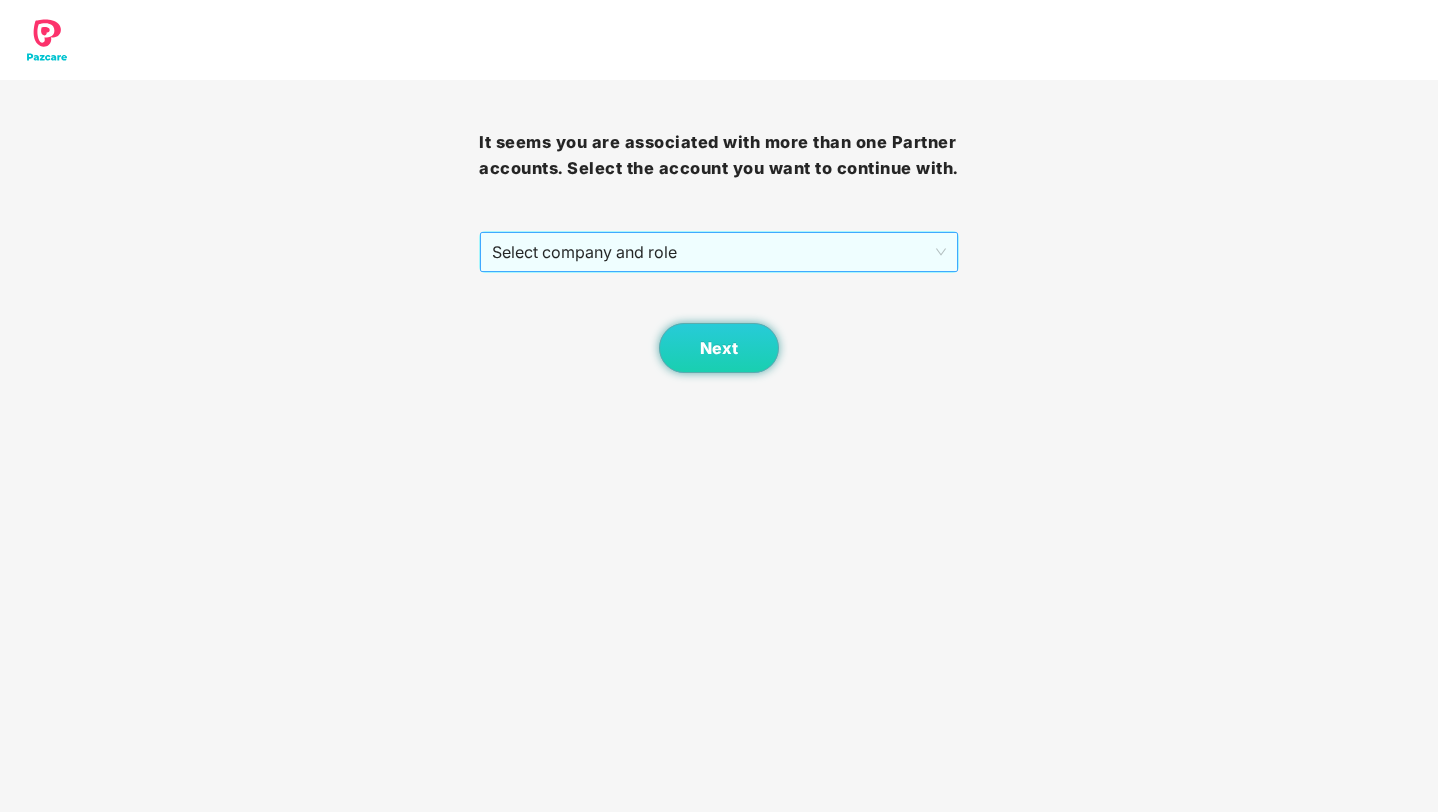 click on "Select company and role" at bounding box center (718, 252) 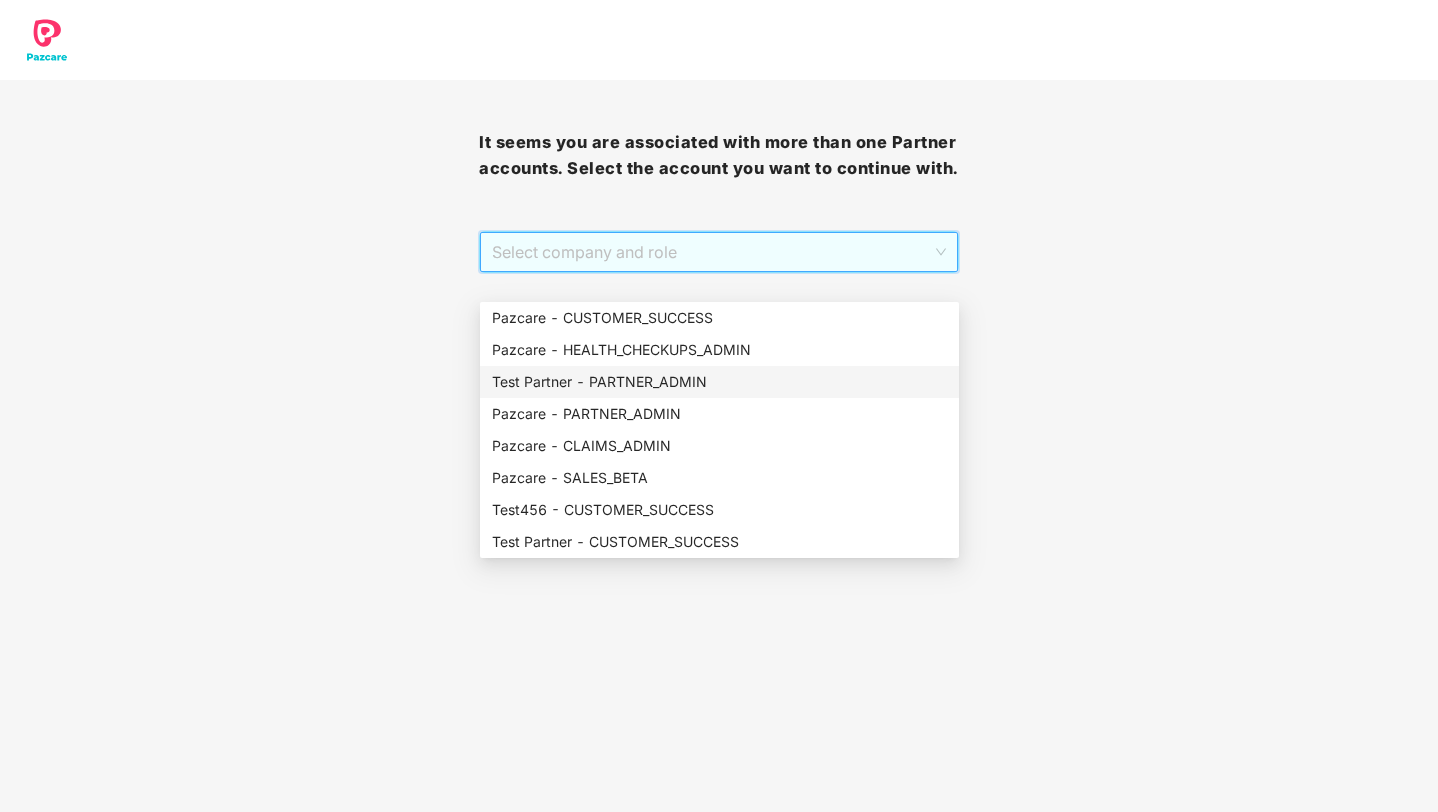 click on "Test Partner - PARTNER_ADMIN" at bounding box center (719, 382) 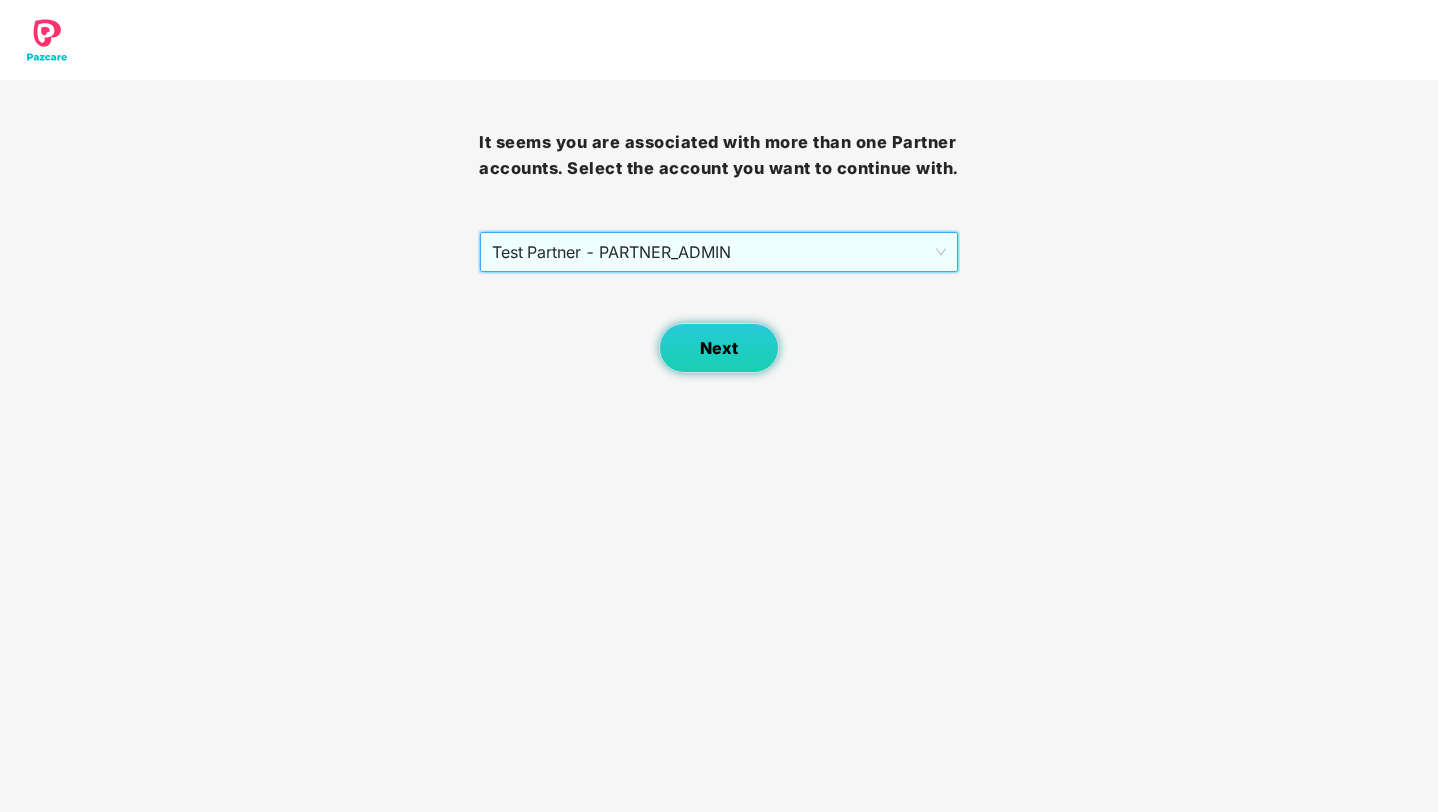 click on "Next" at bounding box center (719, 348) 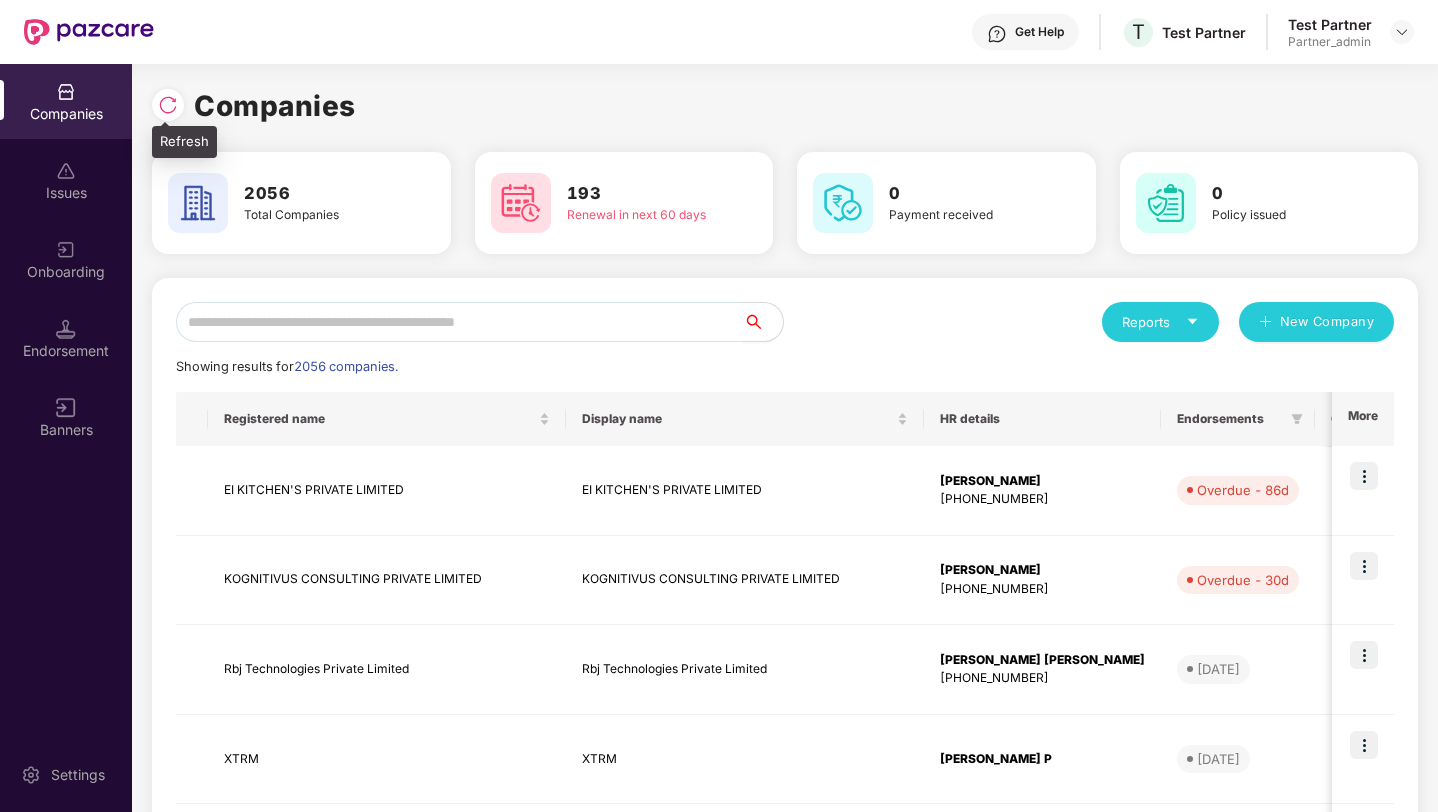 click at bounding box center [168, 105] 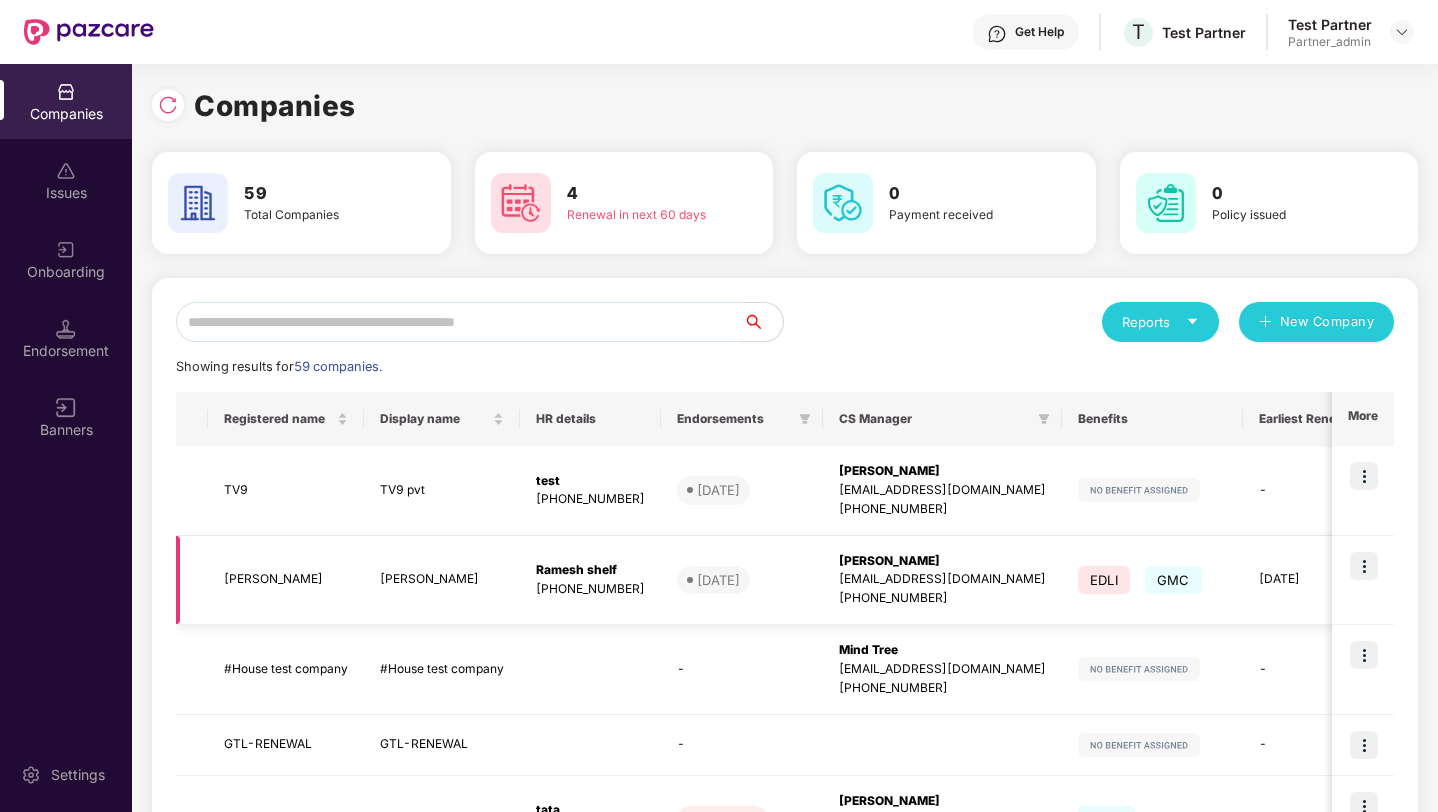 click at bounding box center [1364, 566] 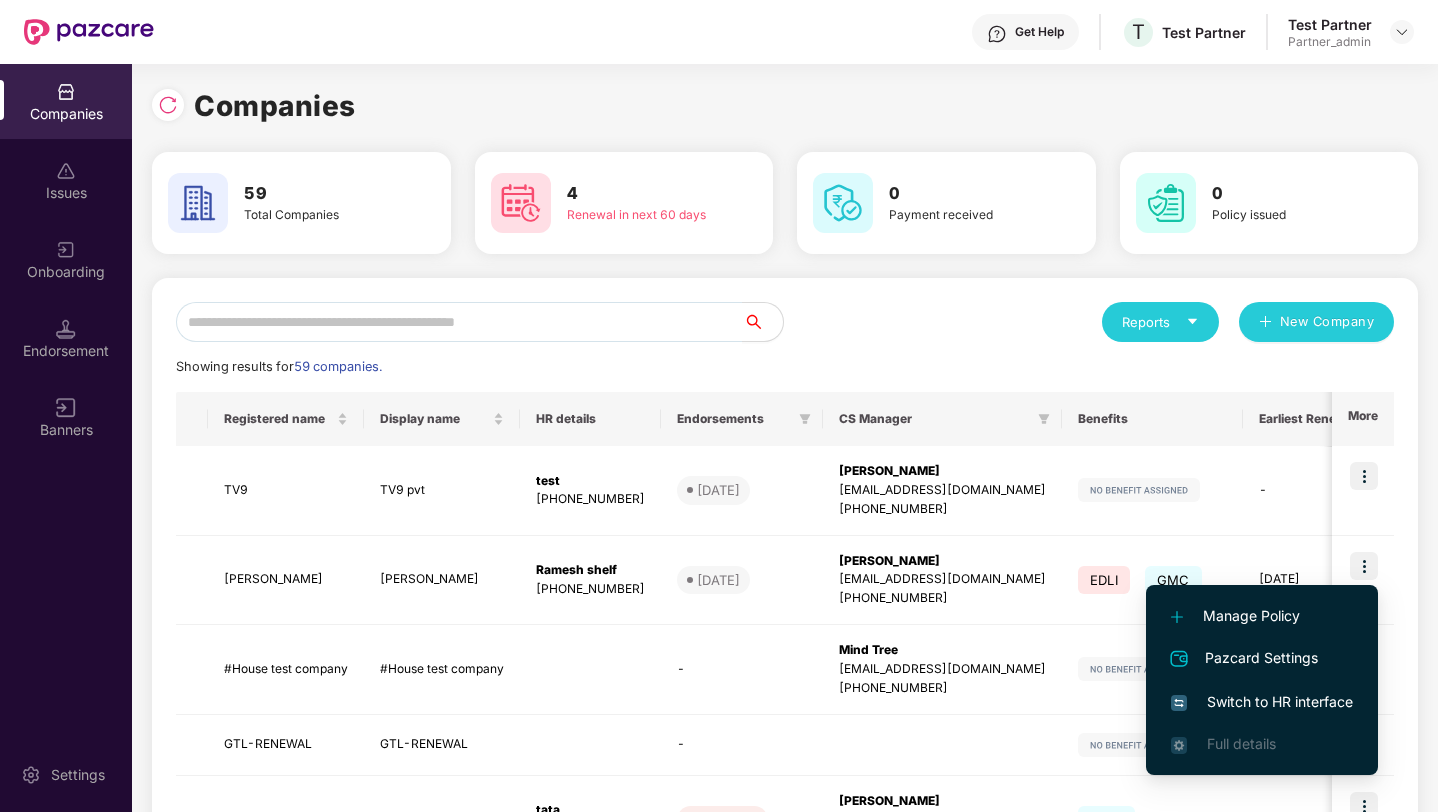 click on "Switch to HR interface" at bounding box center (1262, 702) 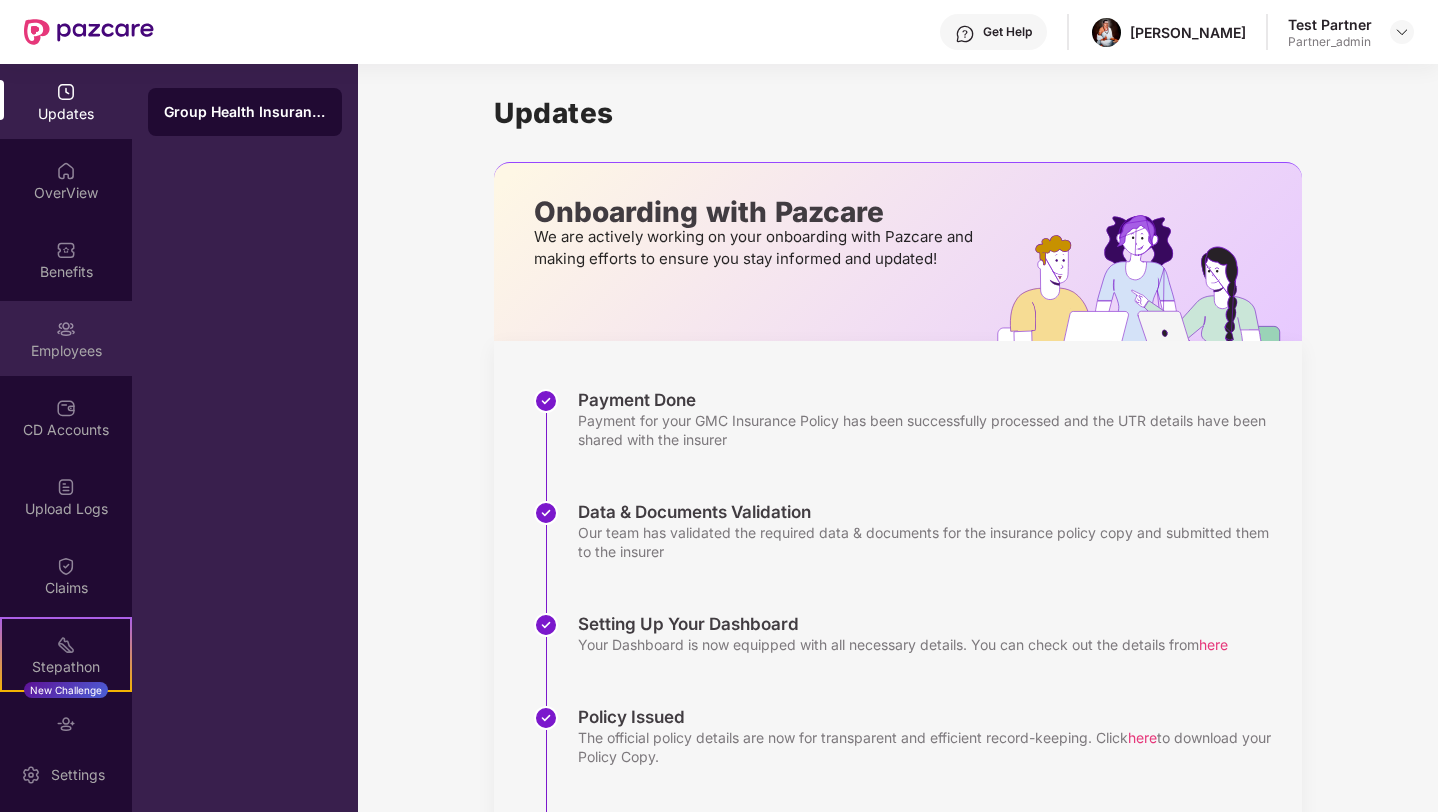 click on "Employees" at bounding box center [66, 338] 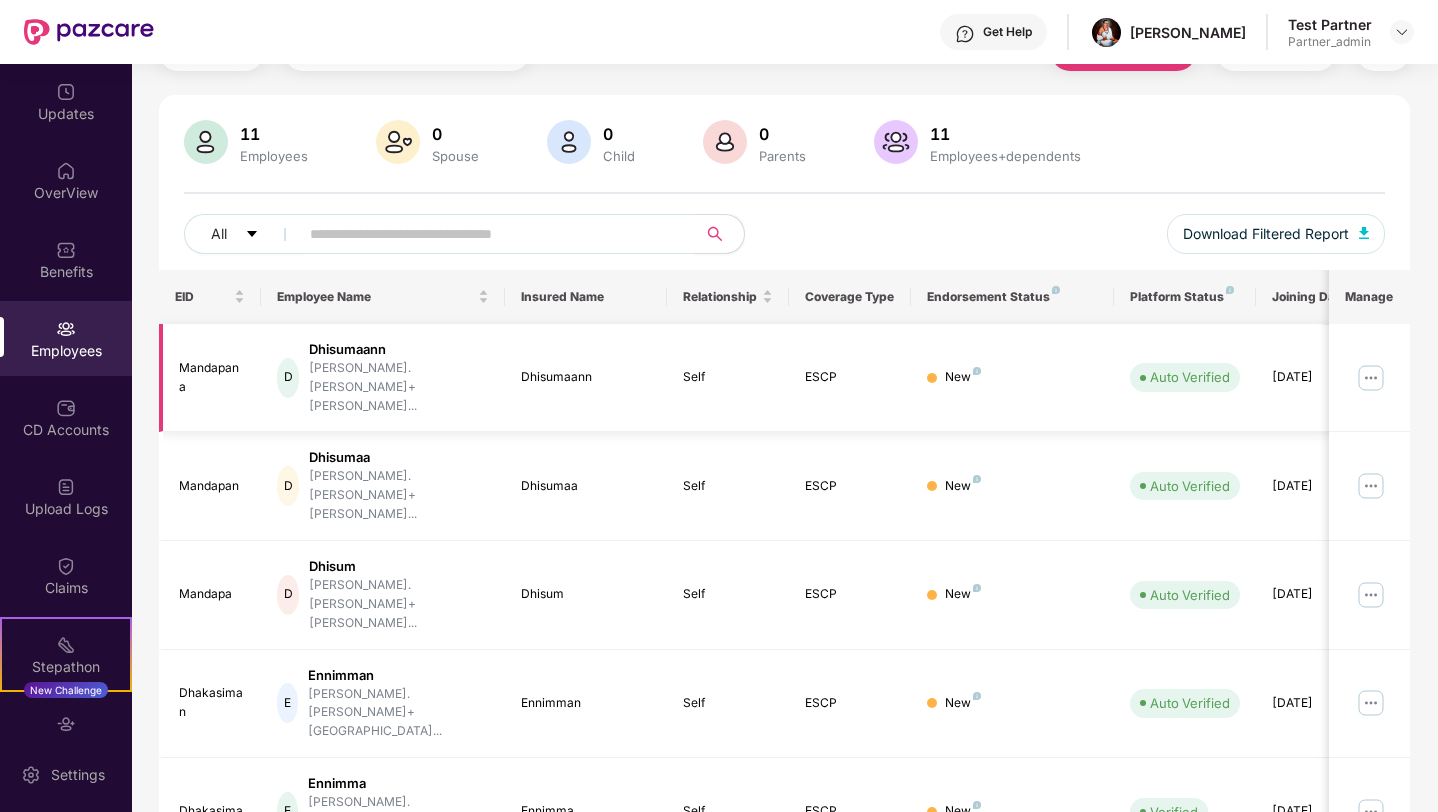 scroll, scrollTop: 108, scrollLeft: 0, axis: vertical 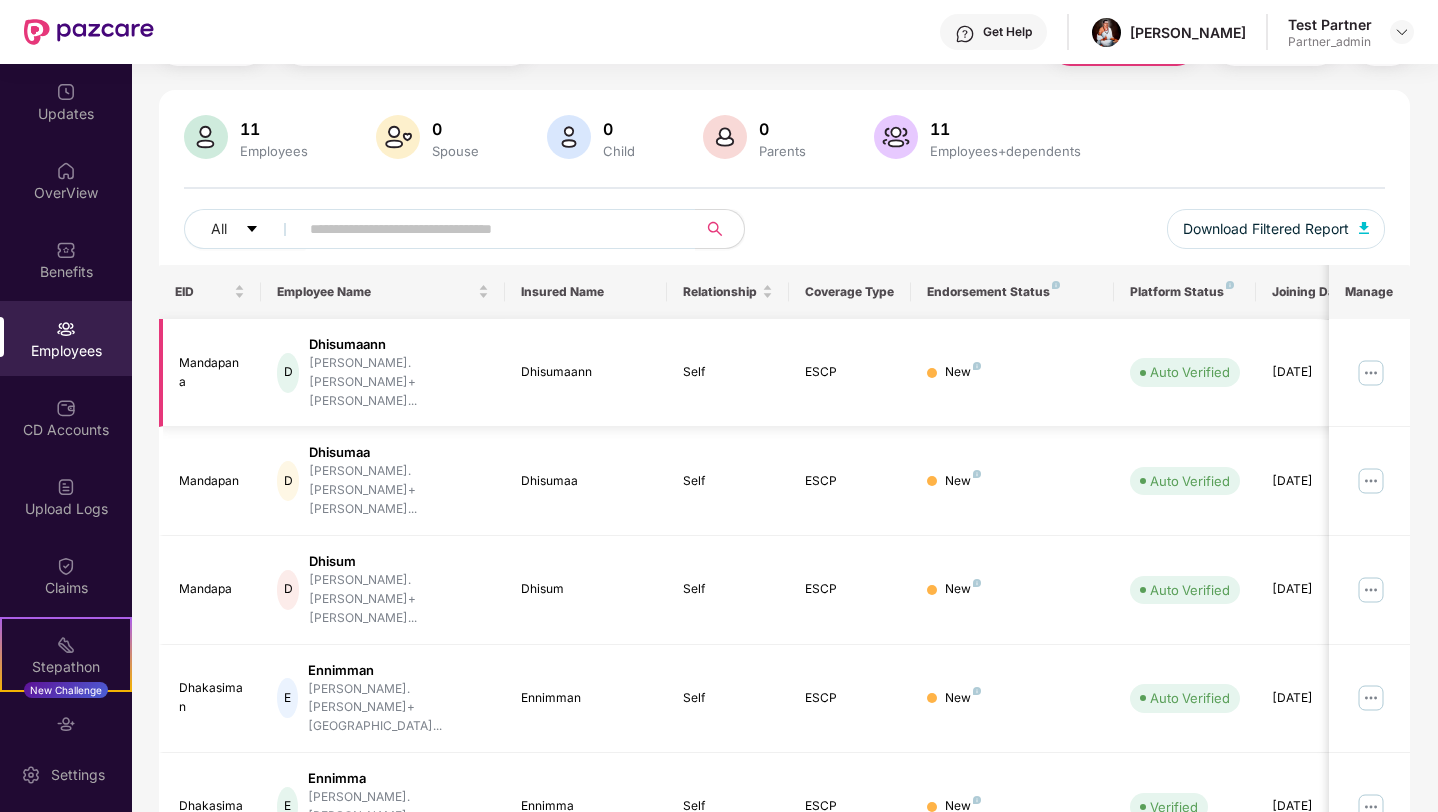click at bounding box center (1371, 373) 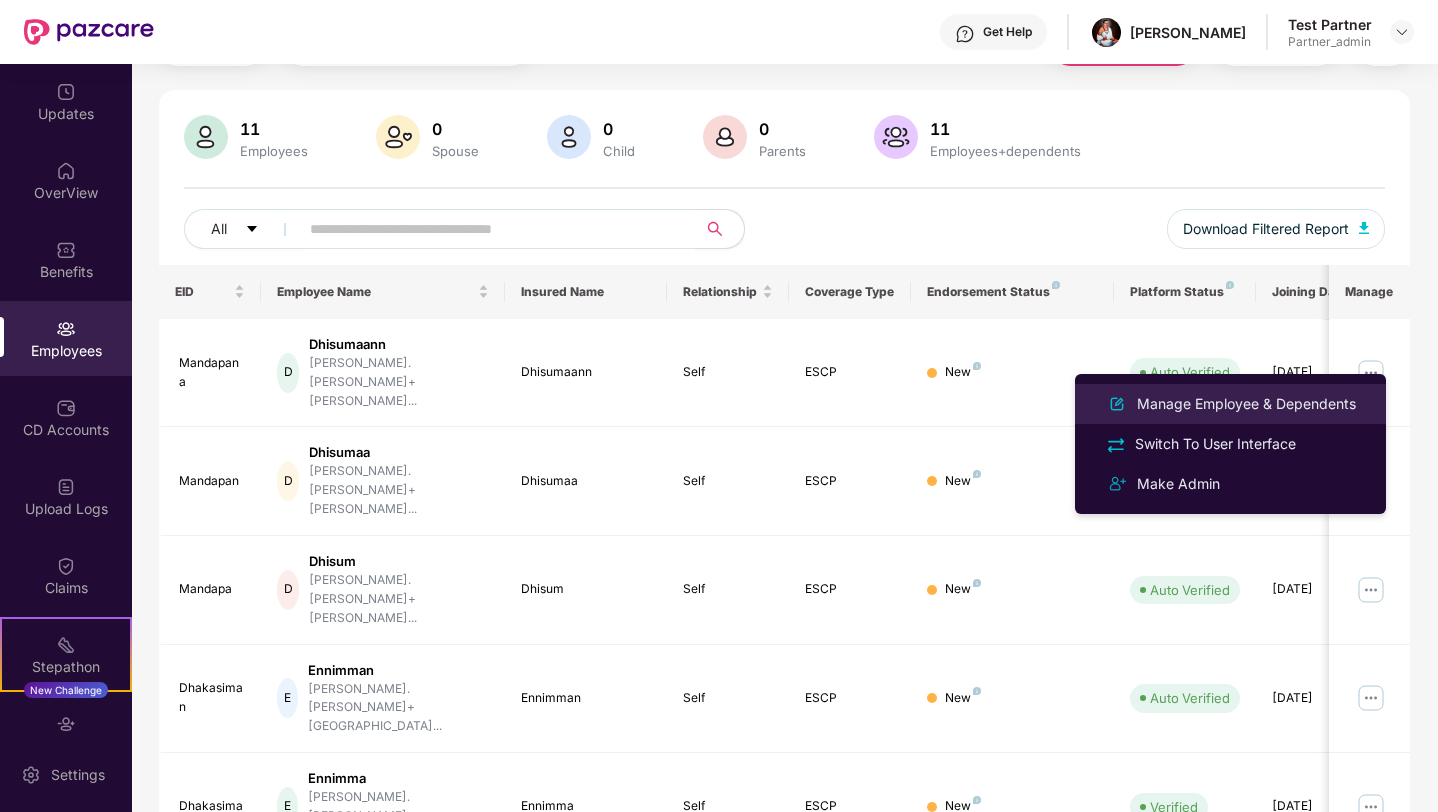 click on "Manage Employee & Dependents" at bounding box center (1230, 404) 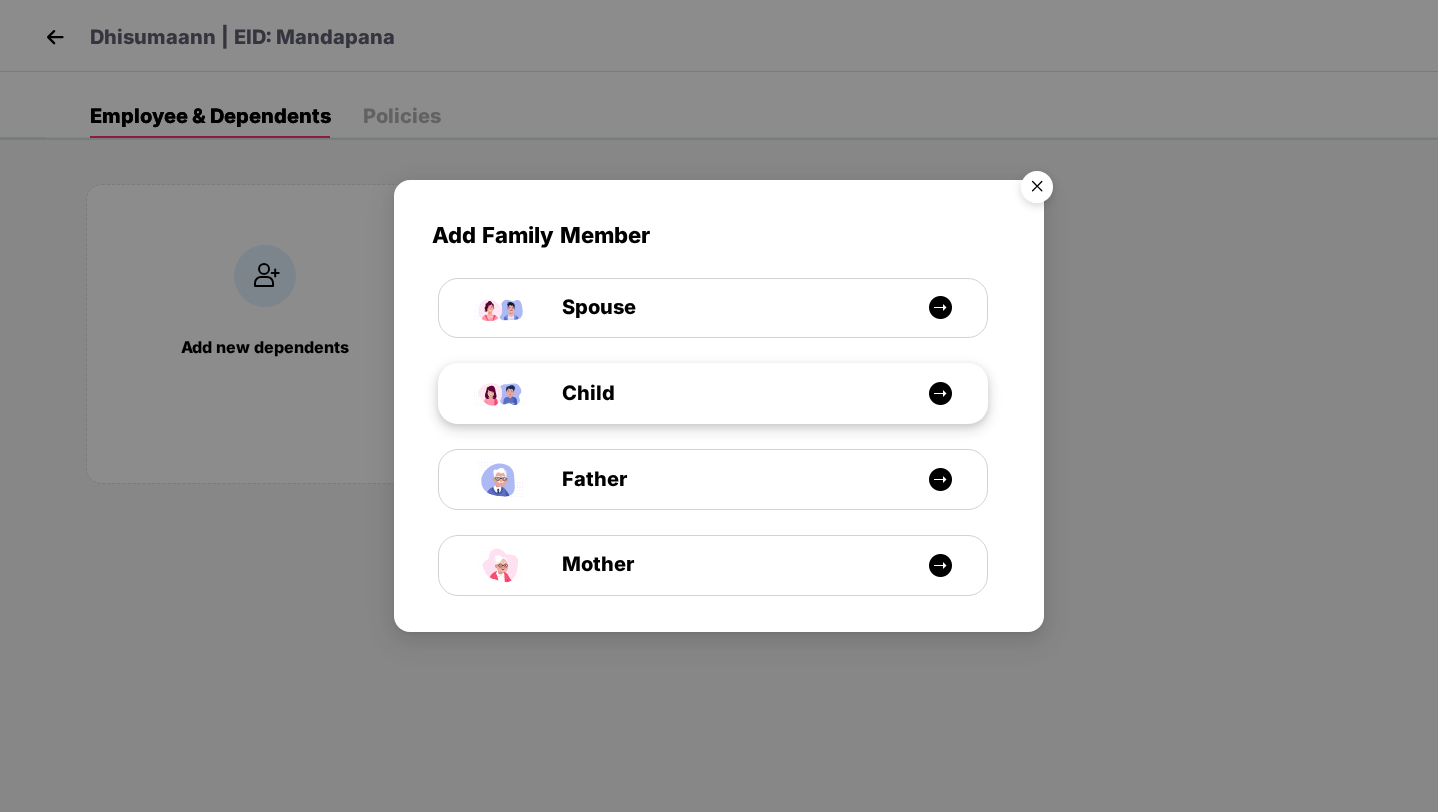 click on "Child" at bounding box center (566, 393) 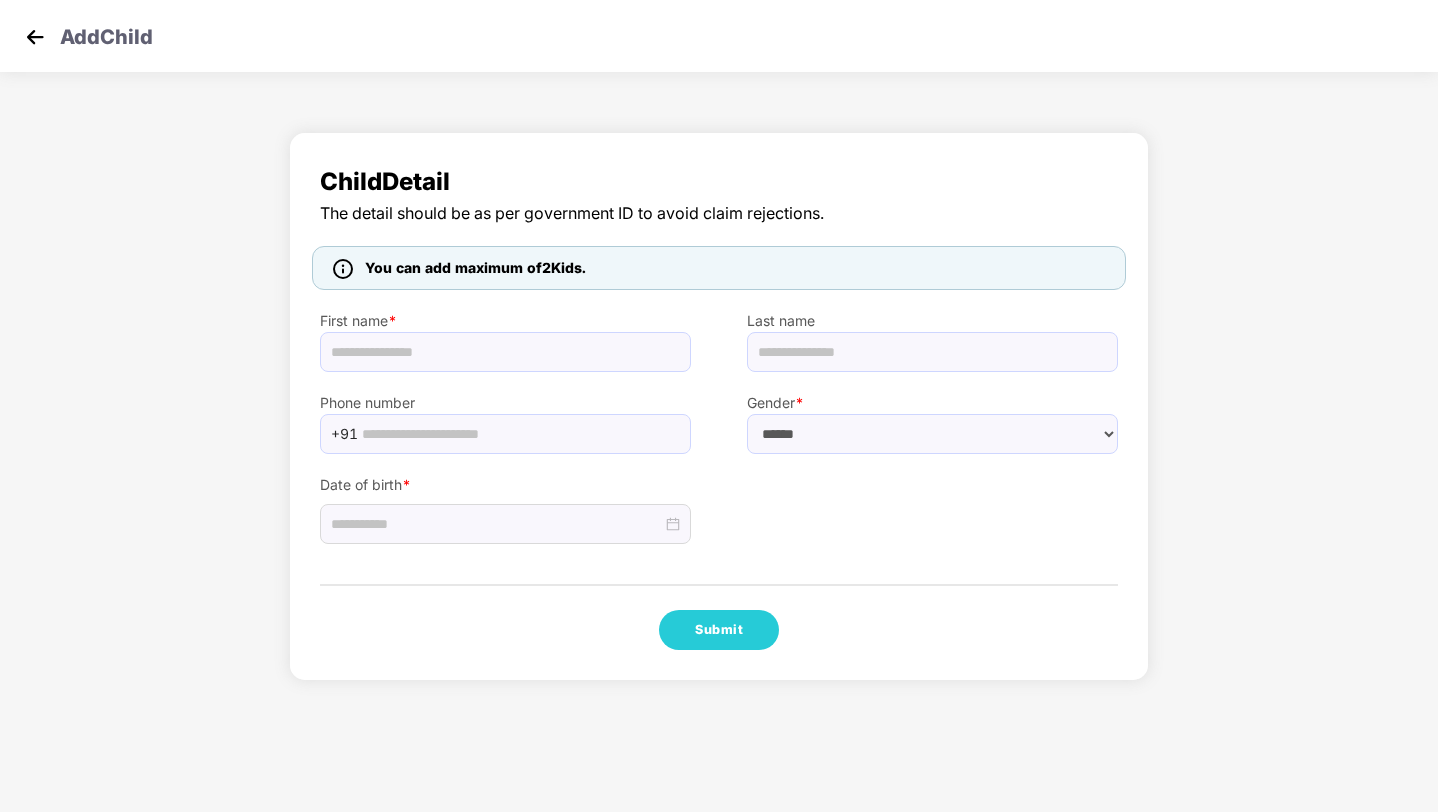 click at bounding box center (35, 37) 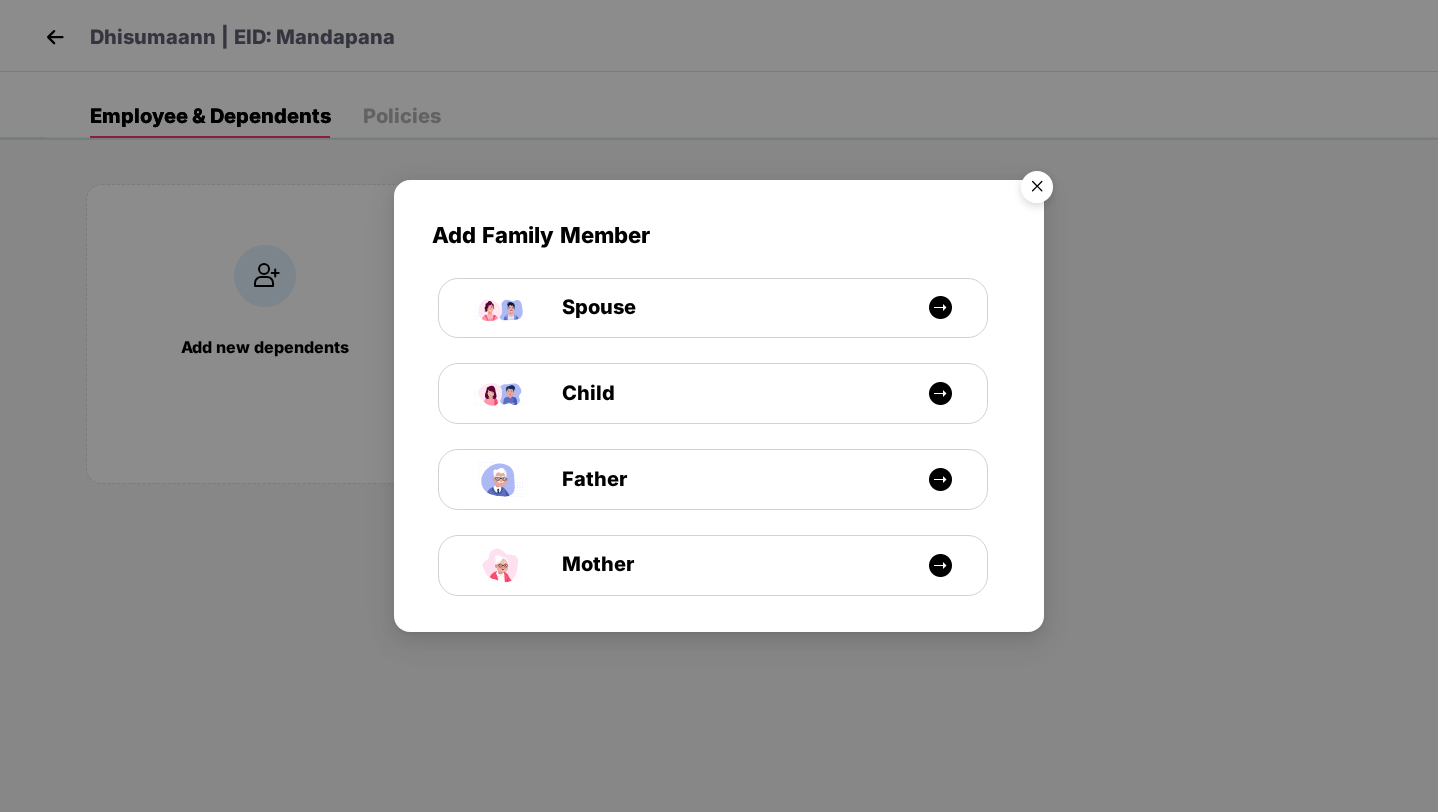 click at bounding box center [1037, 190] 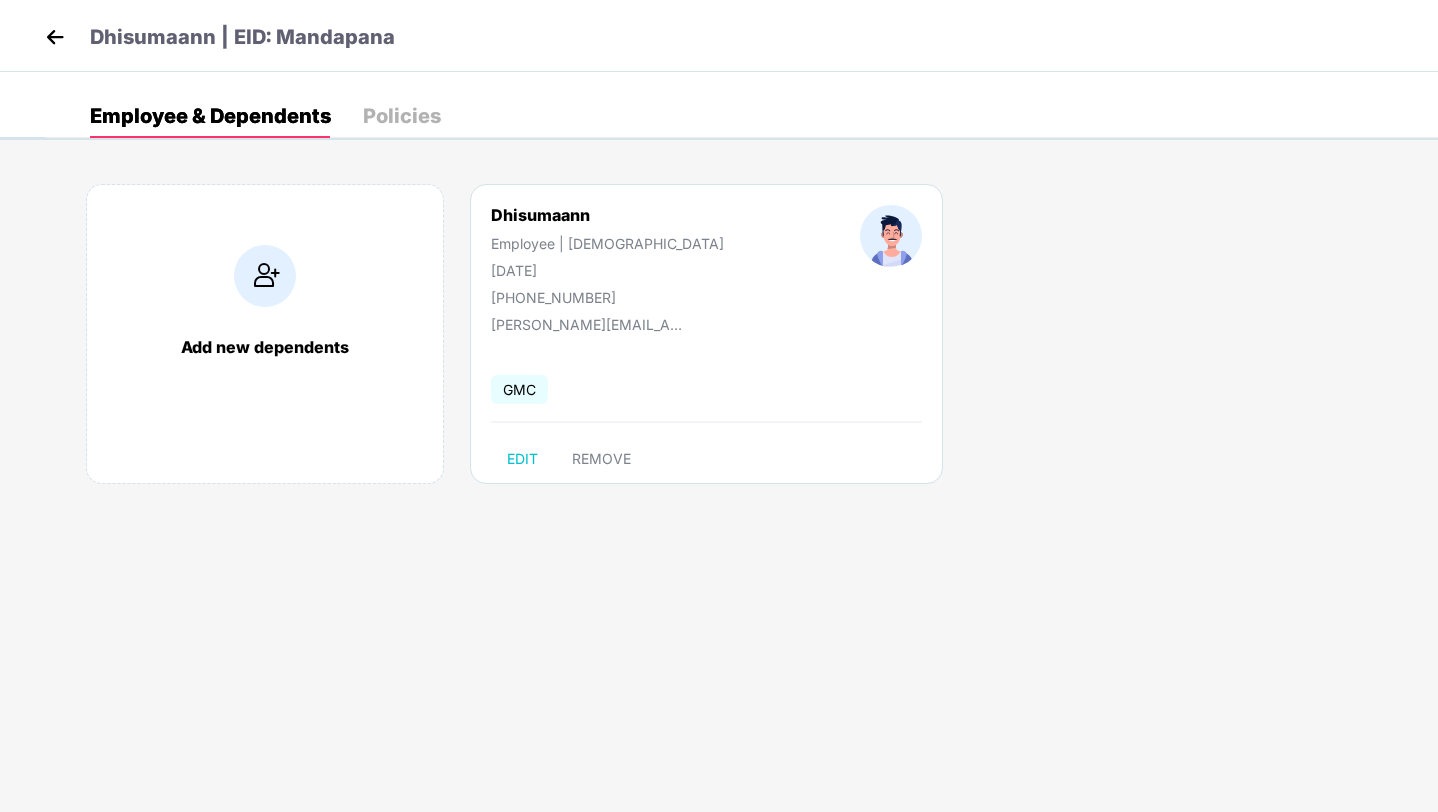 click on "Dhisumaann  | EID: Mandapana" at bounding box center (217, 40) 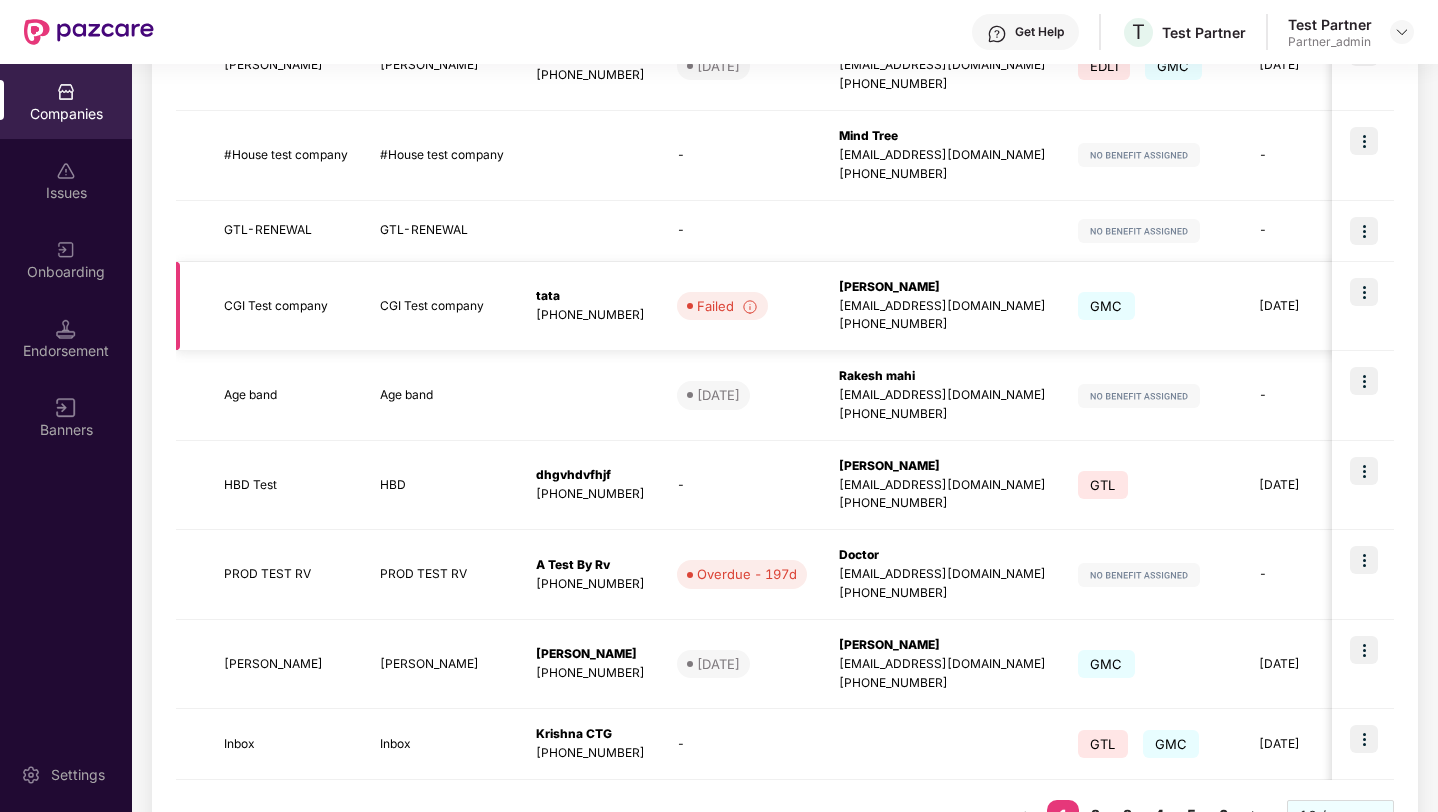 scroll, scrollTop: 557, scrollLeft: 0, axis: vertical 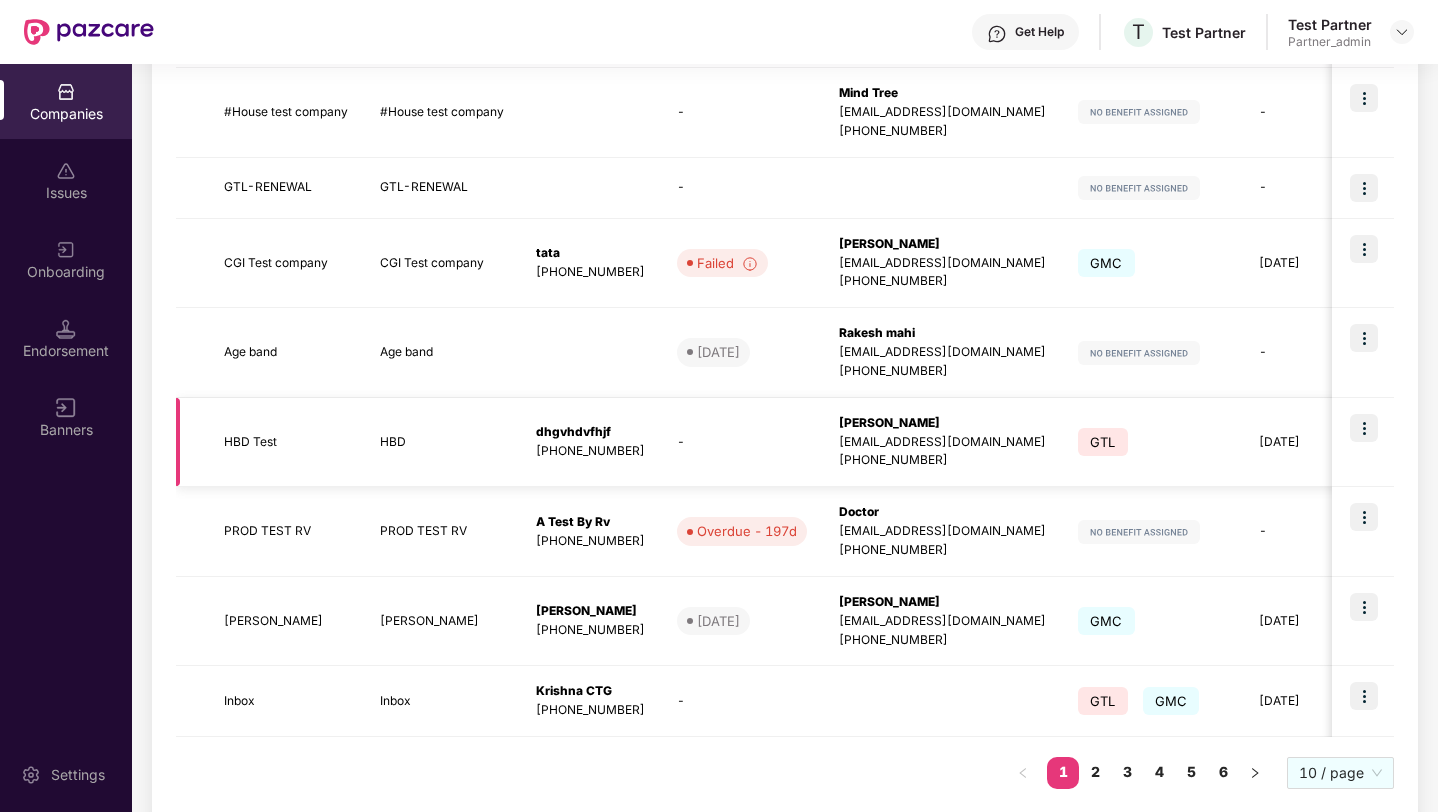click at bounding box center [1364, 428] 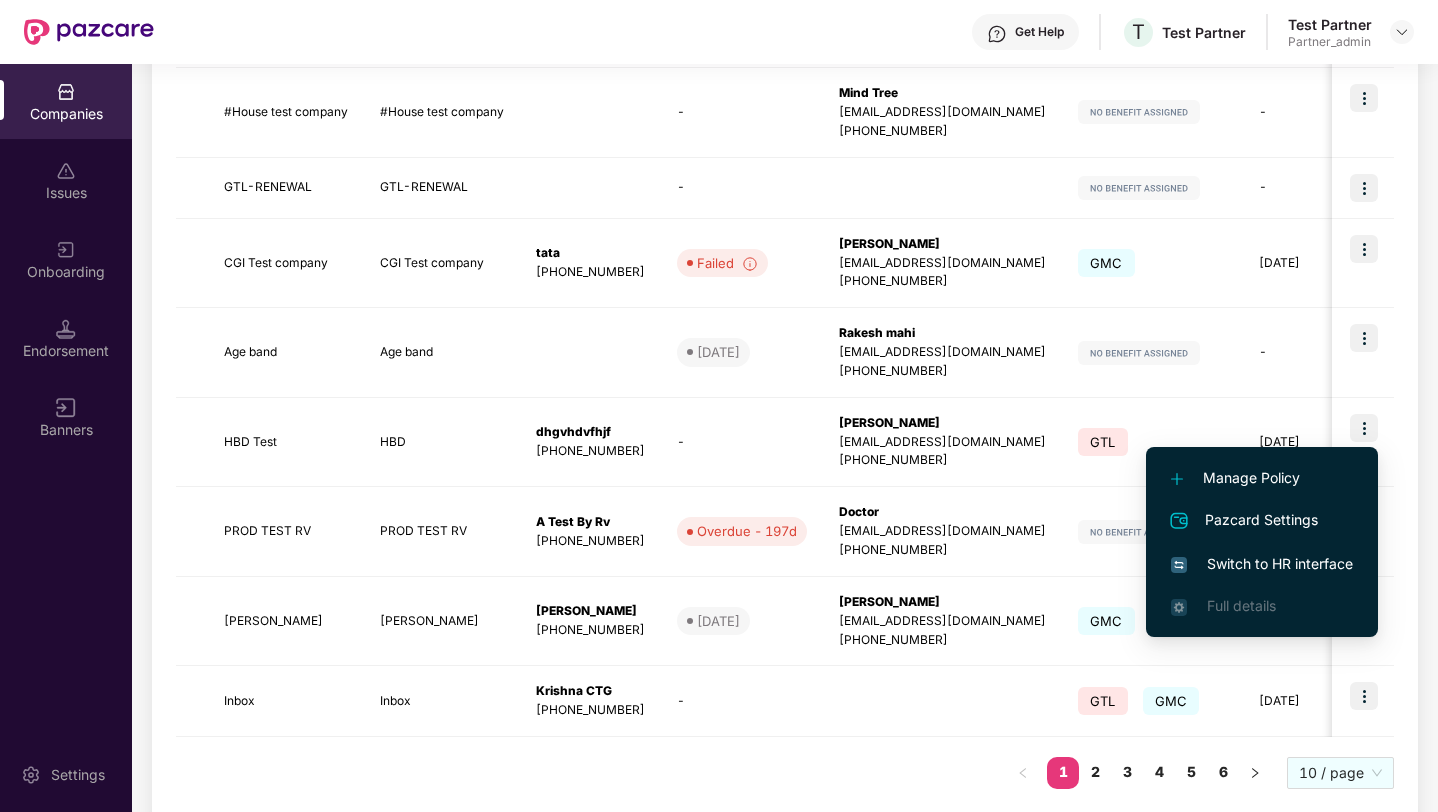 click on "Switch to HR interface" at bounding box center [1262, 564] 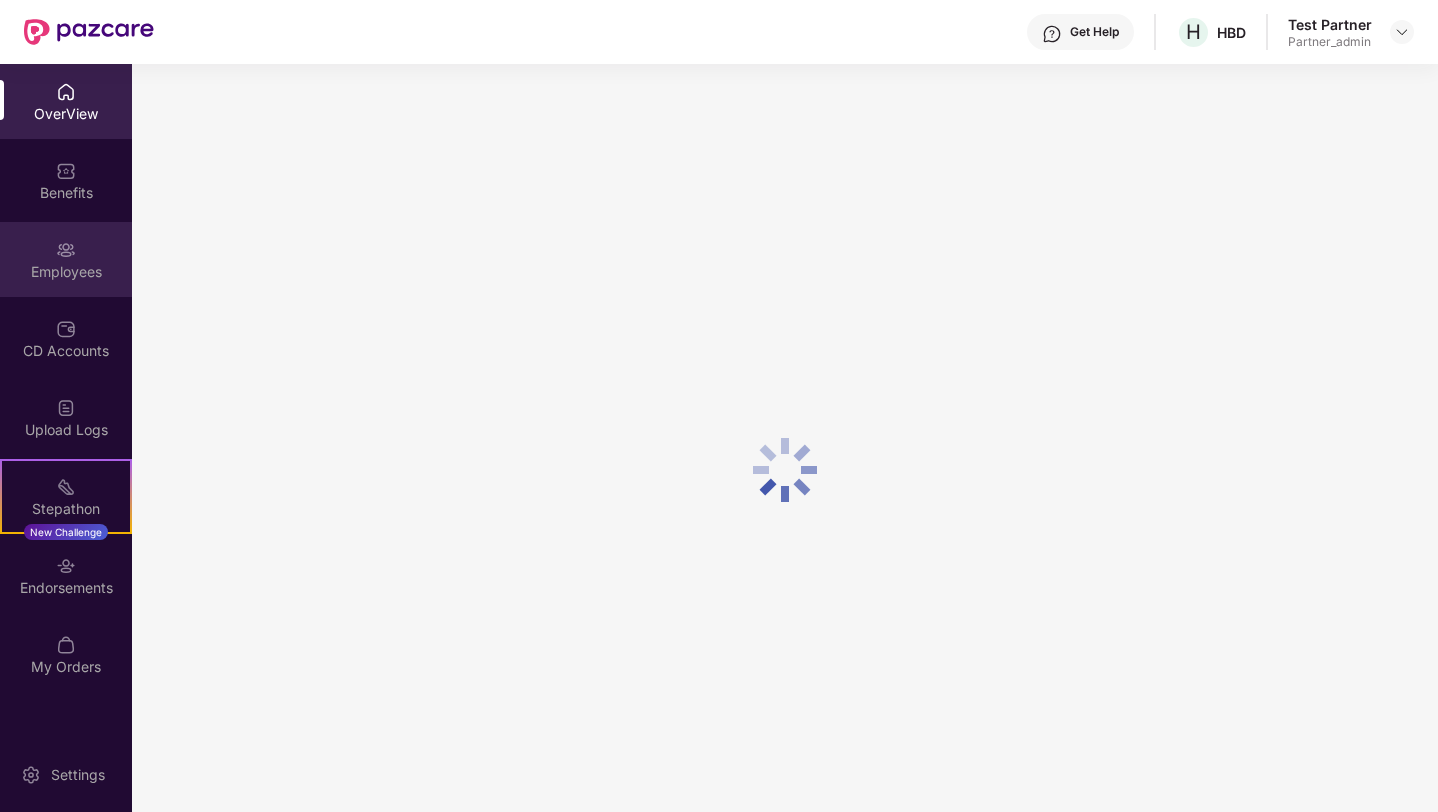 click on "Employees" at bounding box center [66, 272] 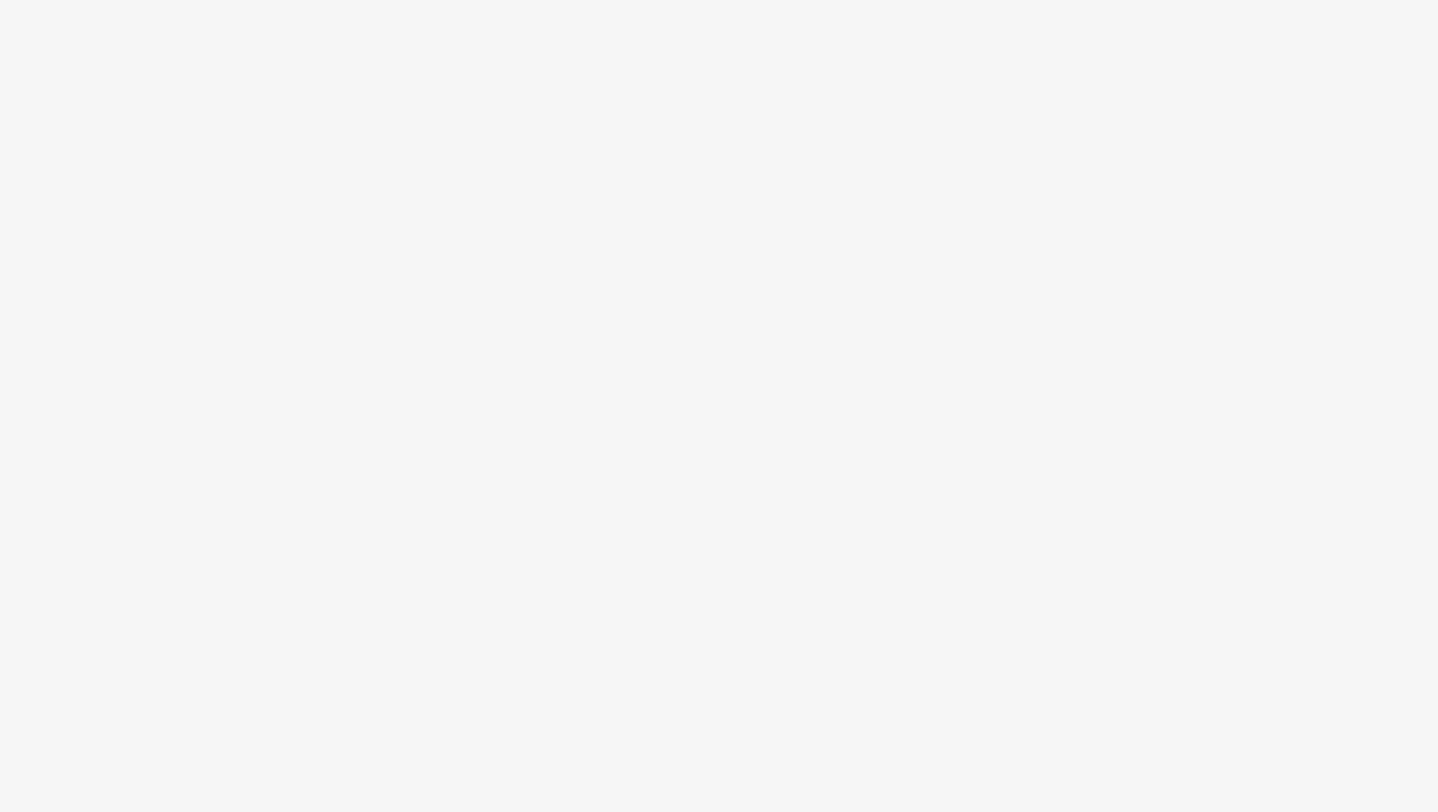 scroll, scrollTop: 0, scrollLeft: 0, axis: both 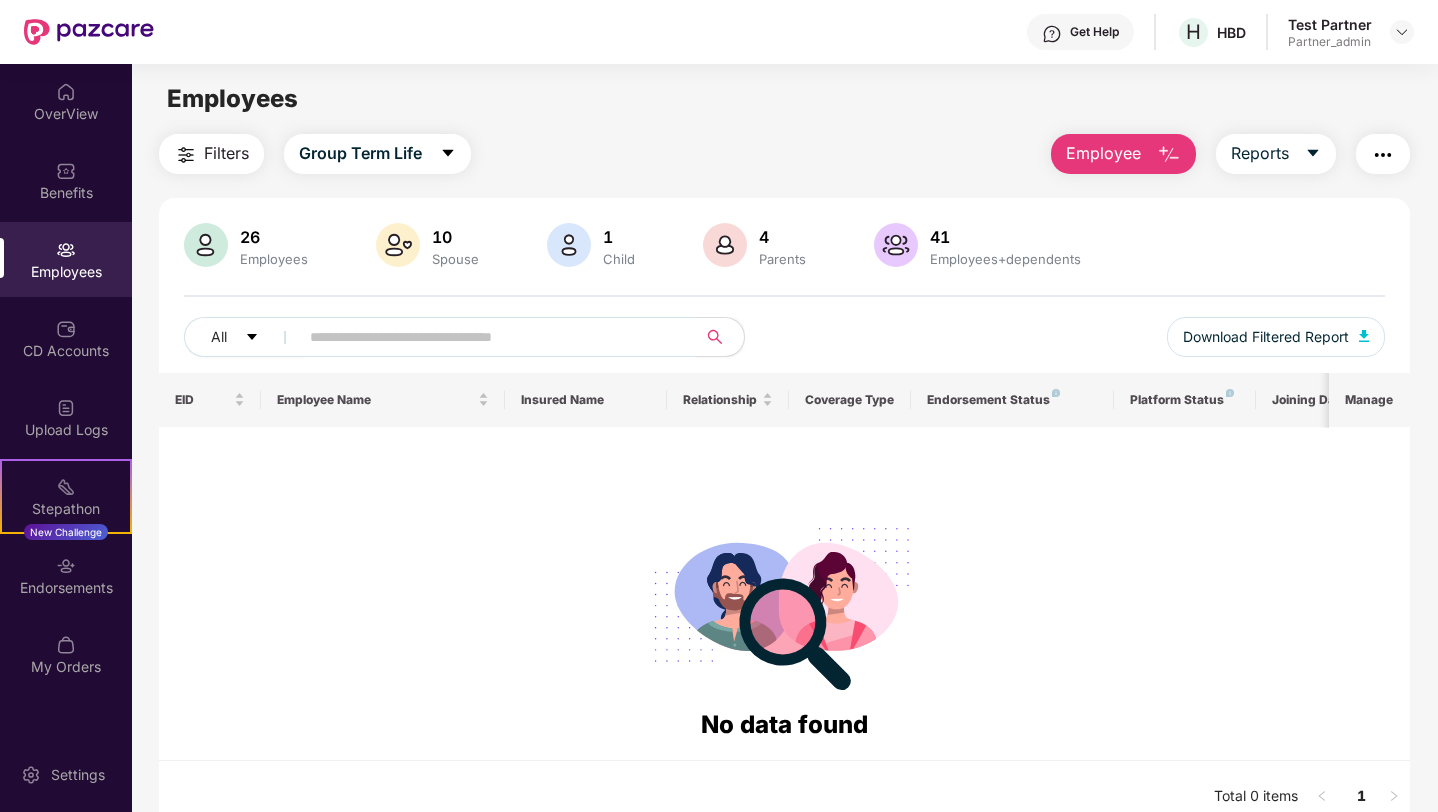 click on "Employees" at bounding box center (66, 272) 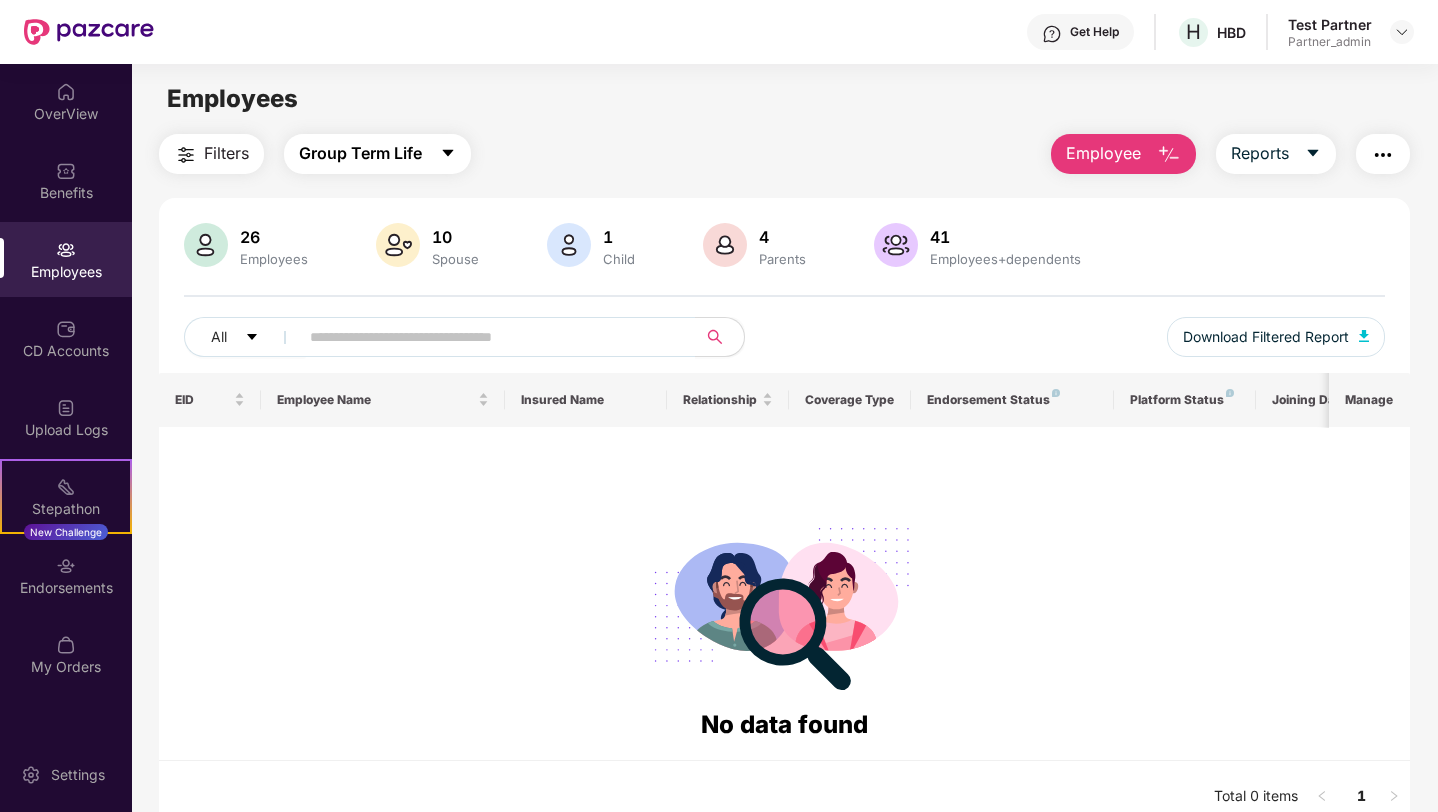 click on "Group Term Life" at bounding box center (360, 153) 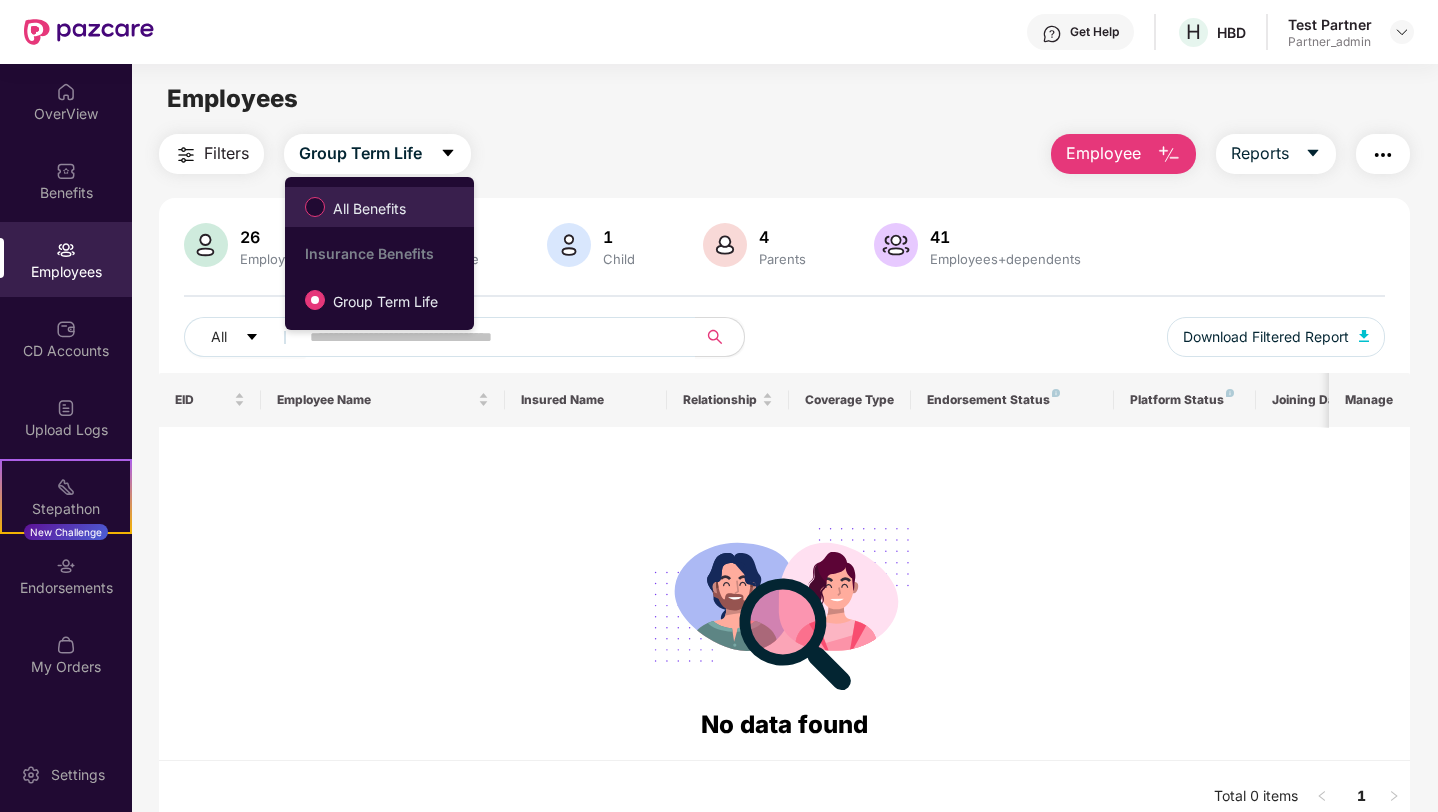click on "All Benefits" at bounding box center [369, 209] 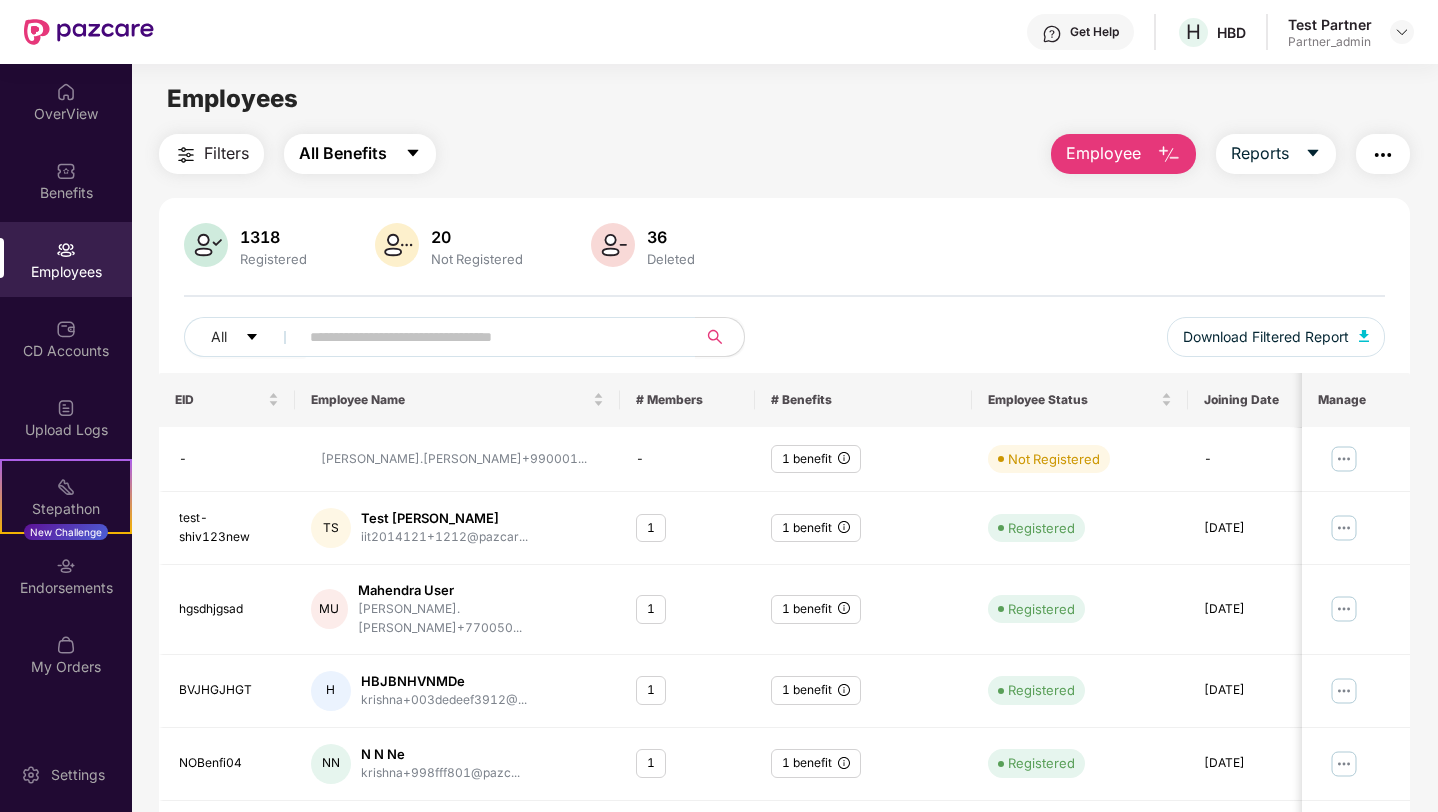 click on "All Benefits" at bounding box center (343, 153) 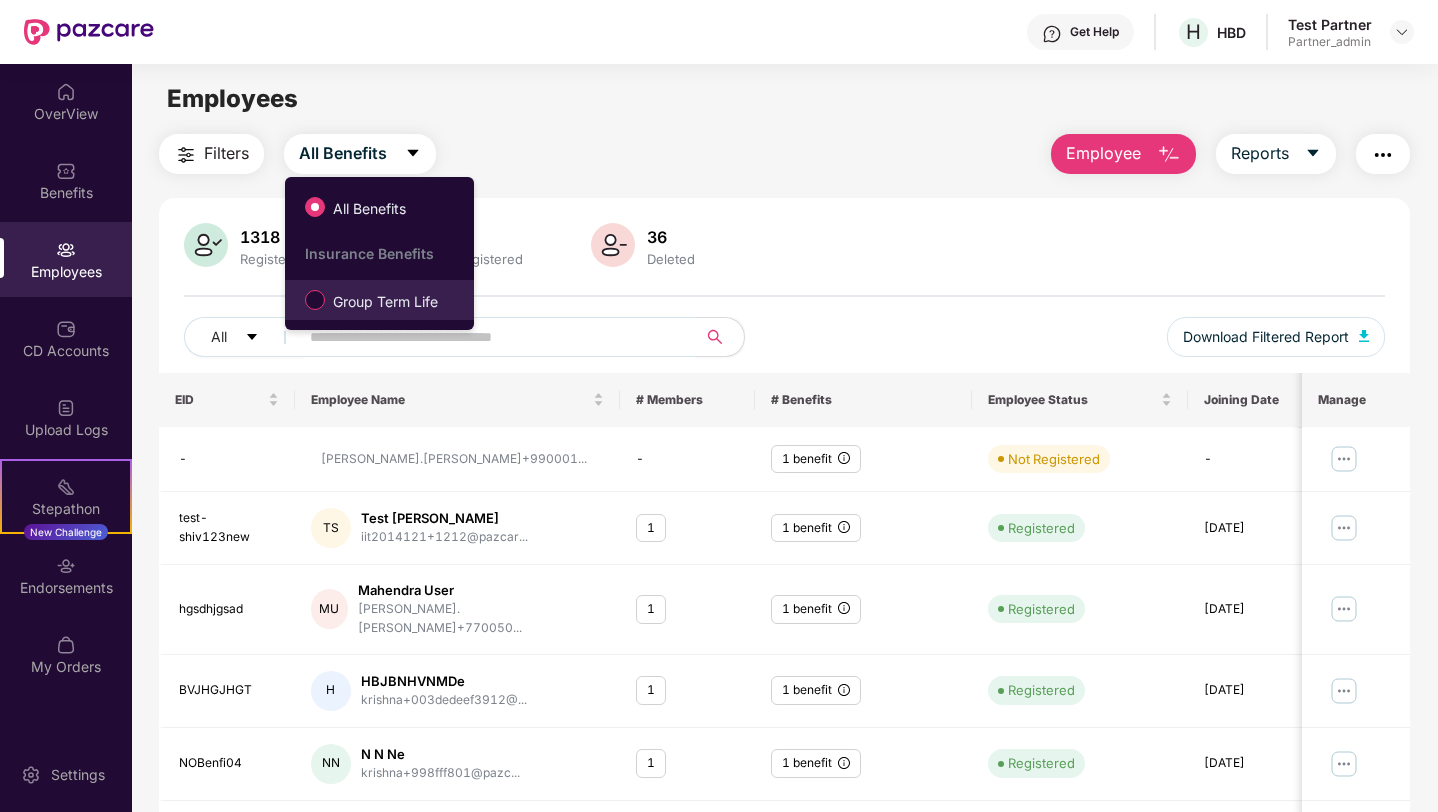 click on "Group Term Life" at bounding box center [385, 302] 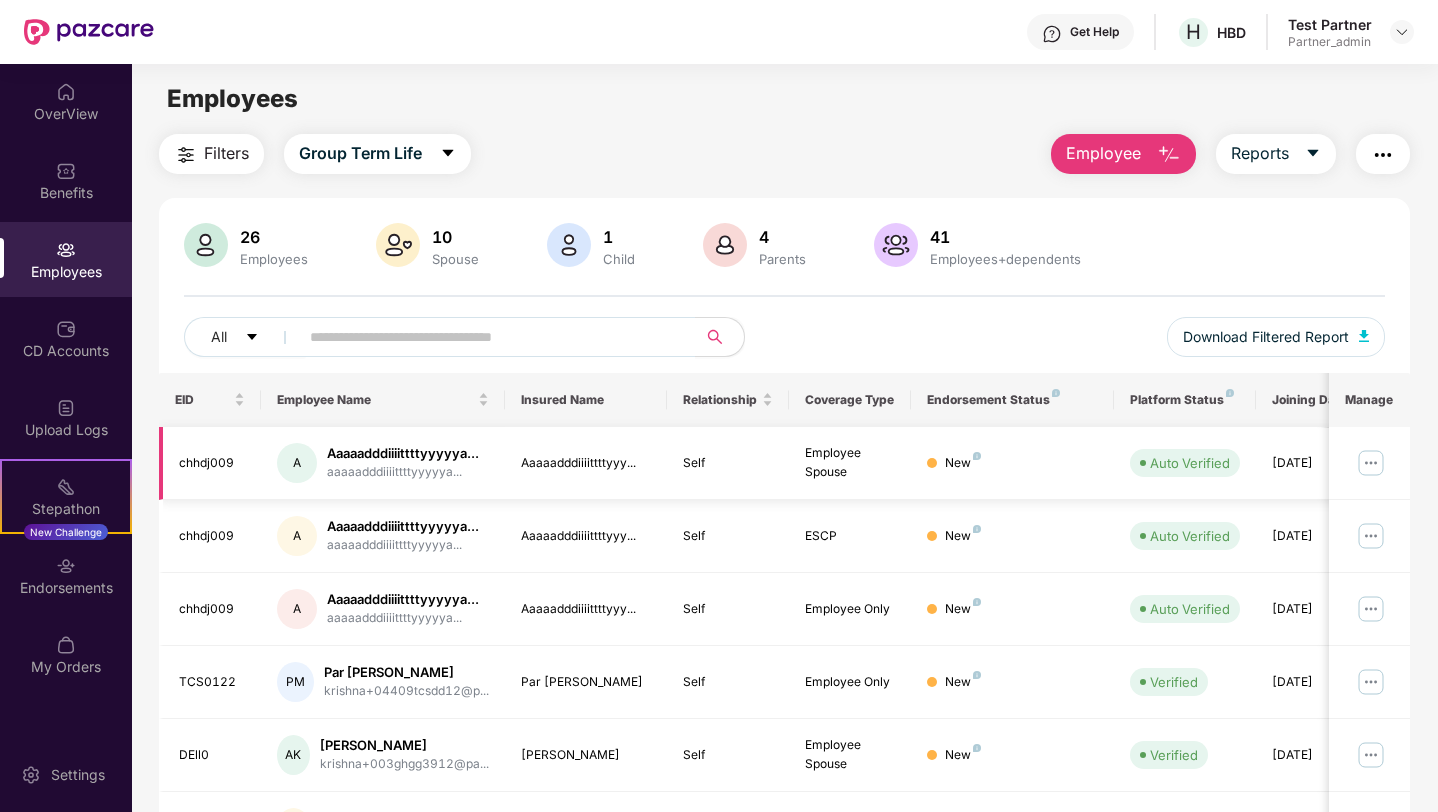 click at bounding box center [1371, 463] 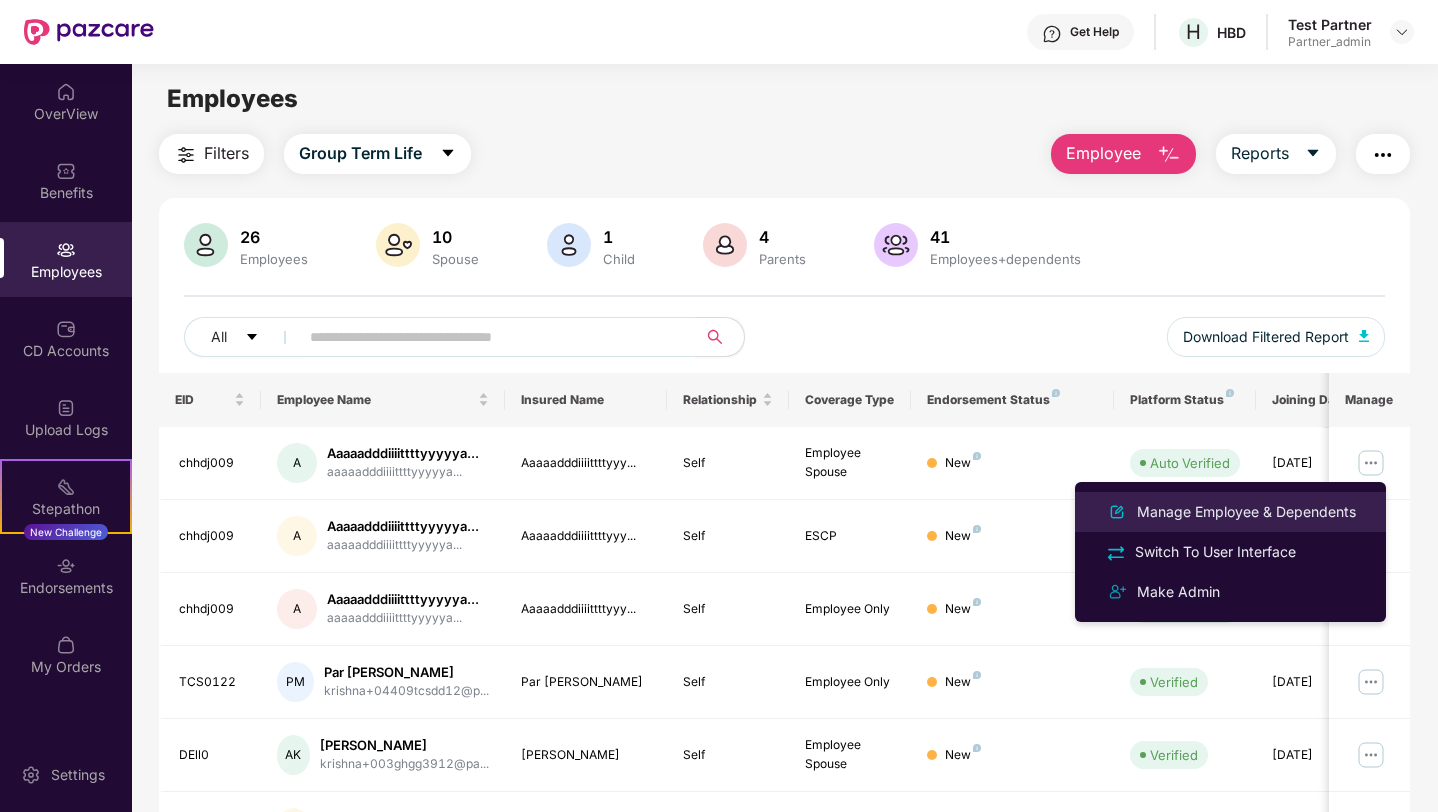 click on "Manage Employee & Dependents" at bounding box center [1246, 512] 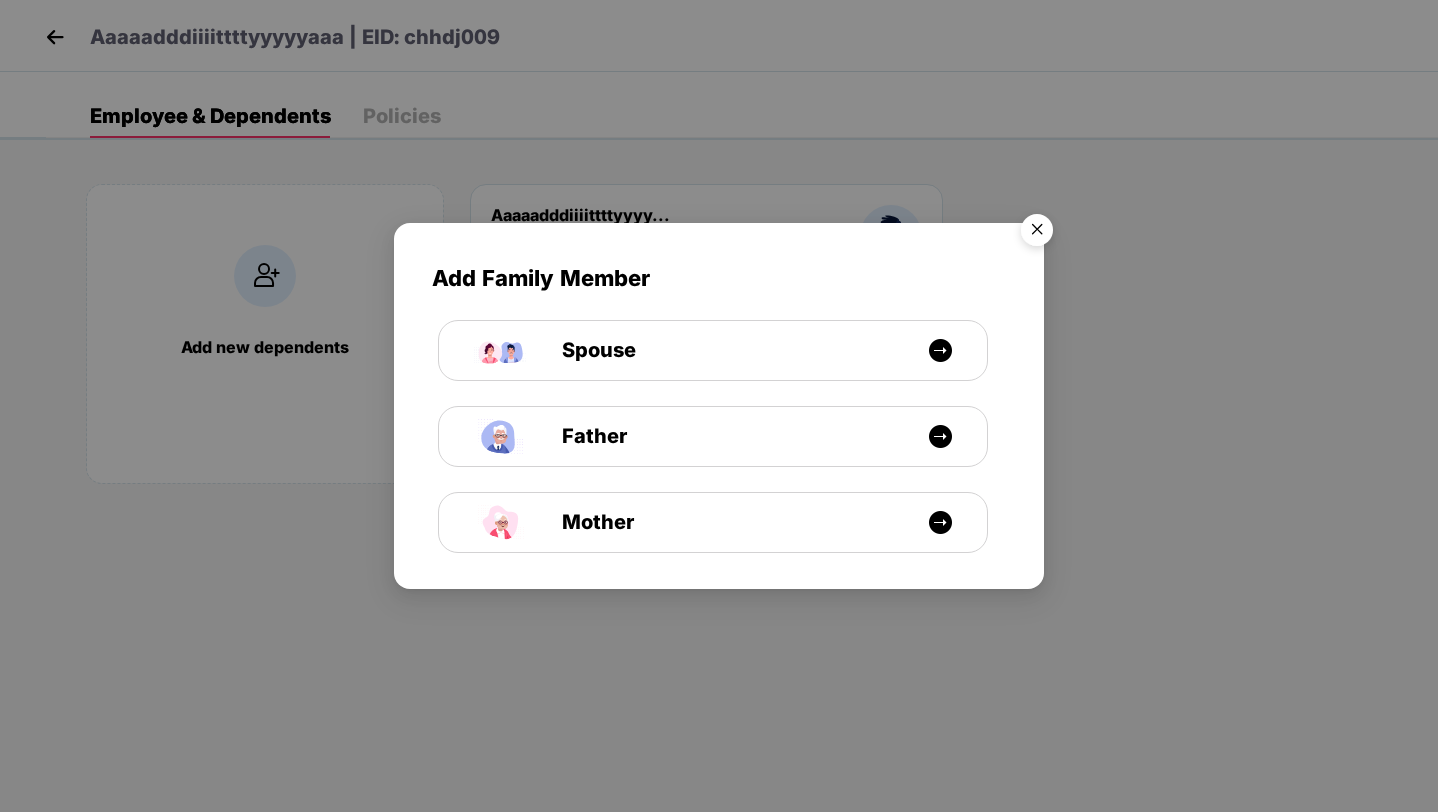 click at bounding box center (1037, 233) 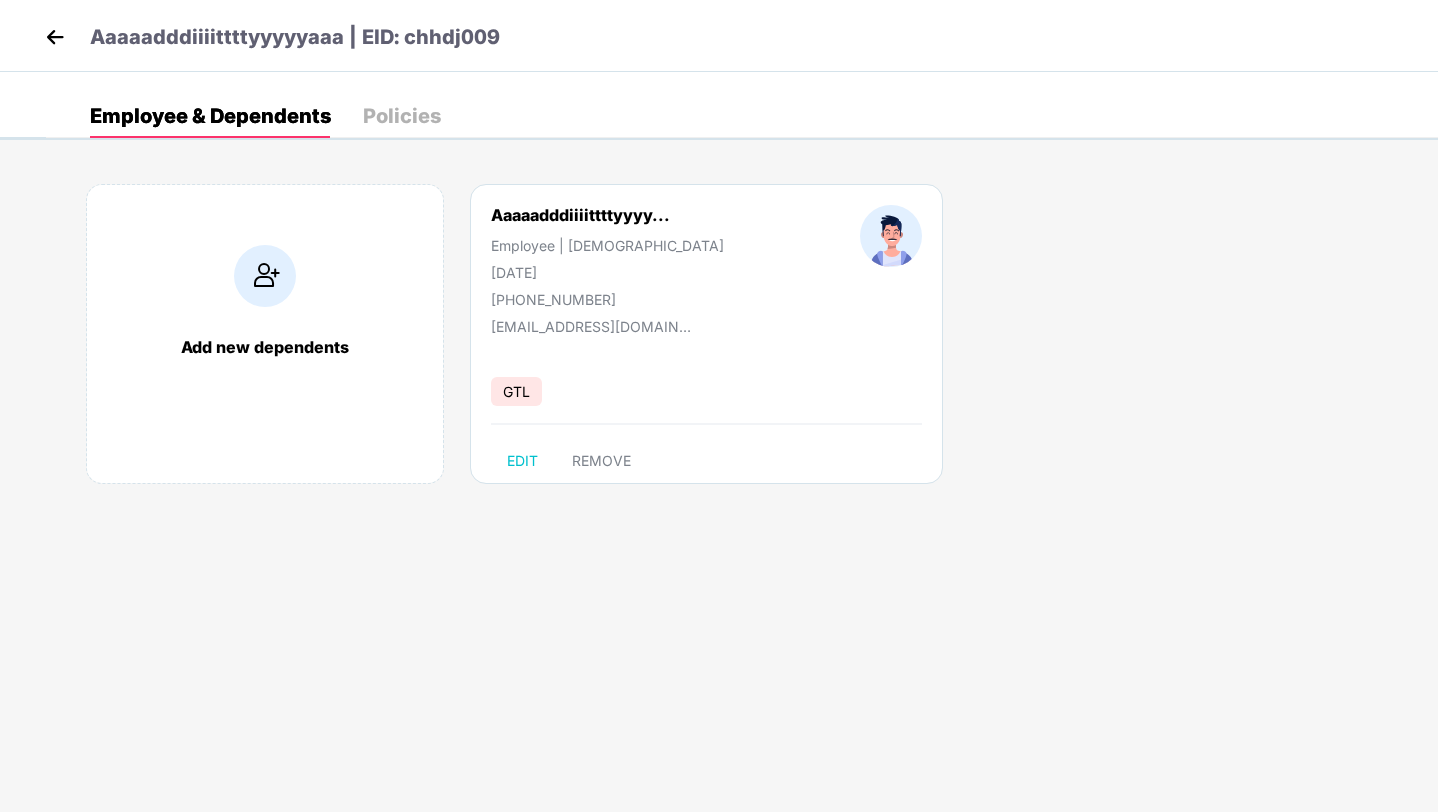 click at bounding box center (55, 37) 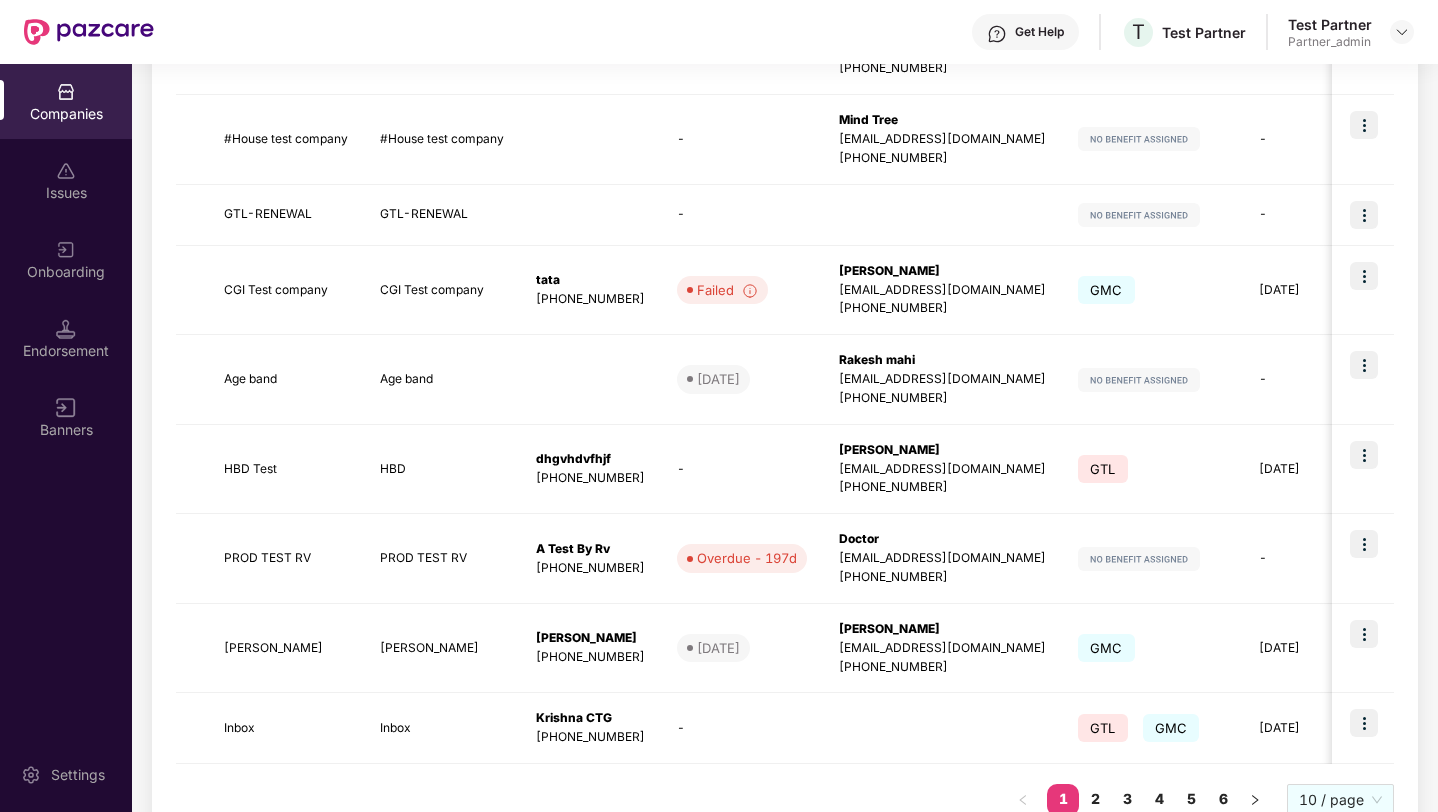 scroll, scrollTop: 594, scrollLeft: 0, axis: vertical 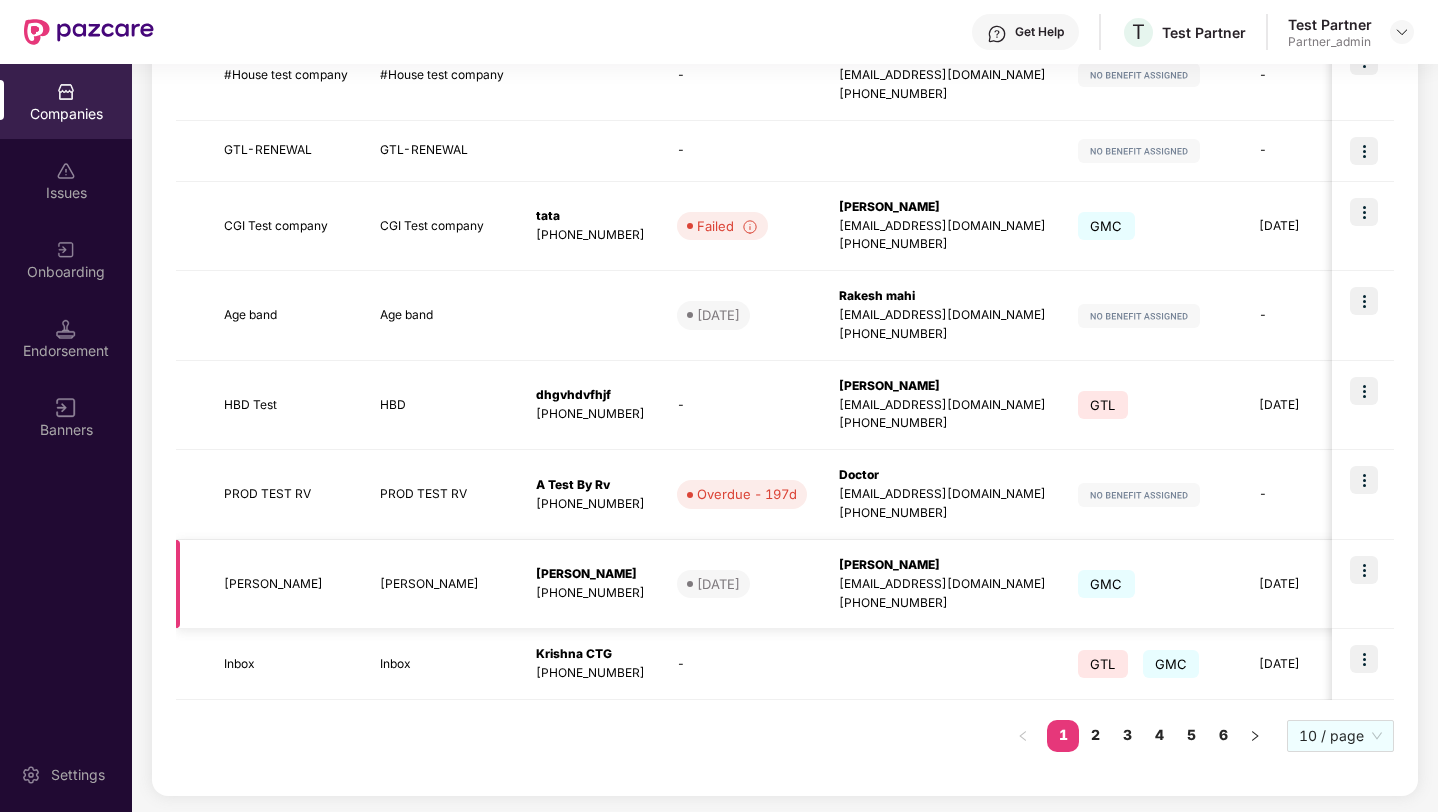click at bounding box center (1364, 570) 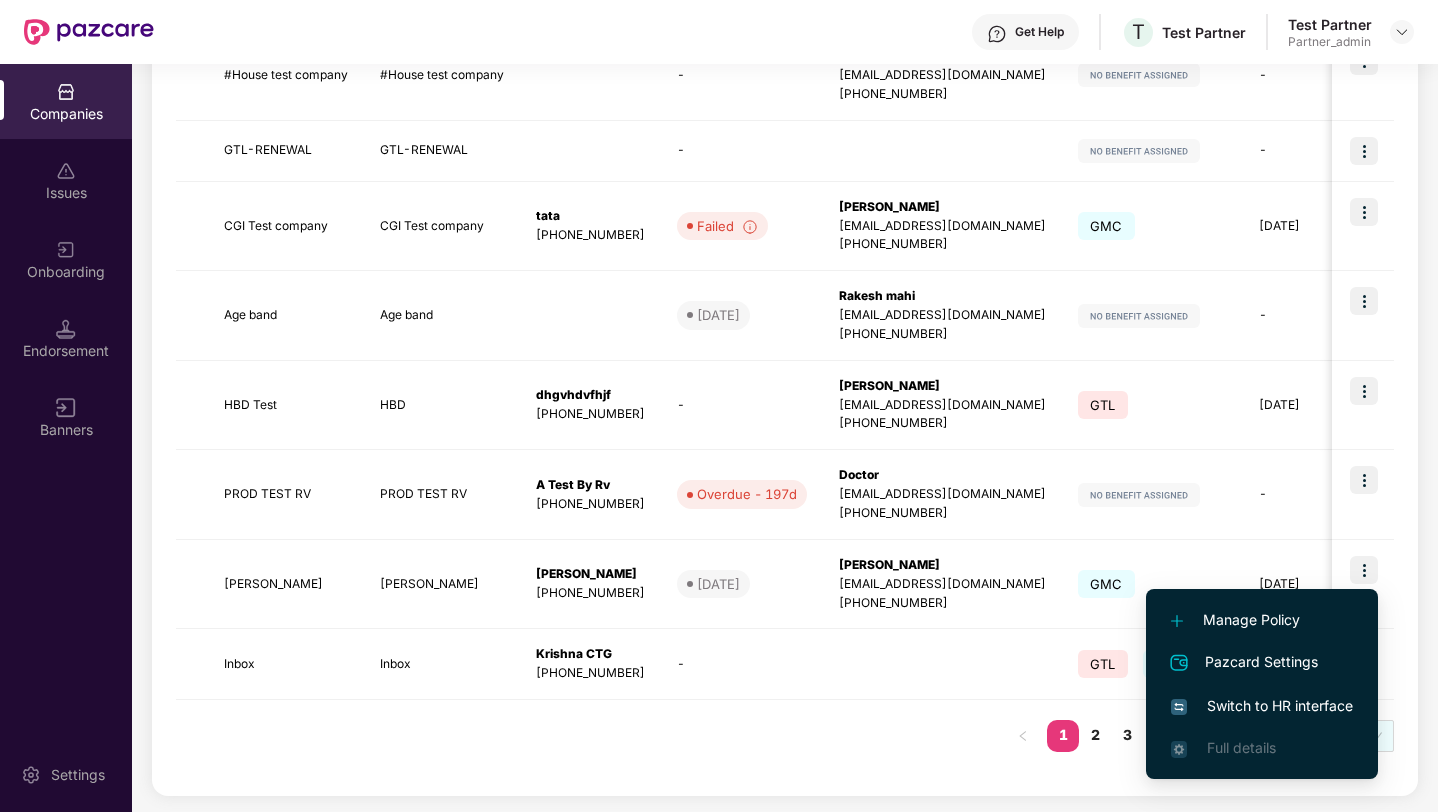 click on "Pazcard Settings" at bounding box center [1262, 663] 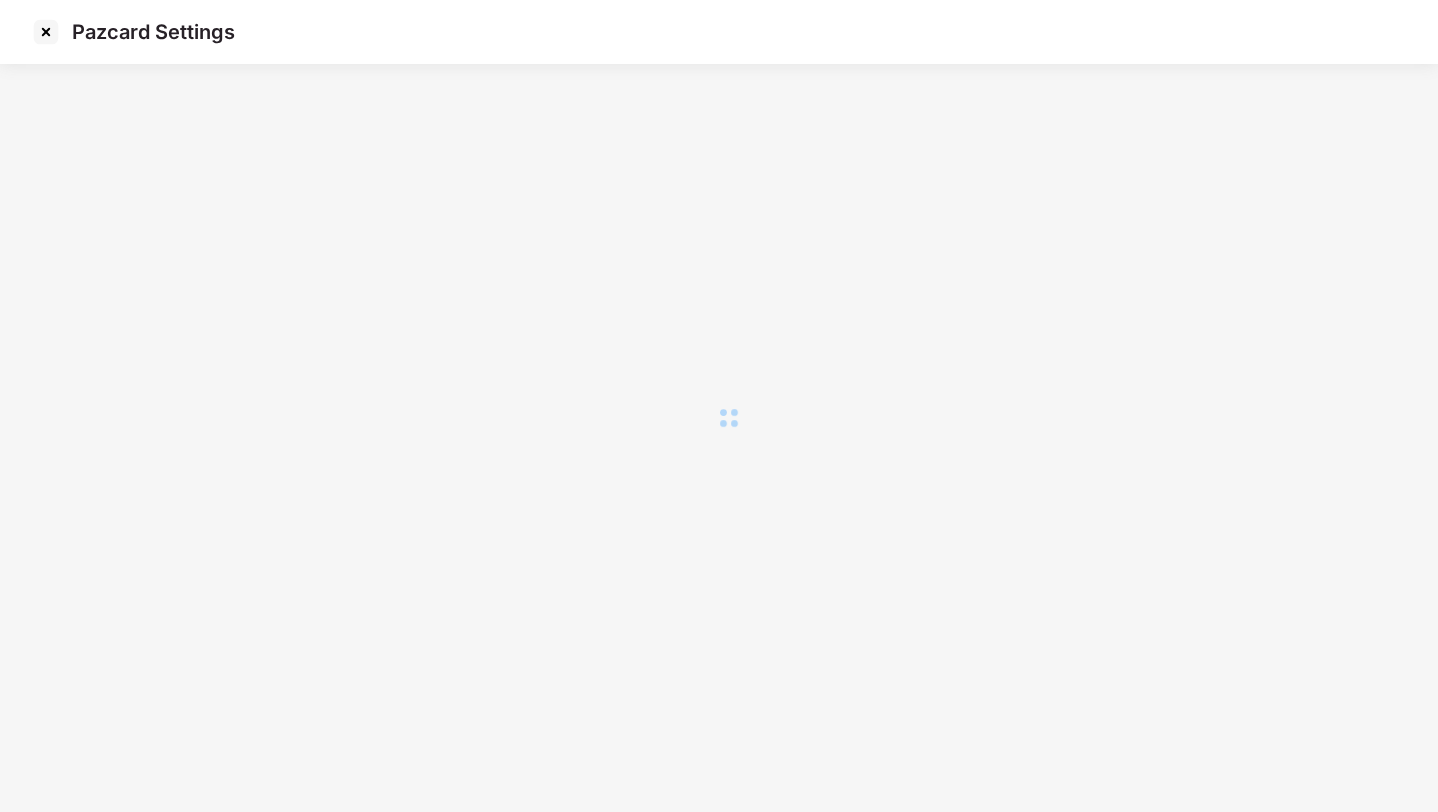 click on "Pazcard Settings" at bounding box center (719, 406) 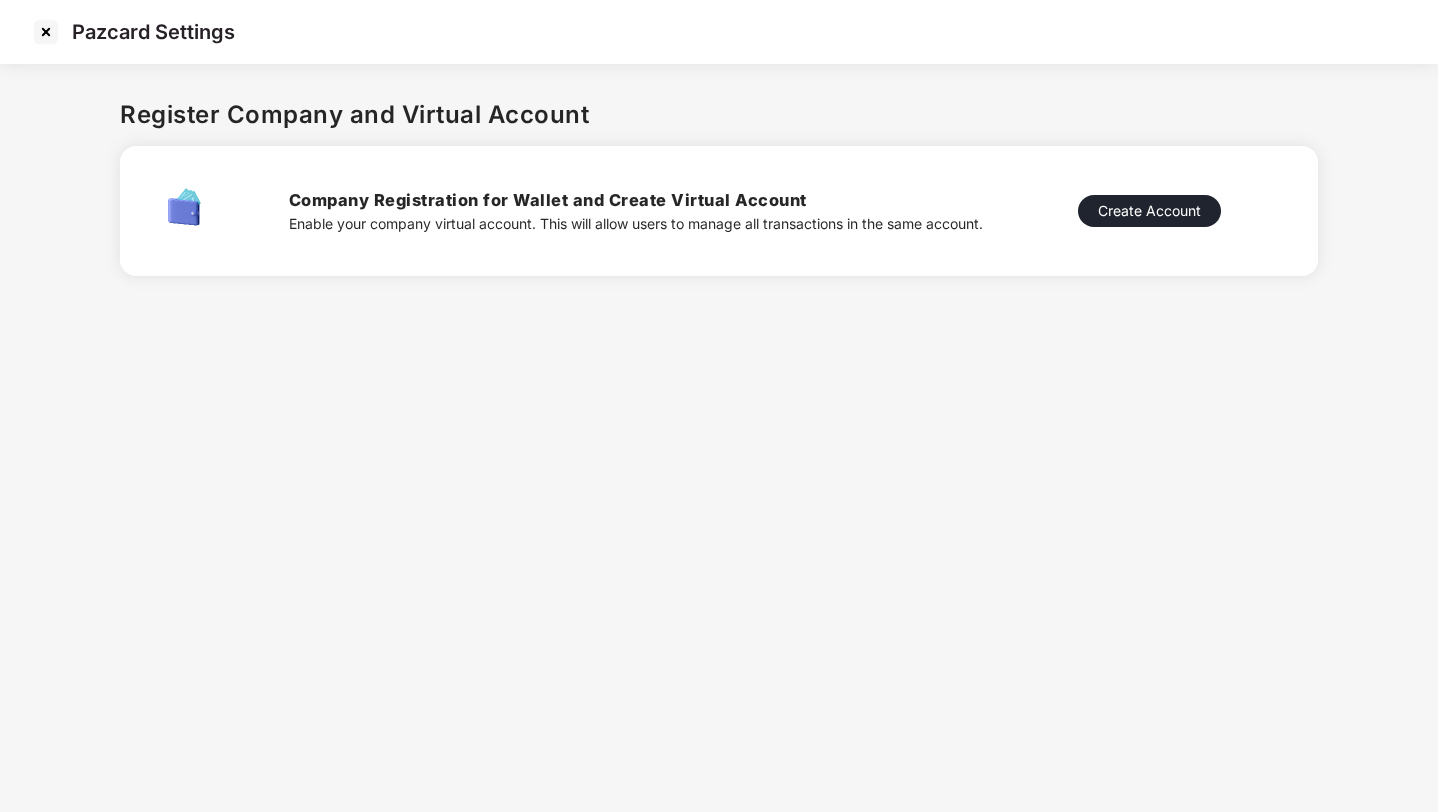 click at bounding box center (46, 32) 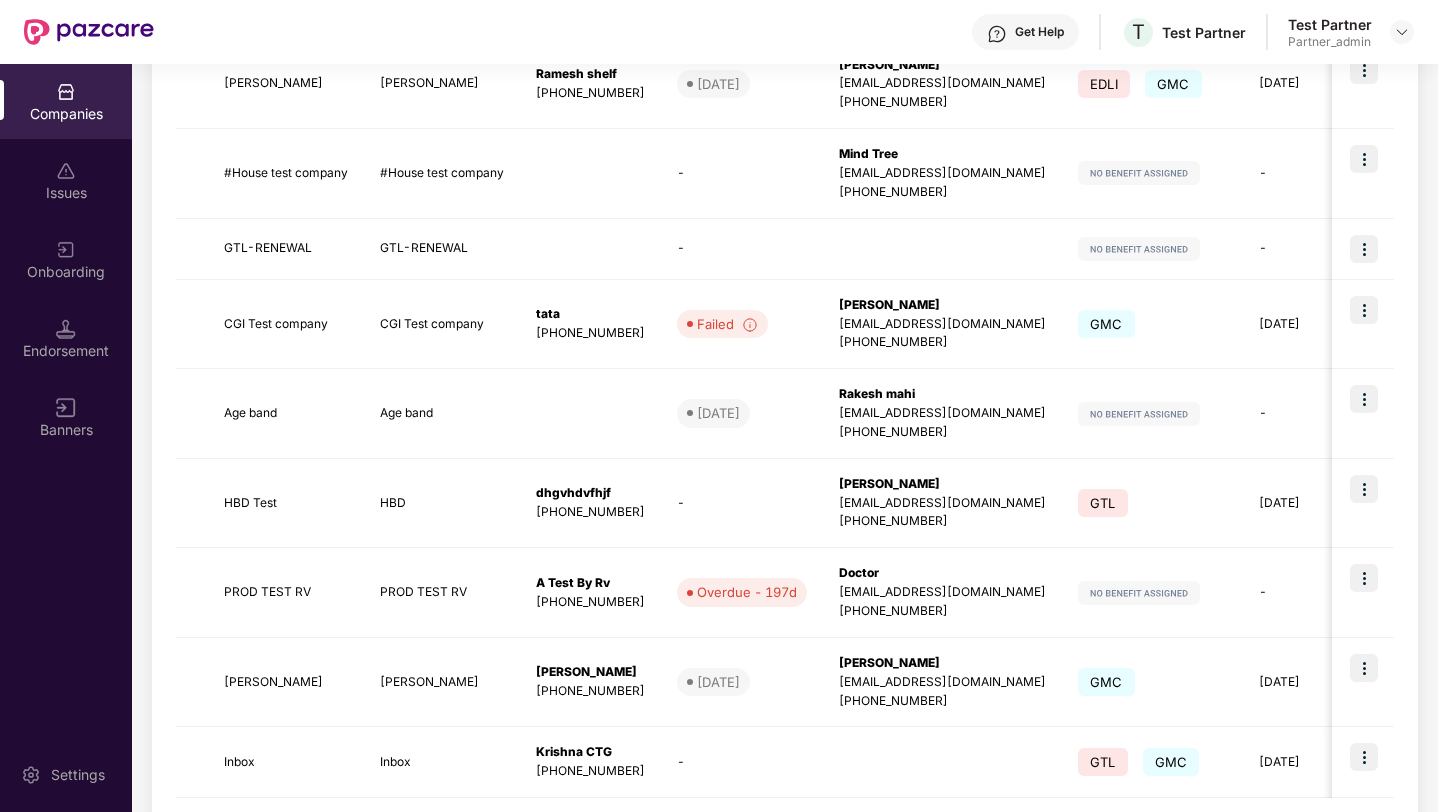 scroll, scrollTop: 594, scrollLeft: 0, axis: vertical 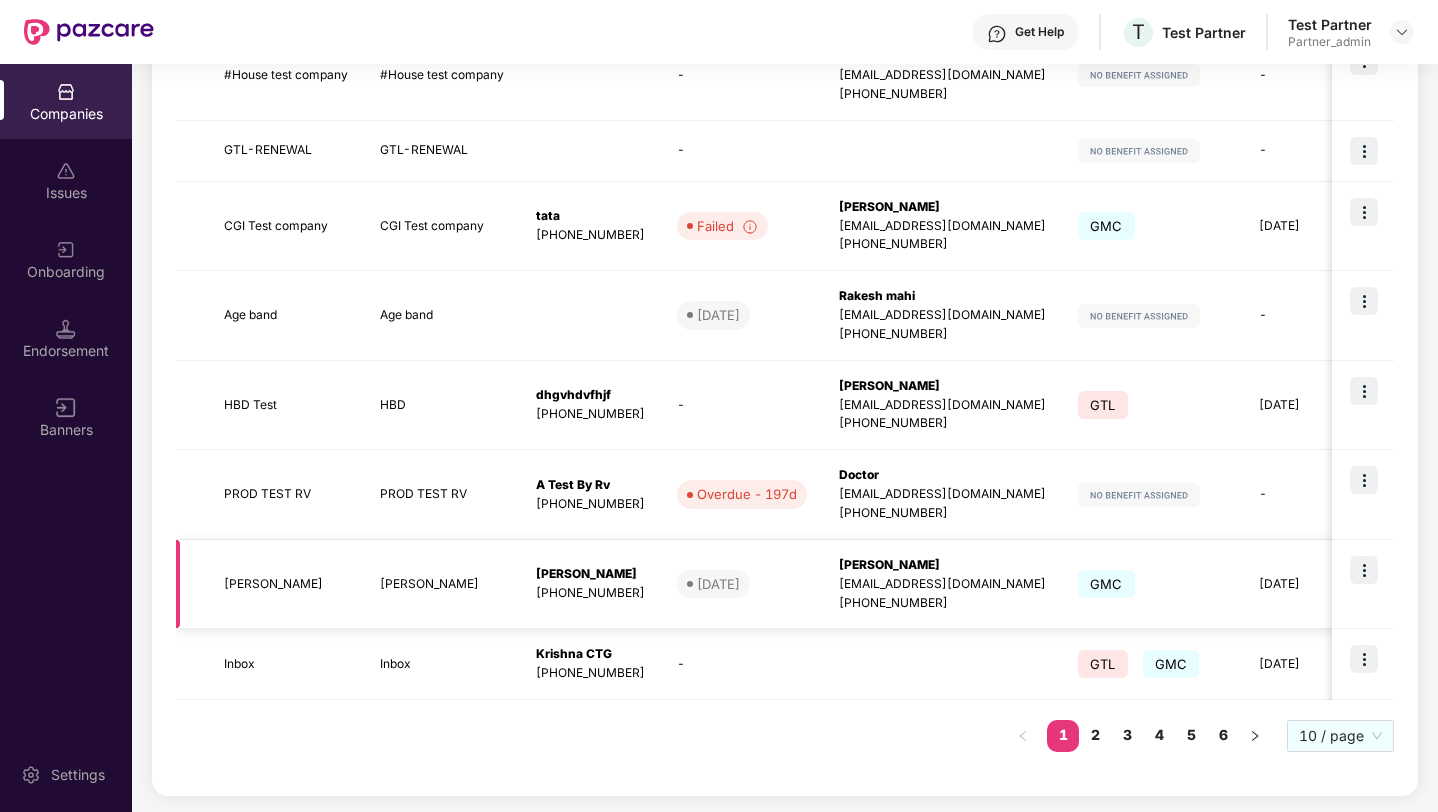 click at bounding box center (1364, 570) 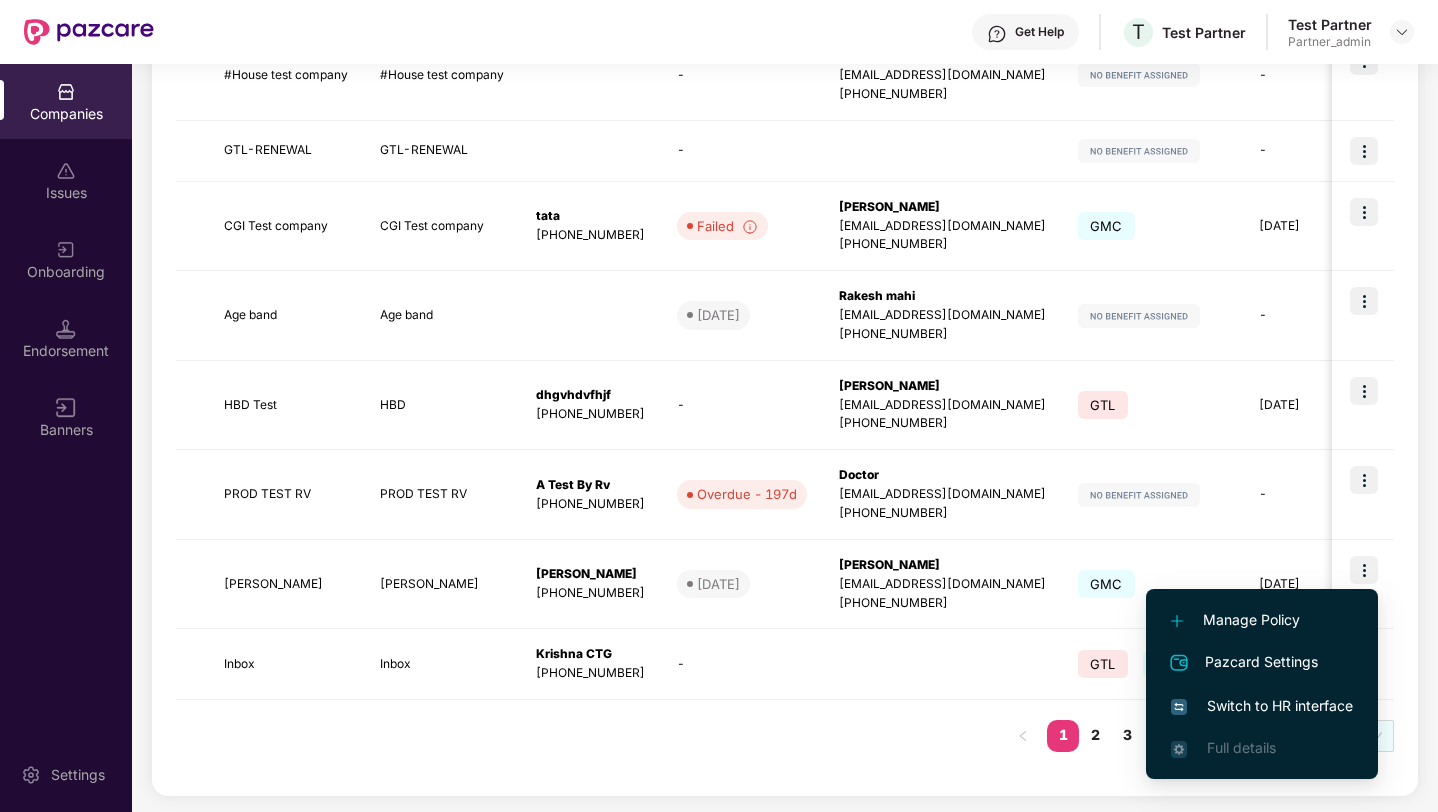 click on "Switch to HR interface" at bounding box center [1262, 706] 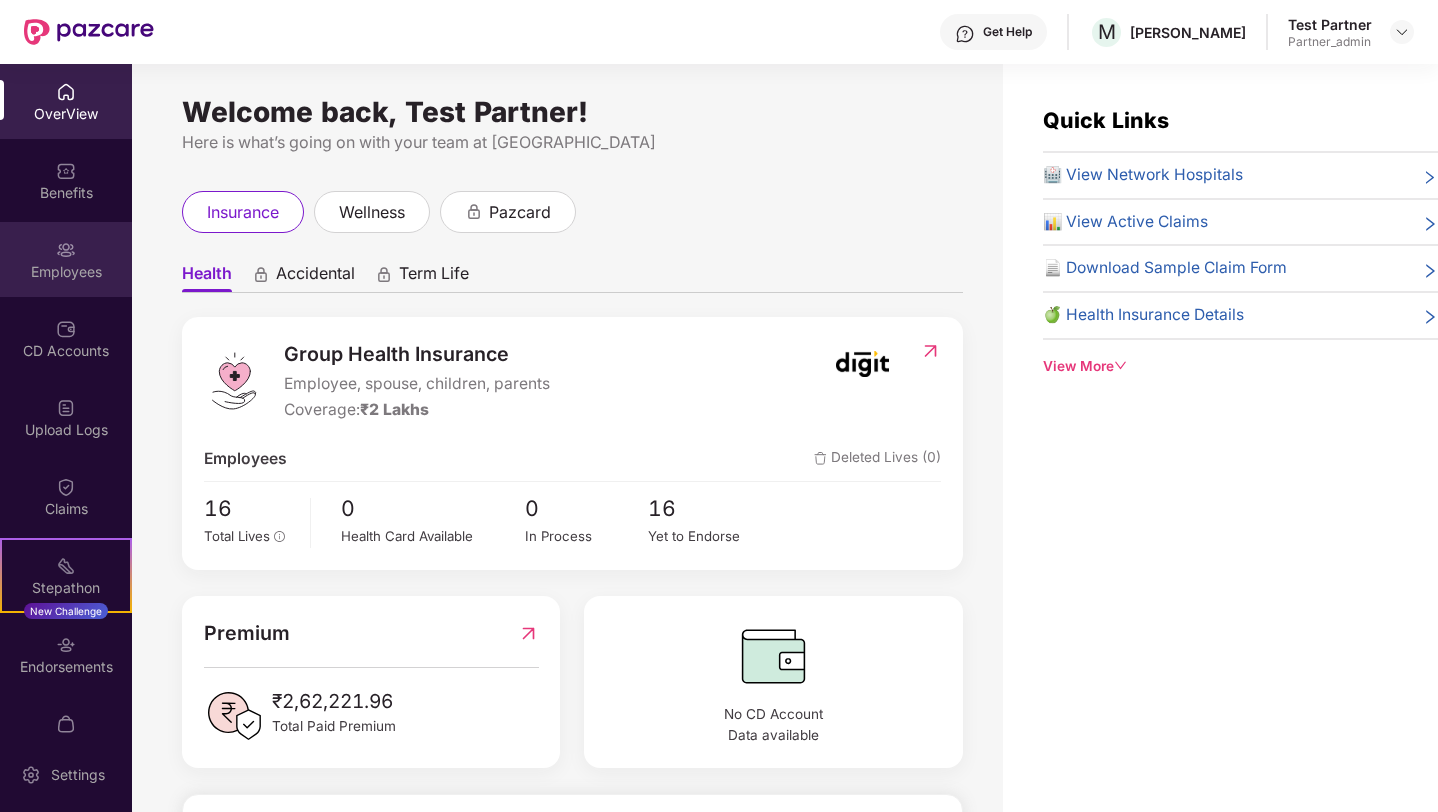 click on "Employees" at bounding box center (66, 259) 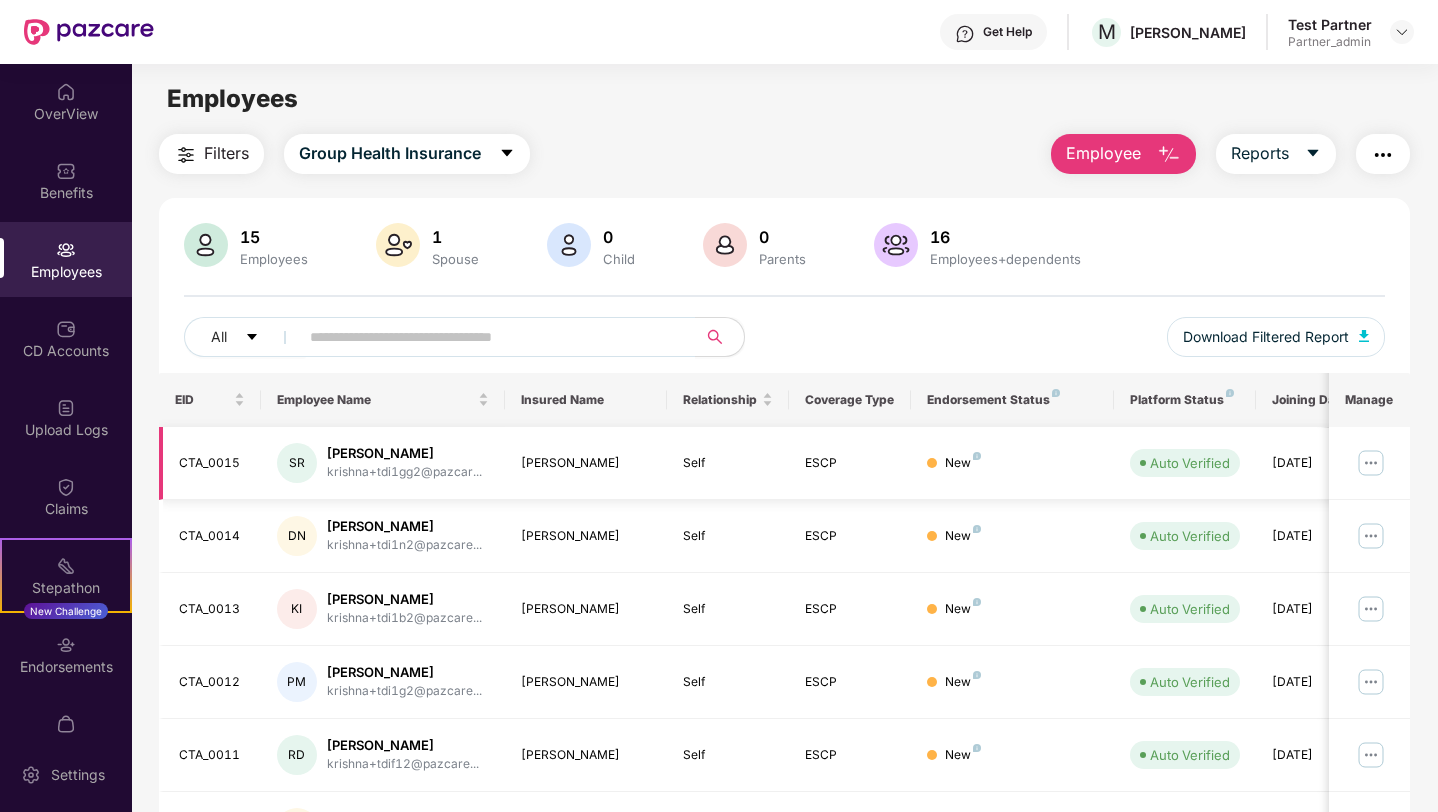 click at bounding box center (1371, 463) 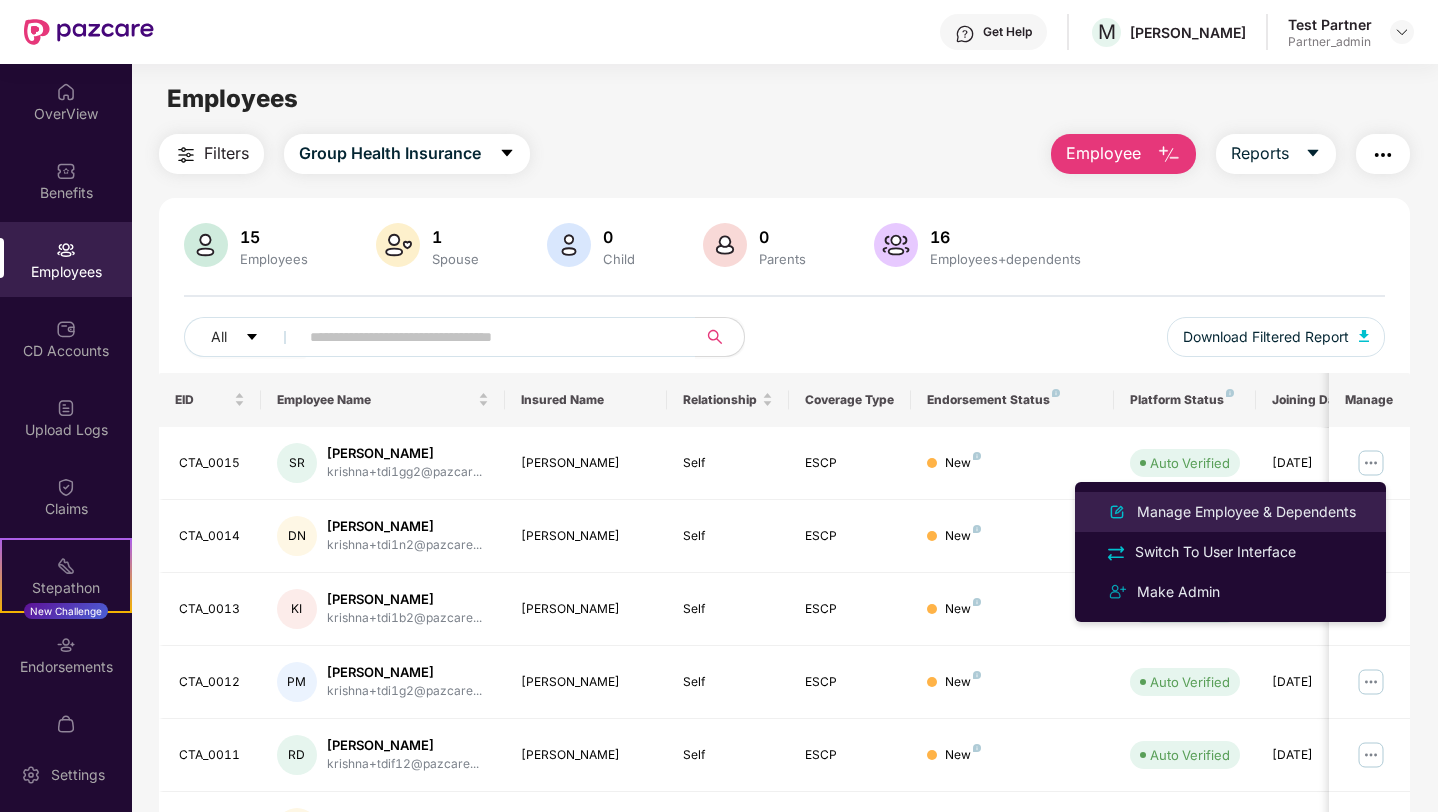 click on "Manage Employee & Dependents" at bounding box center (1246, 512) 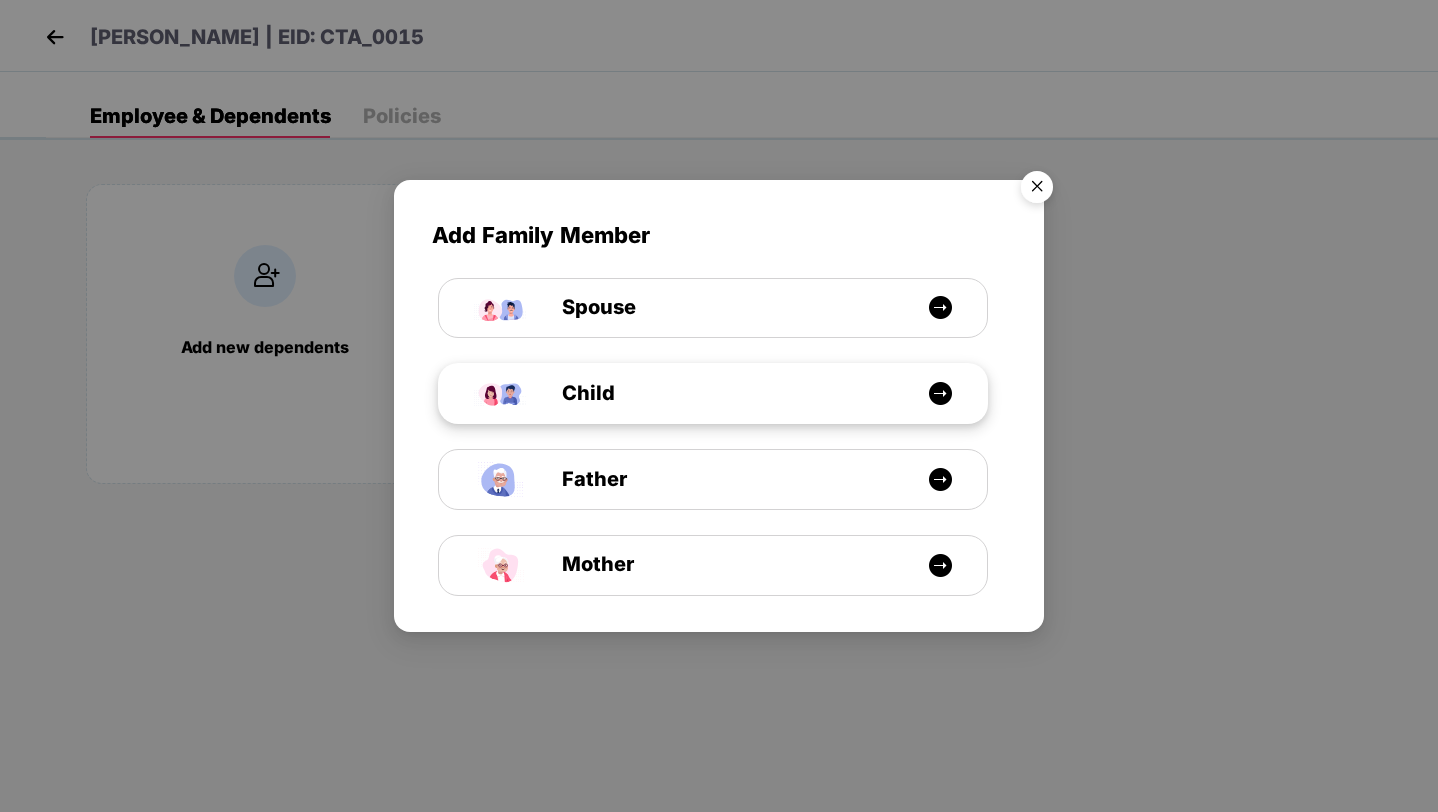 click on "Child" at bounding box center (722, 393) 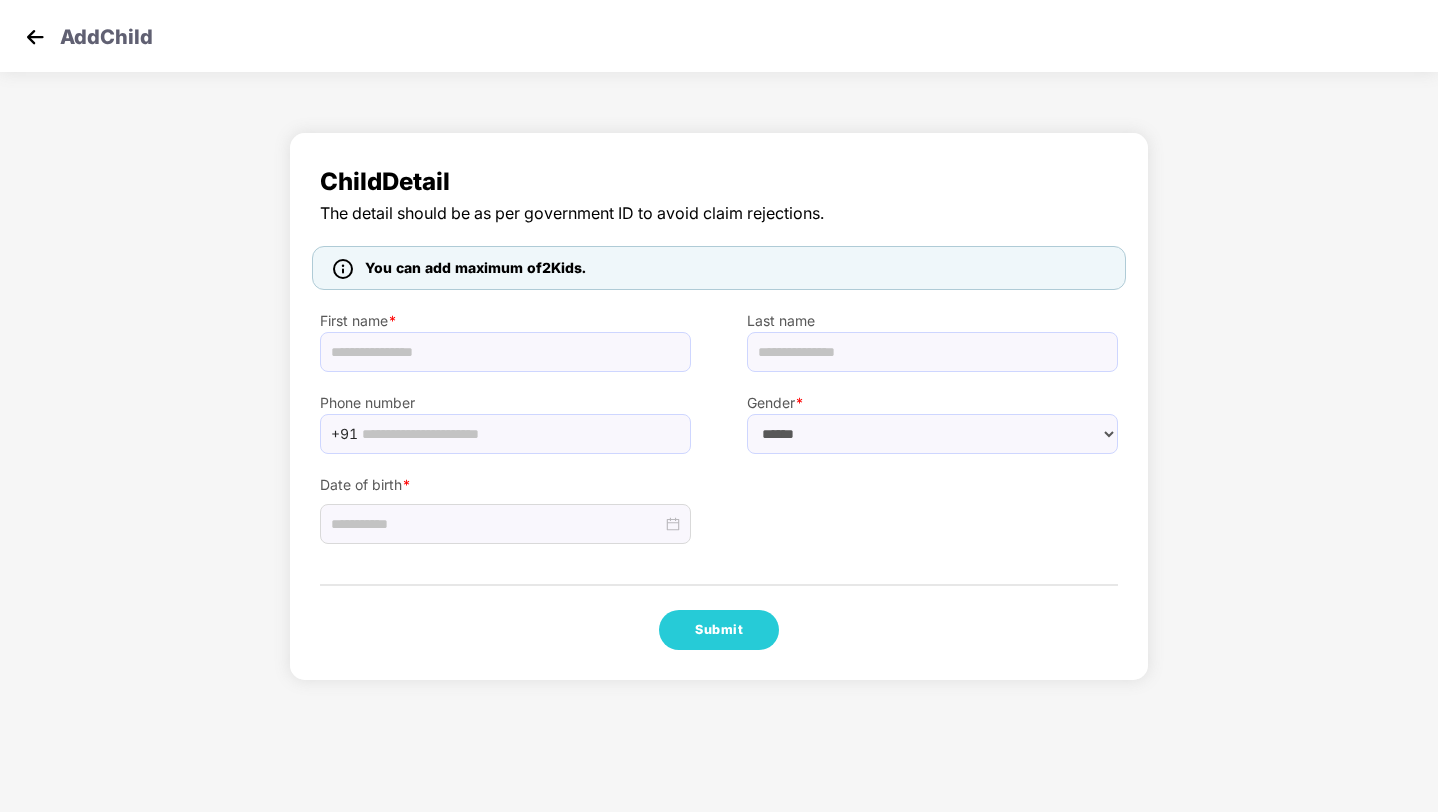 click at bounding box center [35, 37] 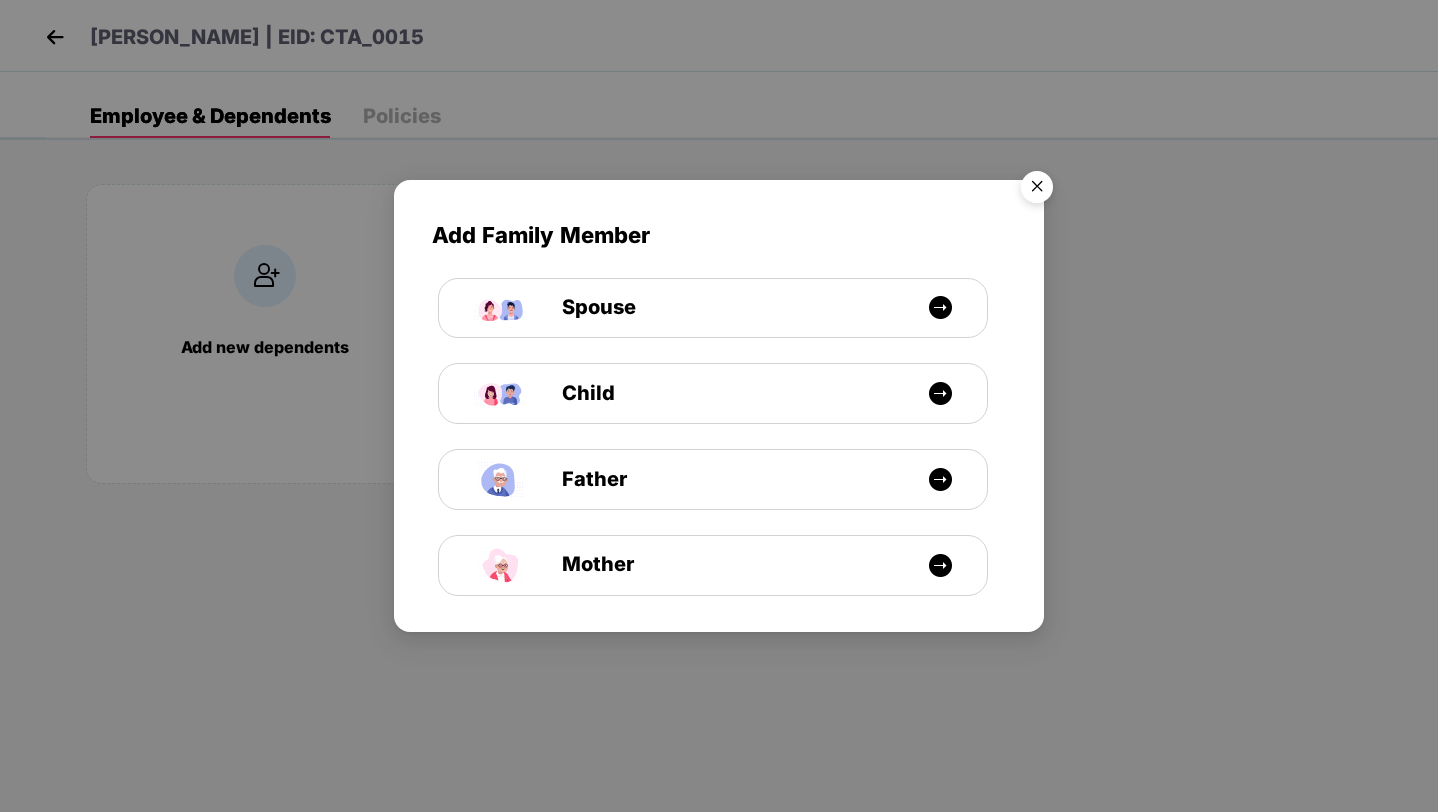 click on "Add Family Member Spouse Child Father Mother" at bounding box center [719, 406] 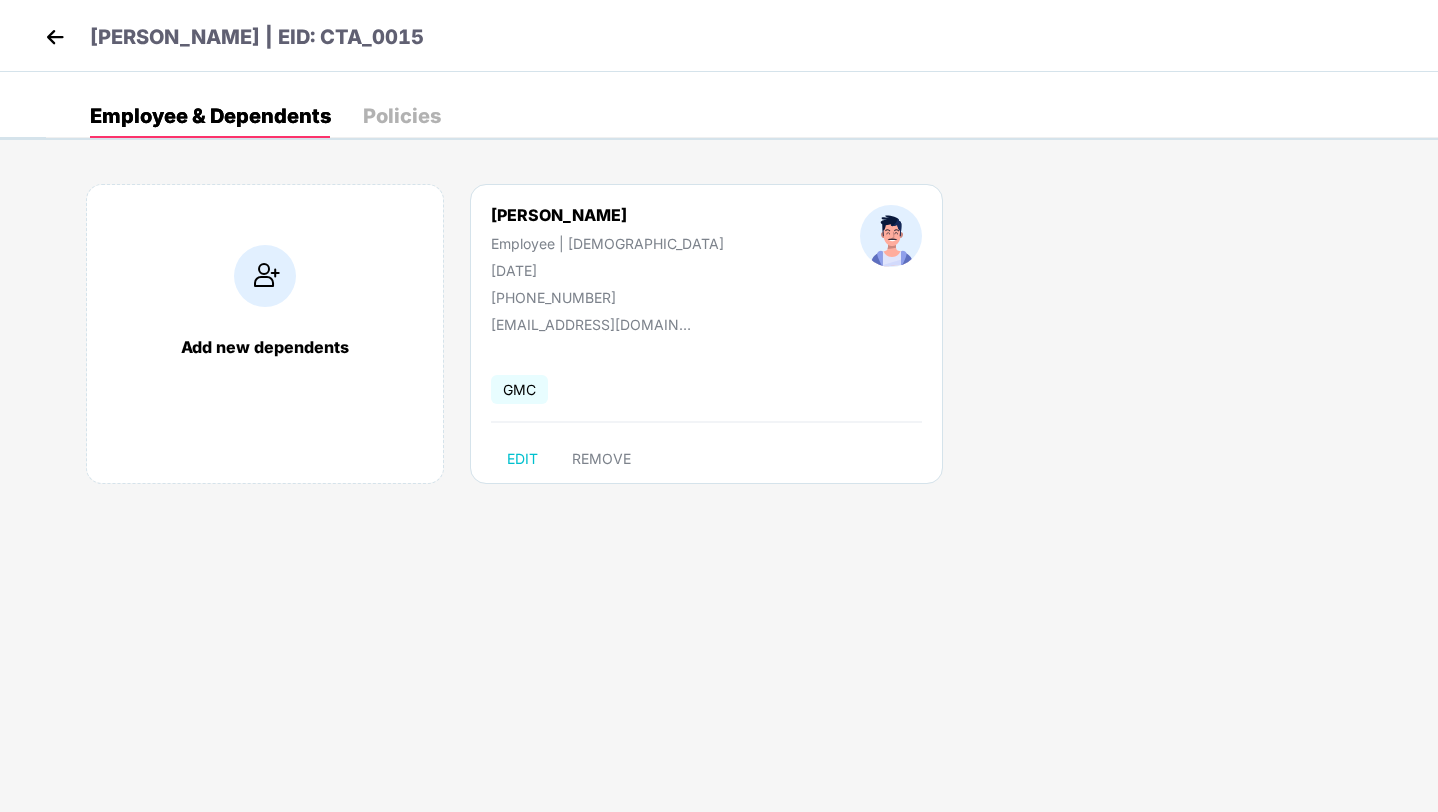click at bounding box center [55, 37] 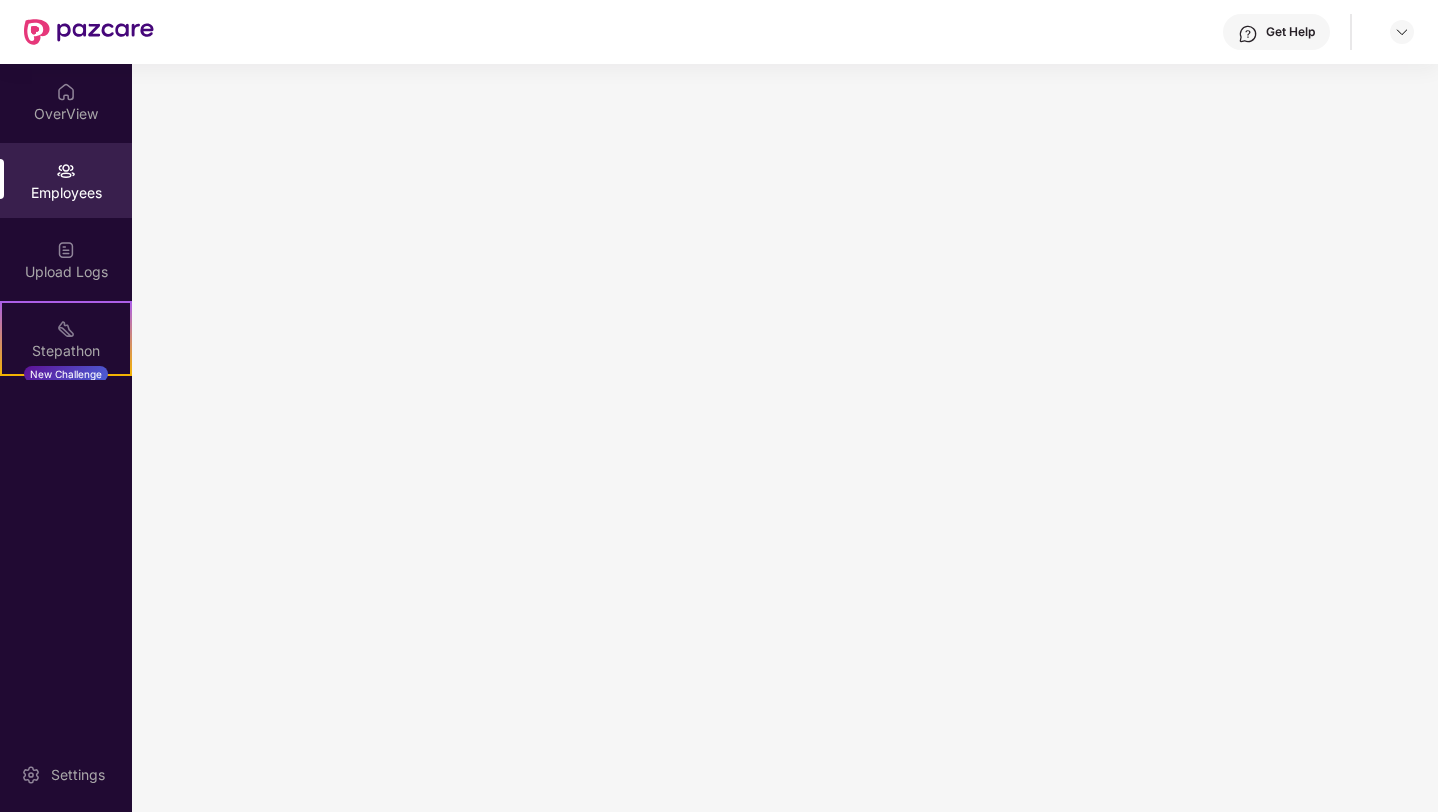 click at bounding box center (89, 32) 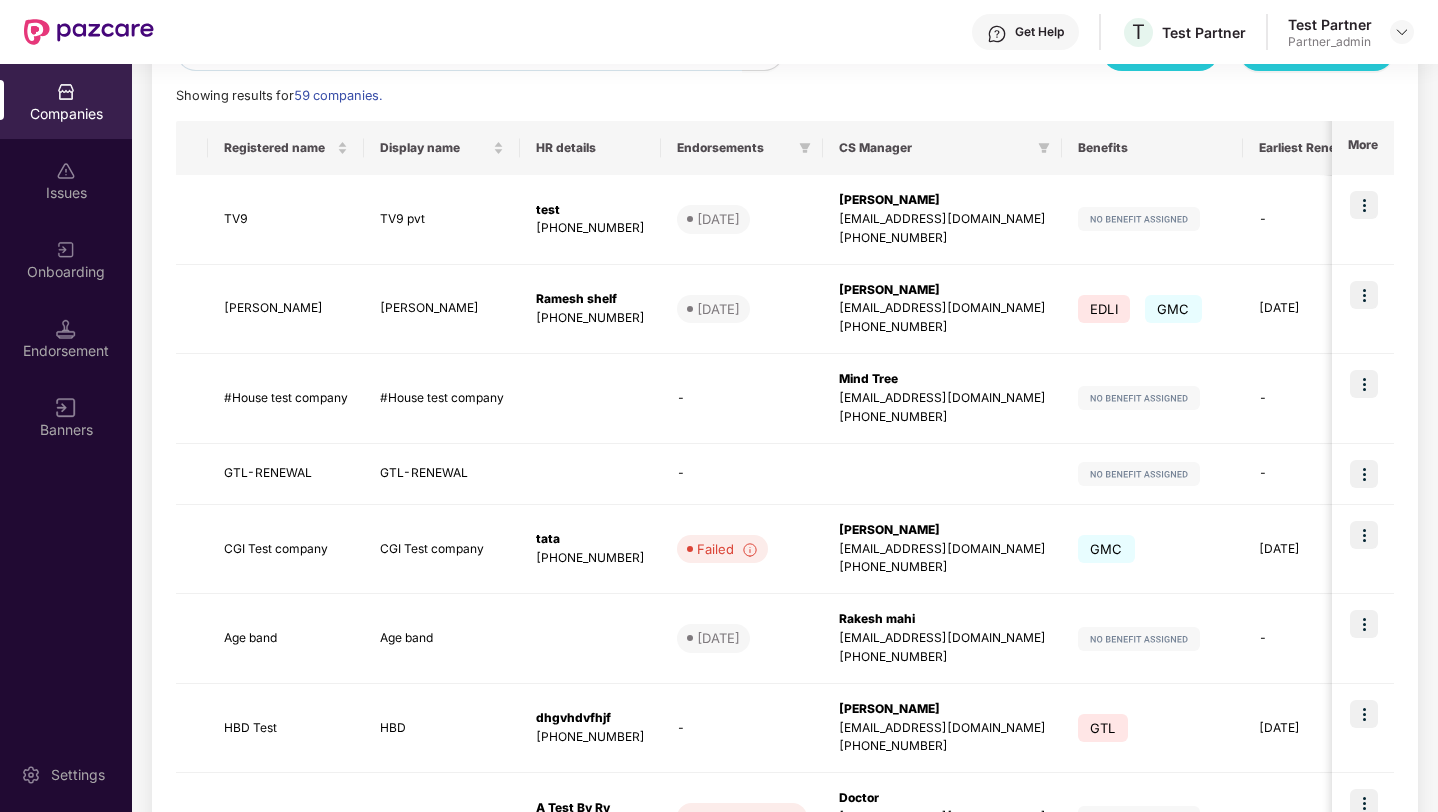 scroll, scrollTop: 594, scrollLeft: 0, axis: vertical 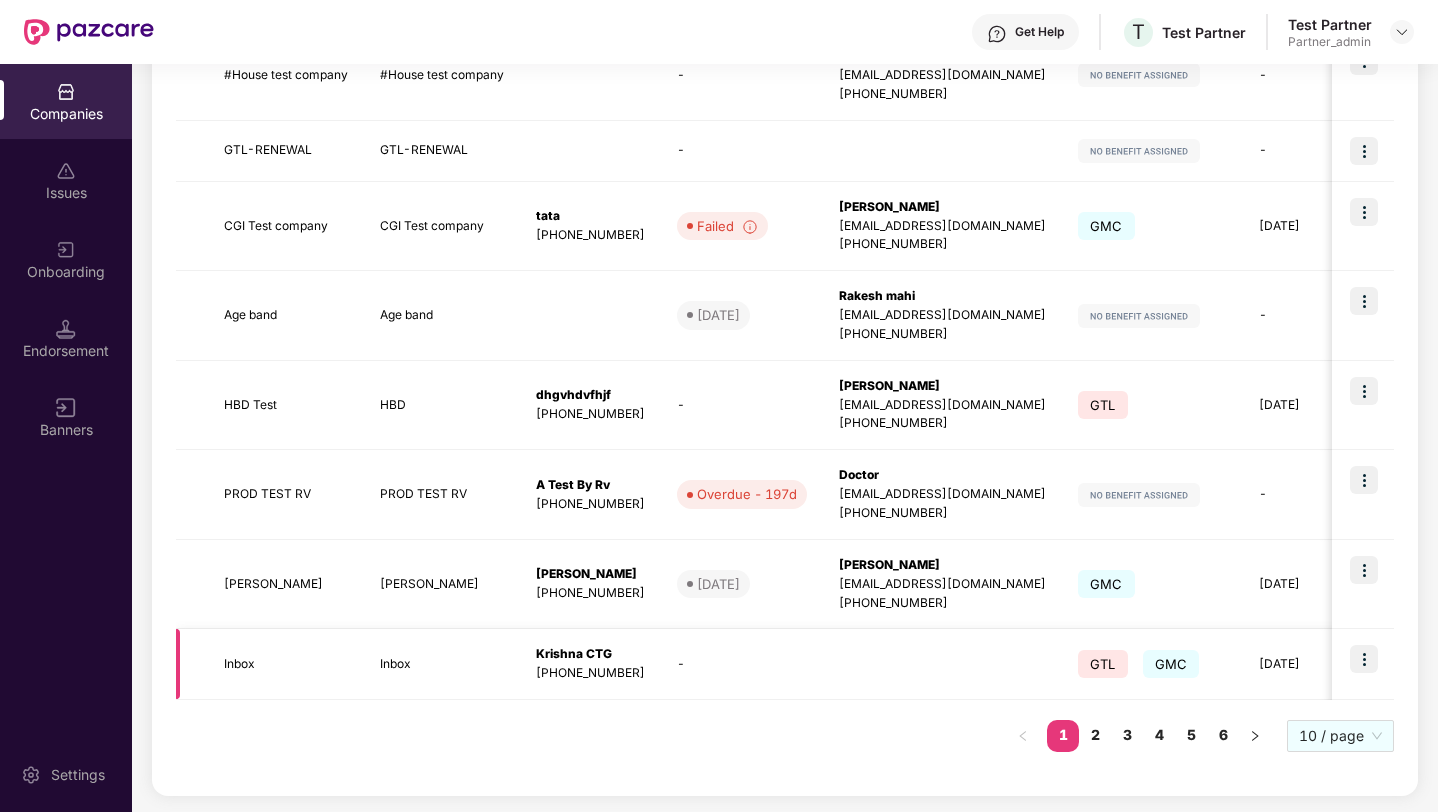 click at bounding box center [1364, 659] 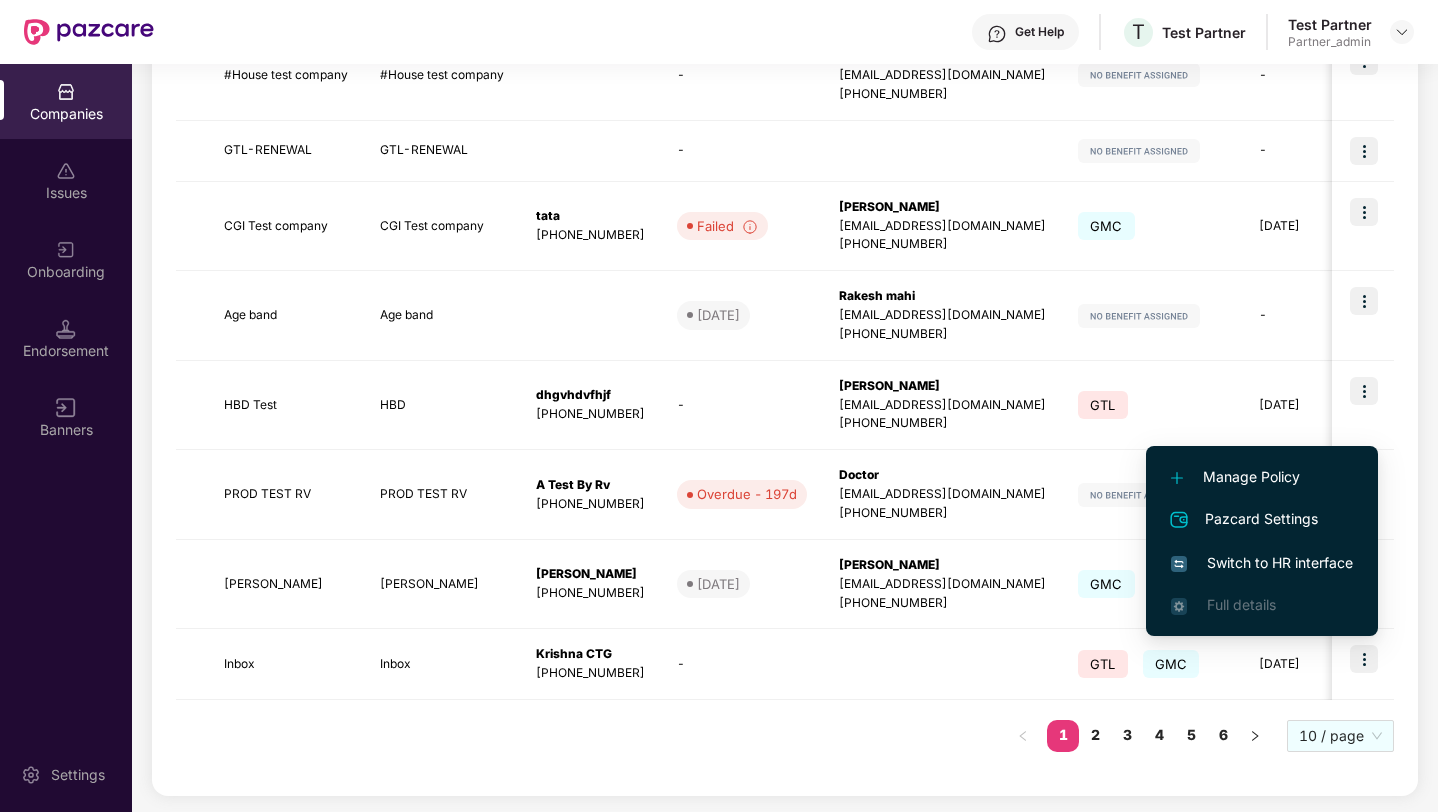 click on "Switch to HR interface" at bounding box center (1262, 563) 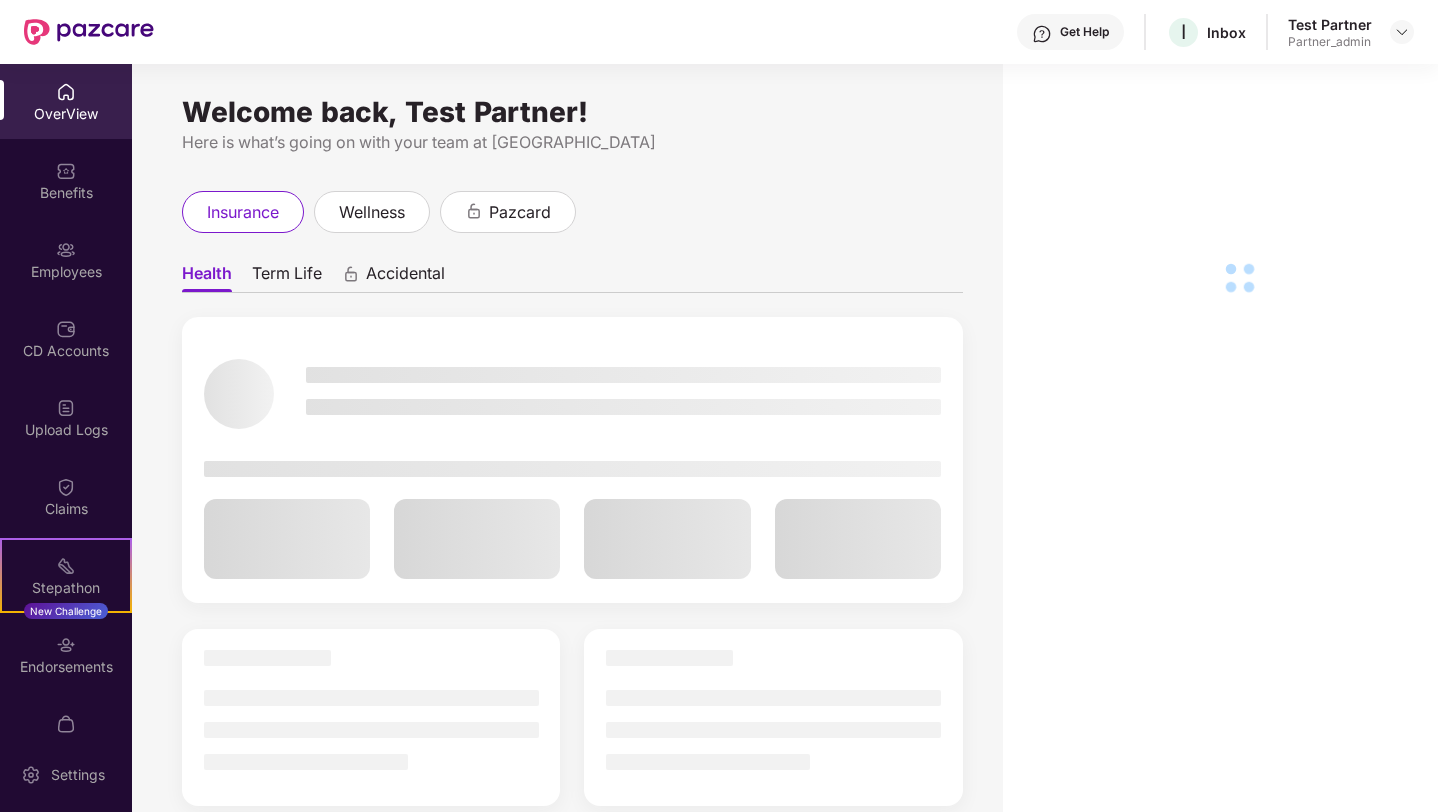 click on "Employees" at bounding box center [66, 272] 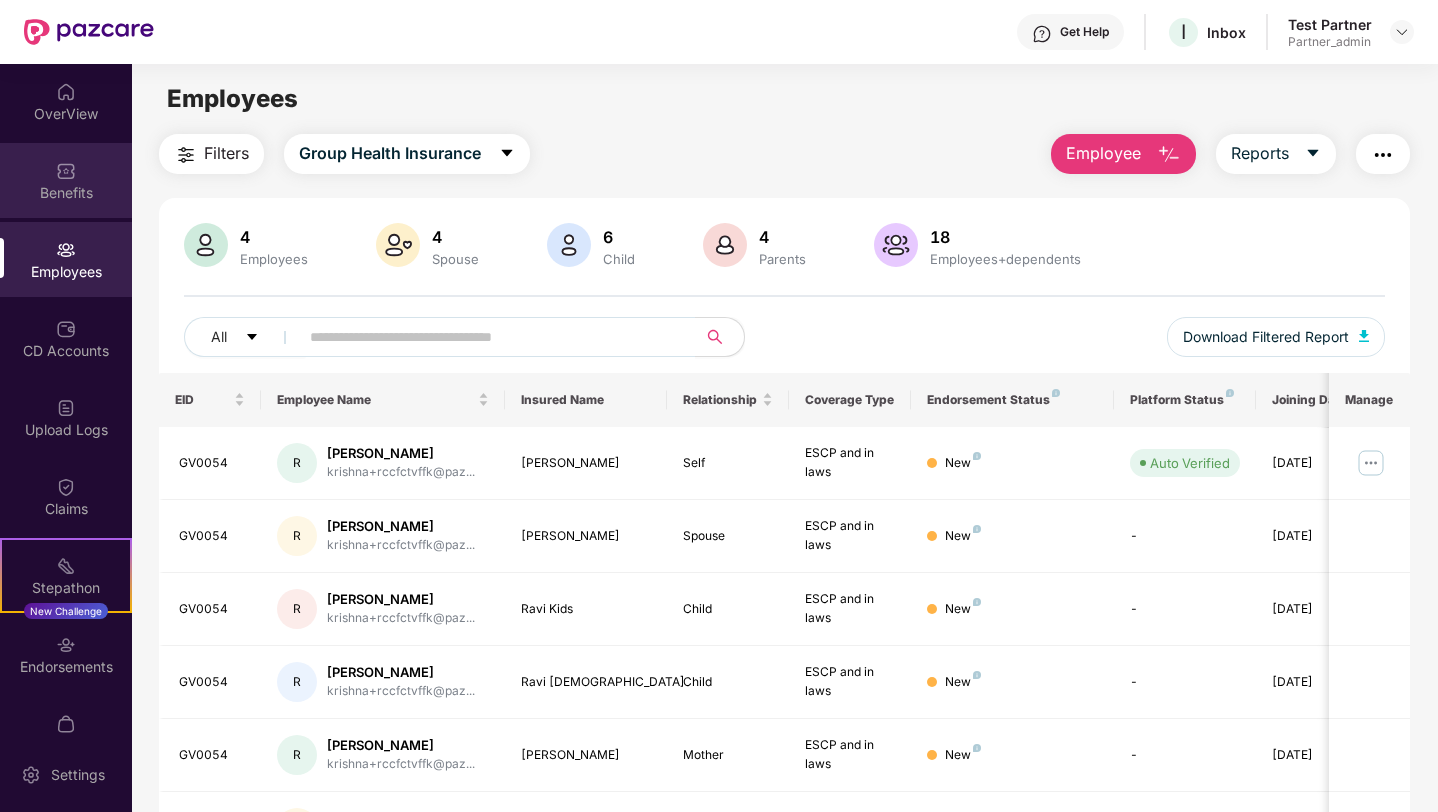 click at bounding box center (66, 171) 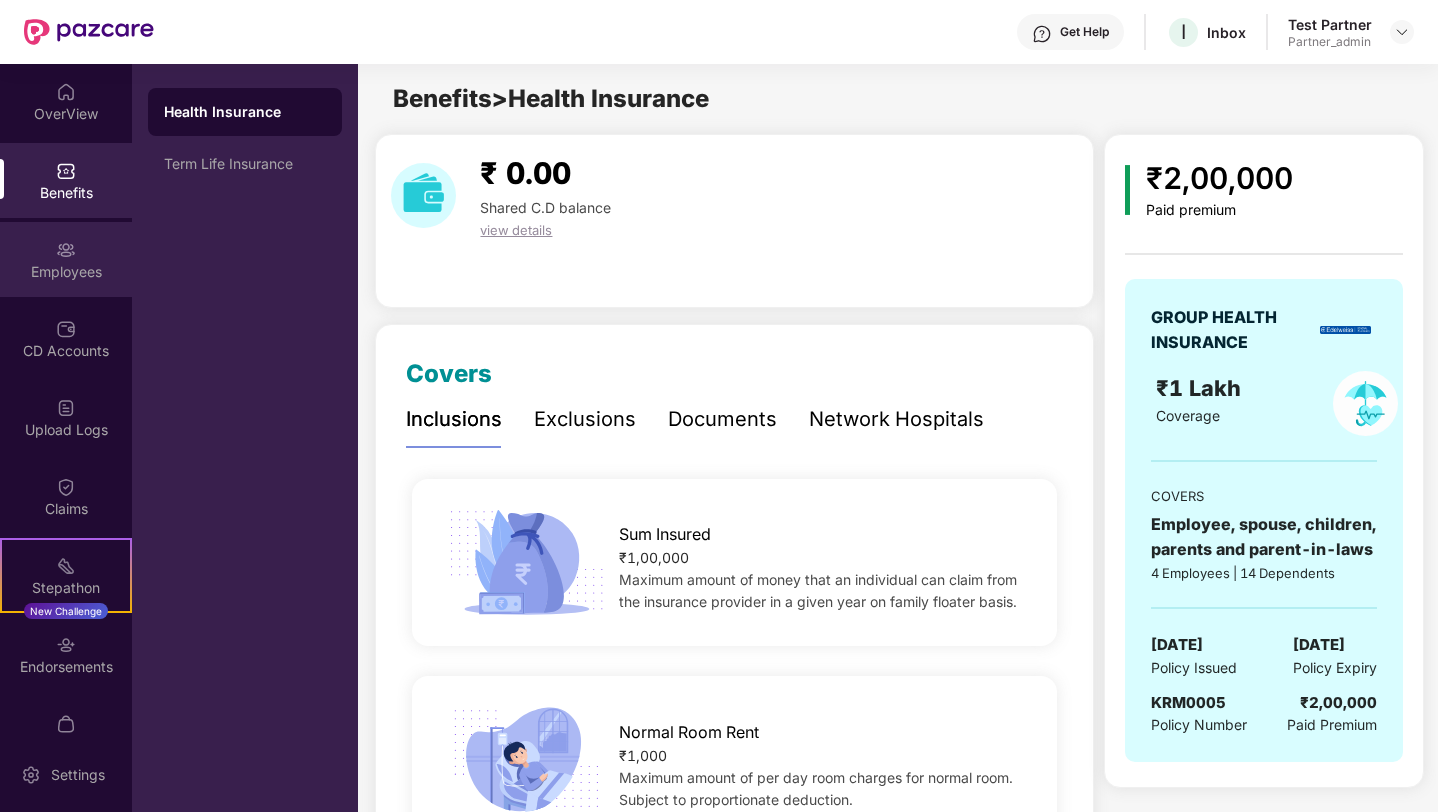 click at bounding box center [66, 250] 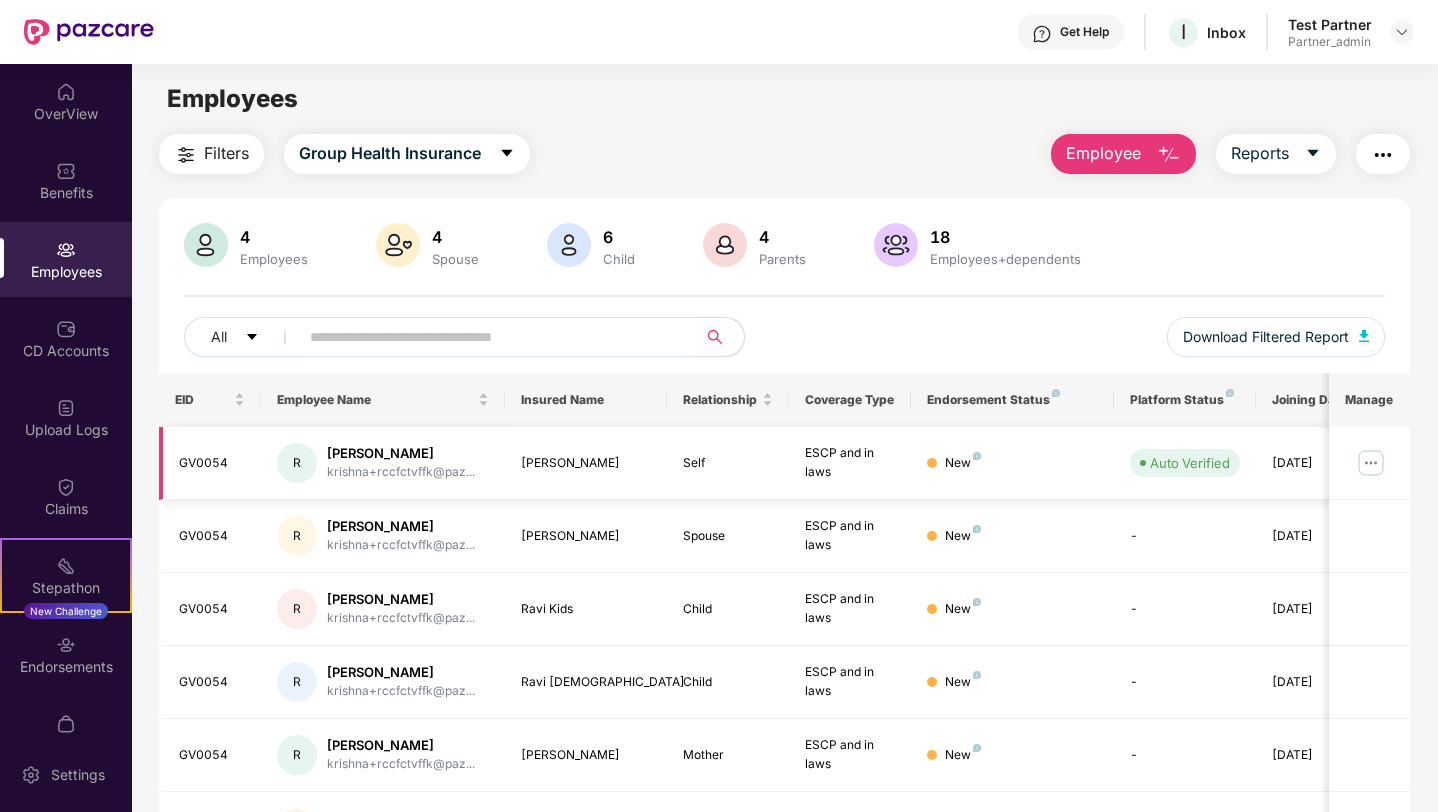 click at bounding box center [1371, 463] 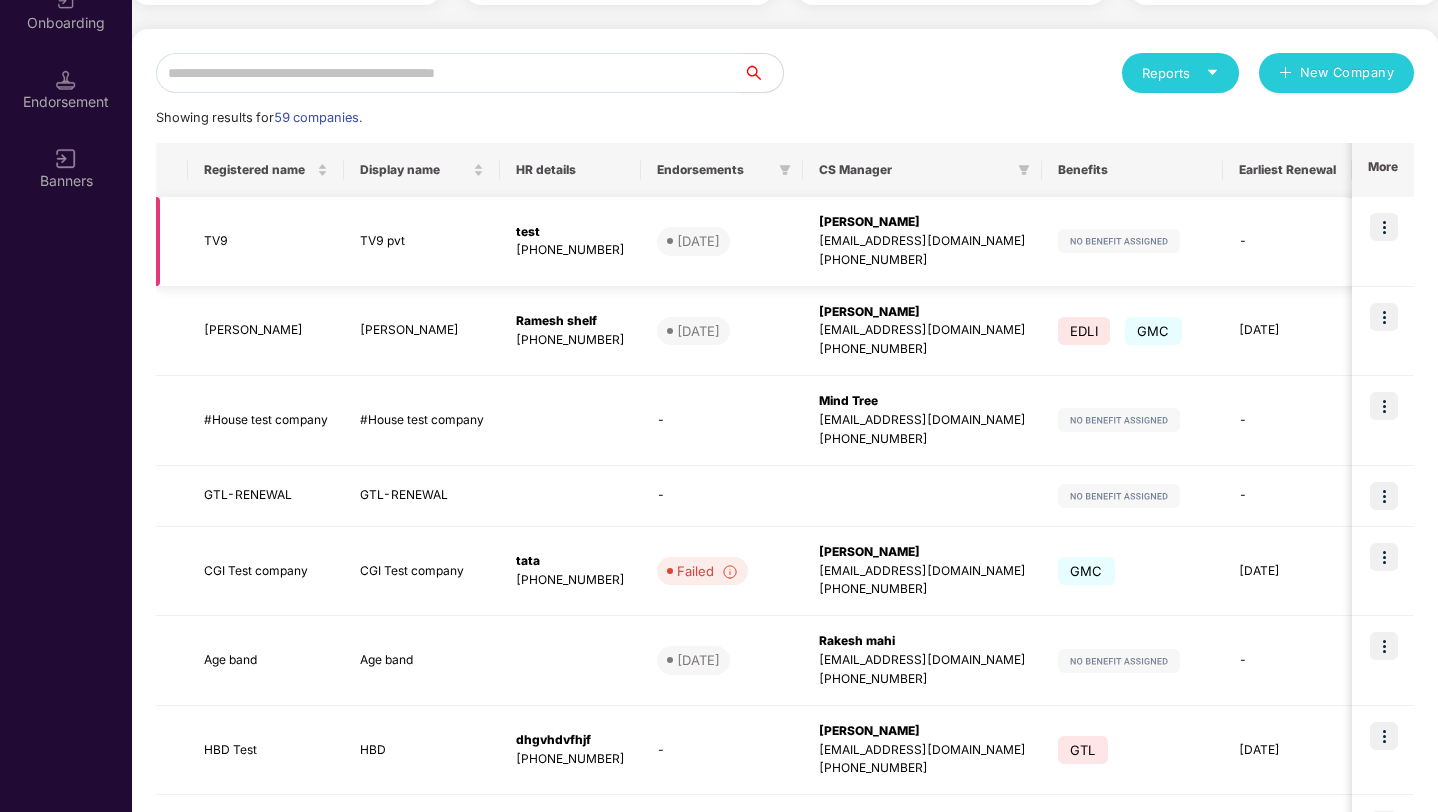 scroll, scrollTop: 530, scrollLeft: 0, axis: vertical 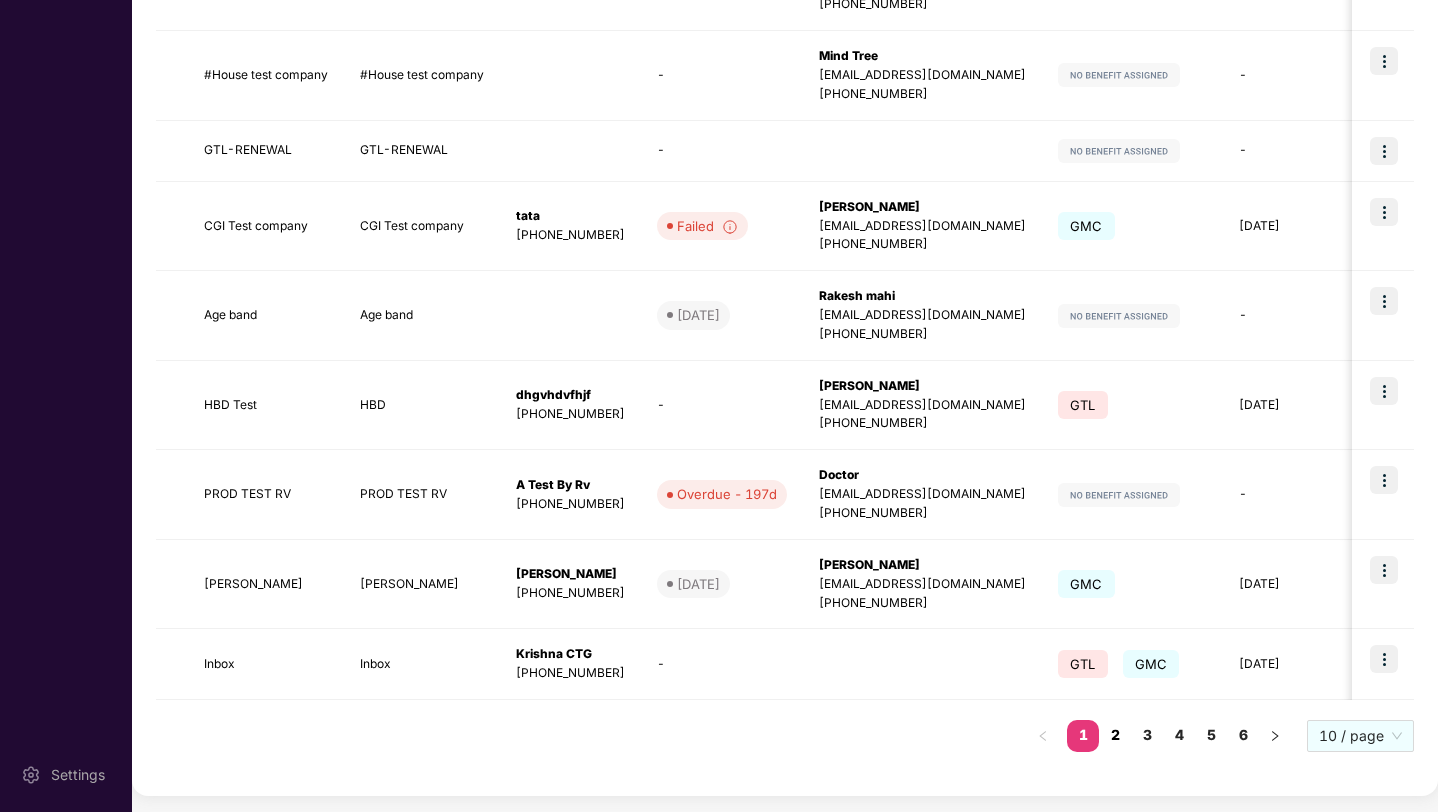 click on "2" at bounding box center (1115, 735) 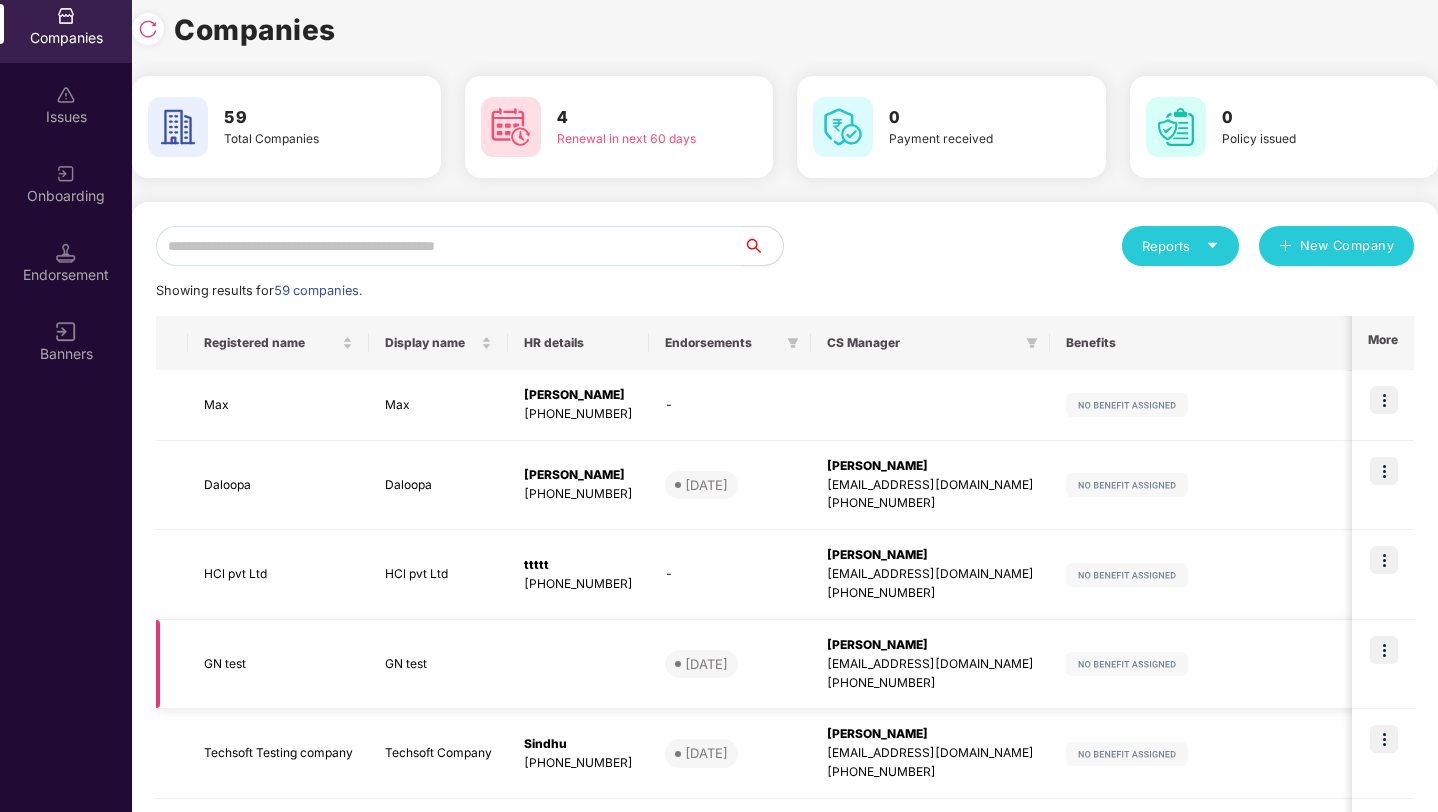 scroll, scrollTop: 11, scrollLeft: 0, axis: vertical 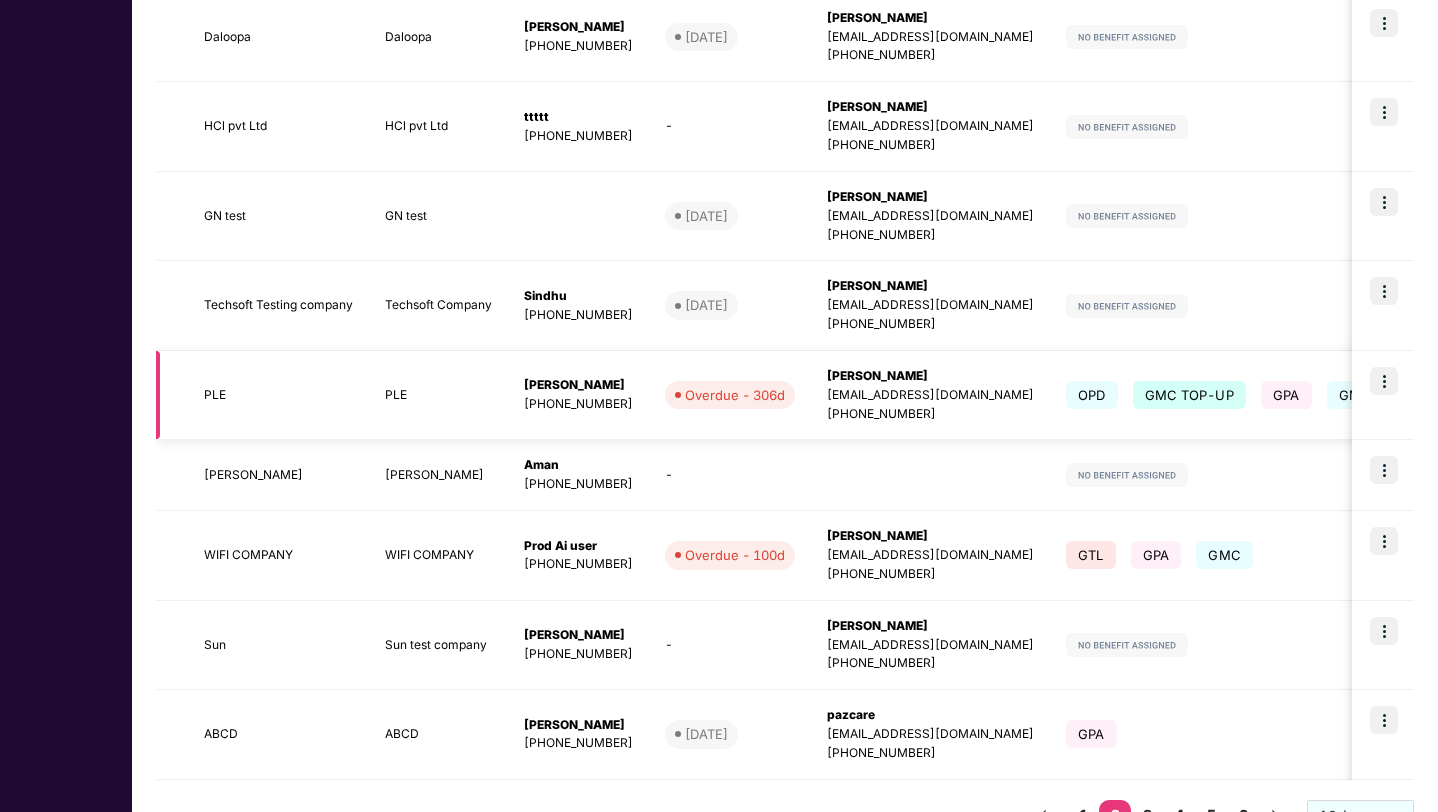 click at bounding box center [1384, 381] 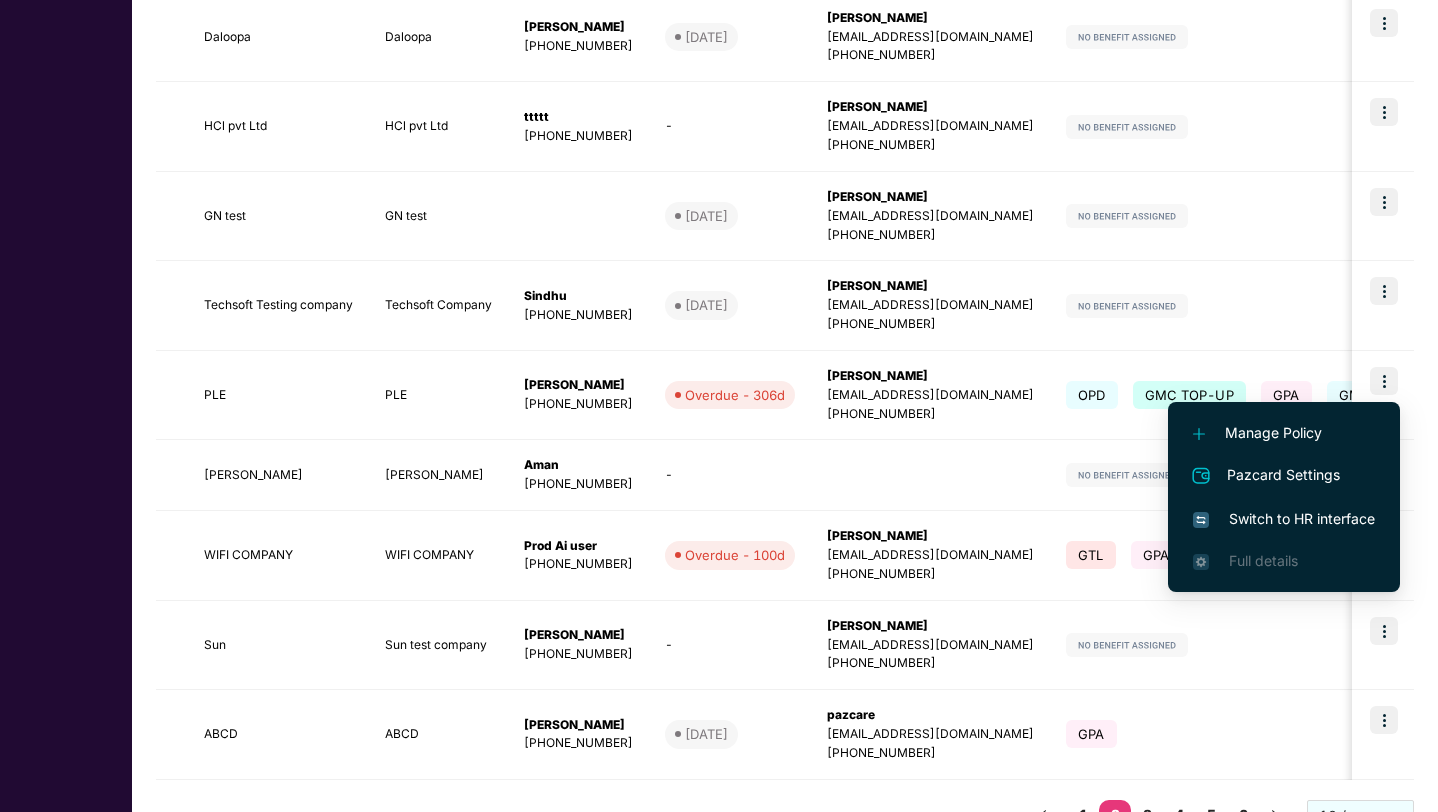 click on "Switch to HR interface" at bounding box center (1284, 519) 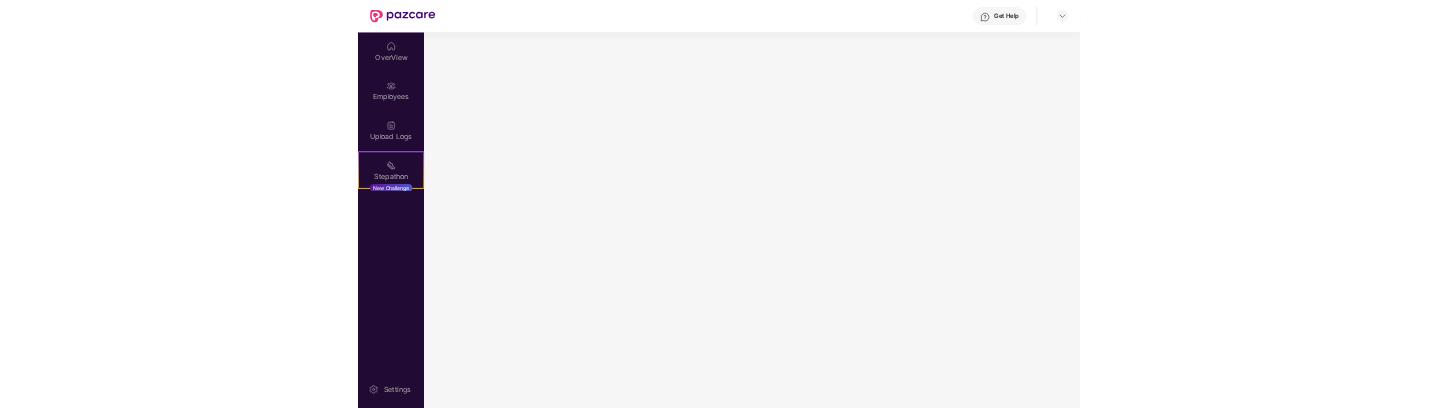 scroll, scrollTop: 0, scrollLeft: 0, axis: both 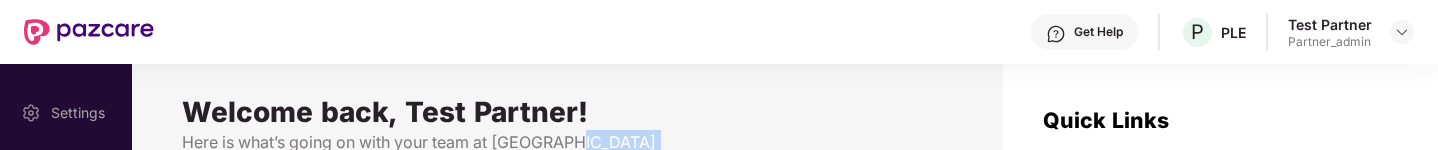 drag, startPoint x: 733, startPoint y: 149, endPoint x: 758, endPoint y: 393, distance: 245.27739 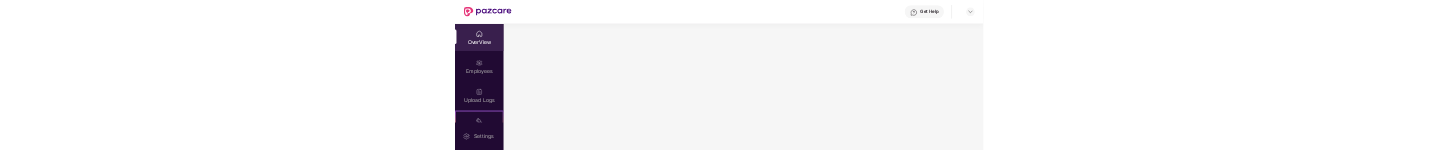 scroll, scrollTop: 0, scrollLeft: 0, axis: both 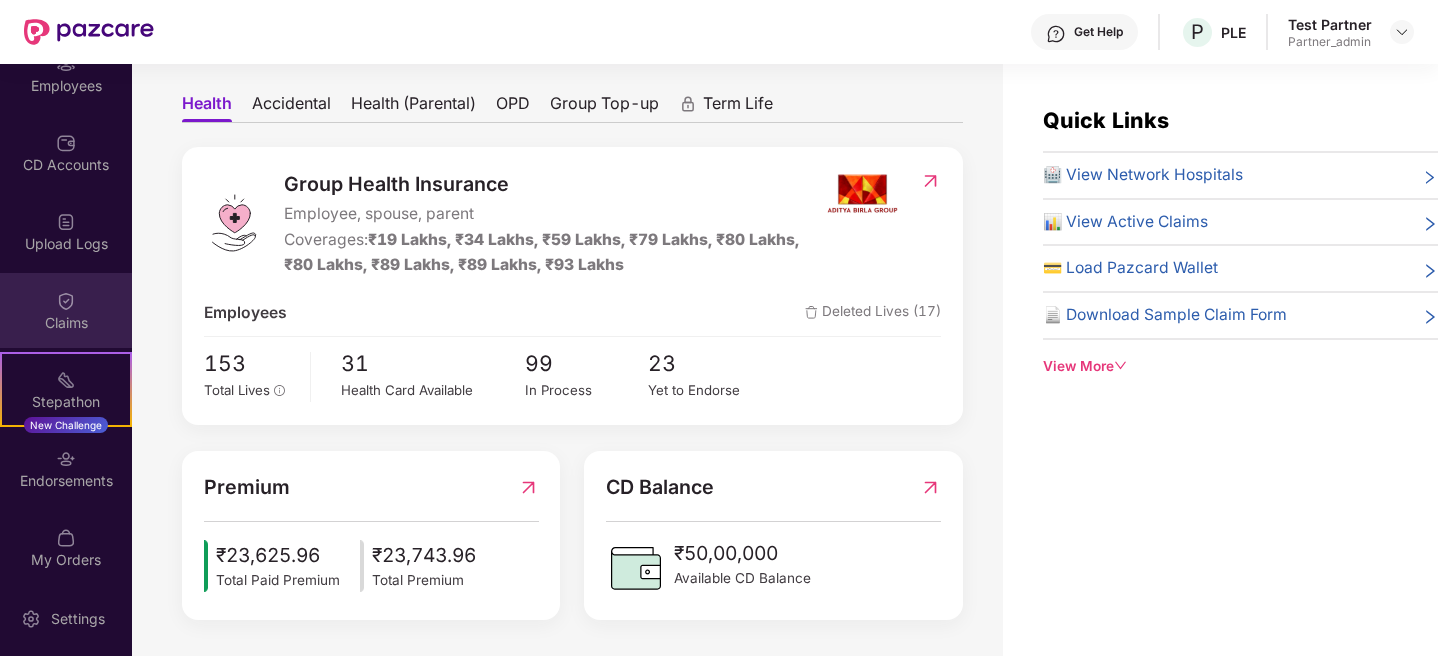 click on "Claims" at bounding box center [66, 323] 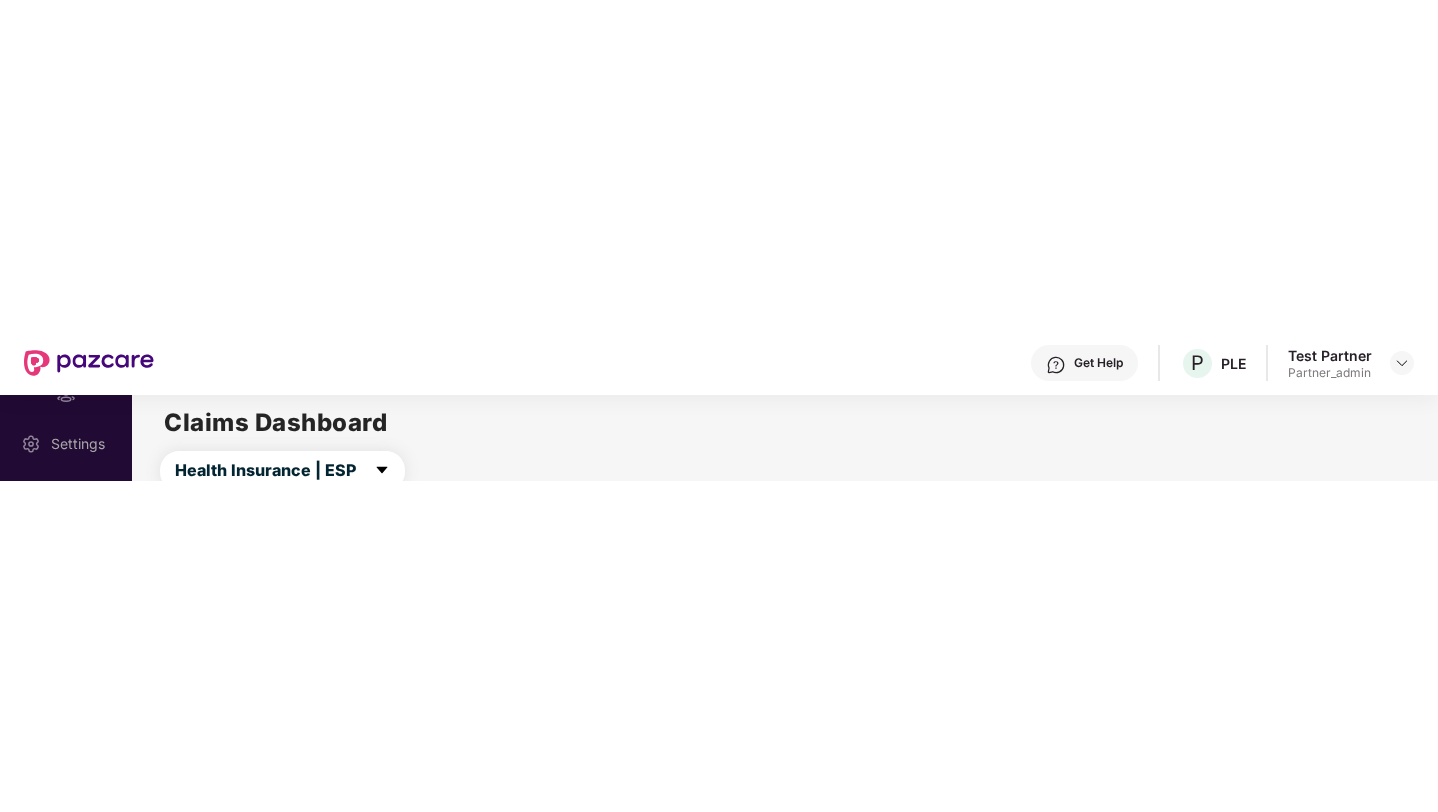 scroll, scrollTop: 117, scrollLeft: 0, axis: vertical 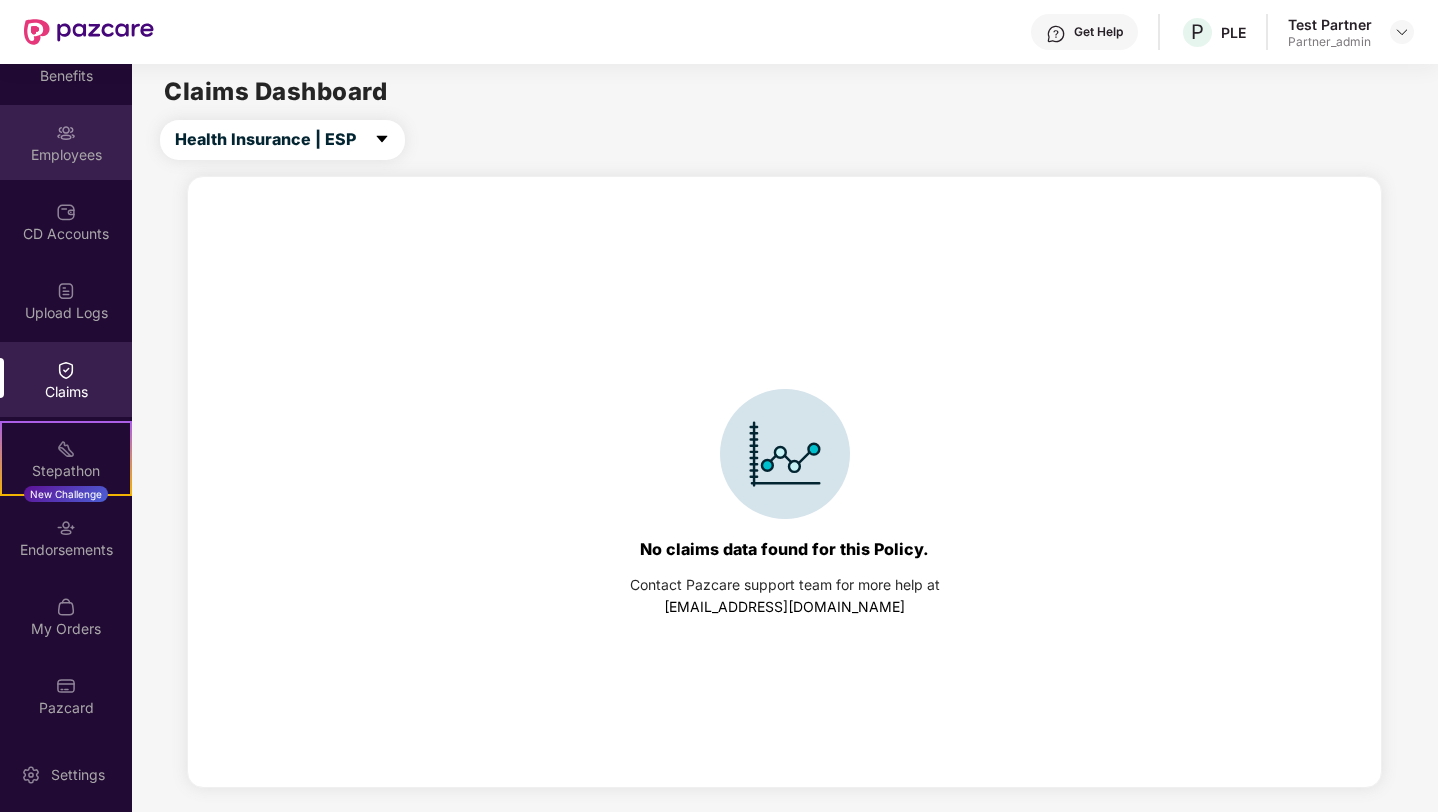 click on "Employees" at bounding box center [66, 142] 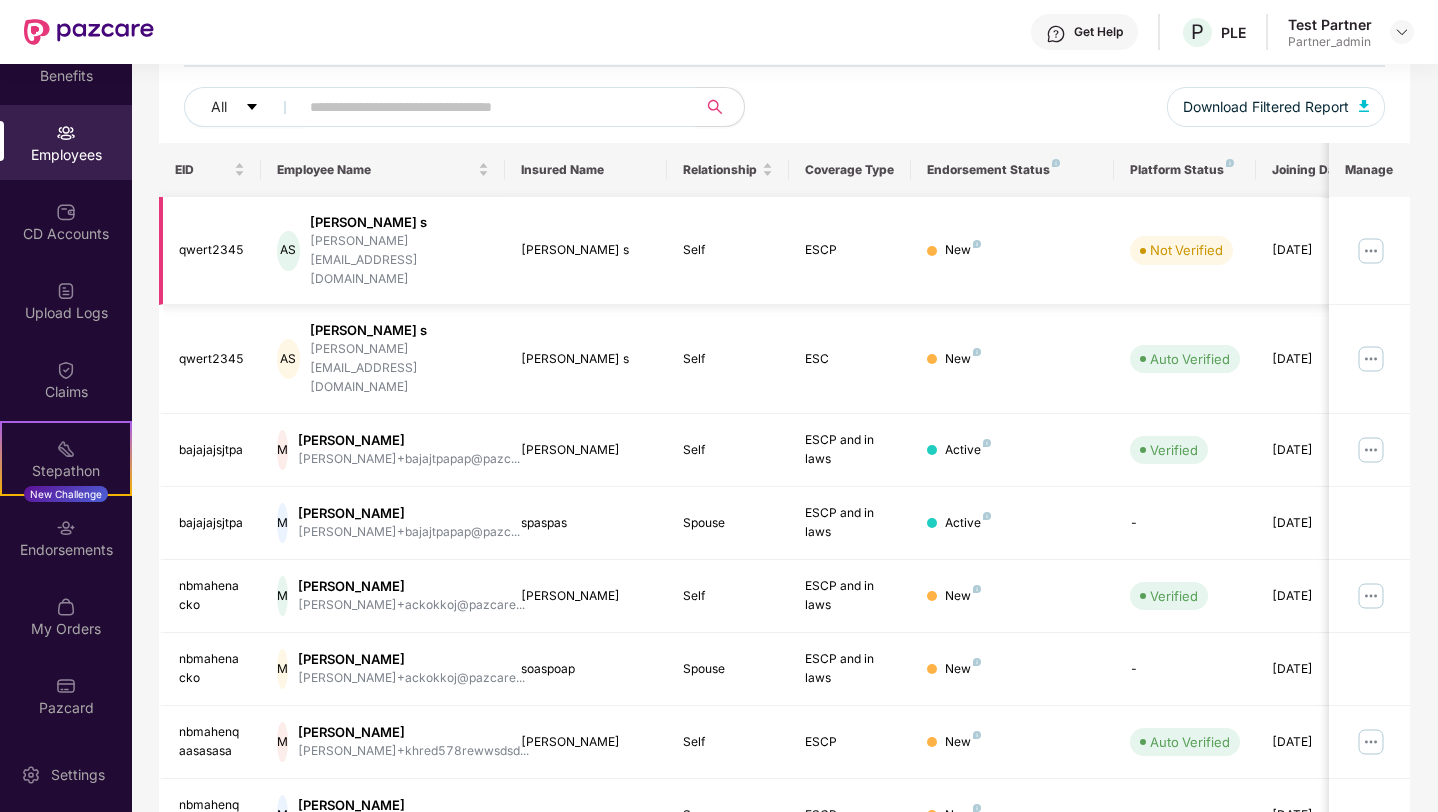 scroll, scrollTop: 232, scrollLeft: 0, axis: vertical 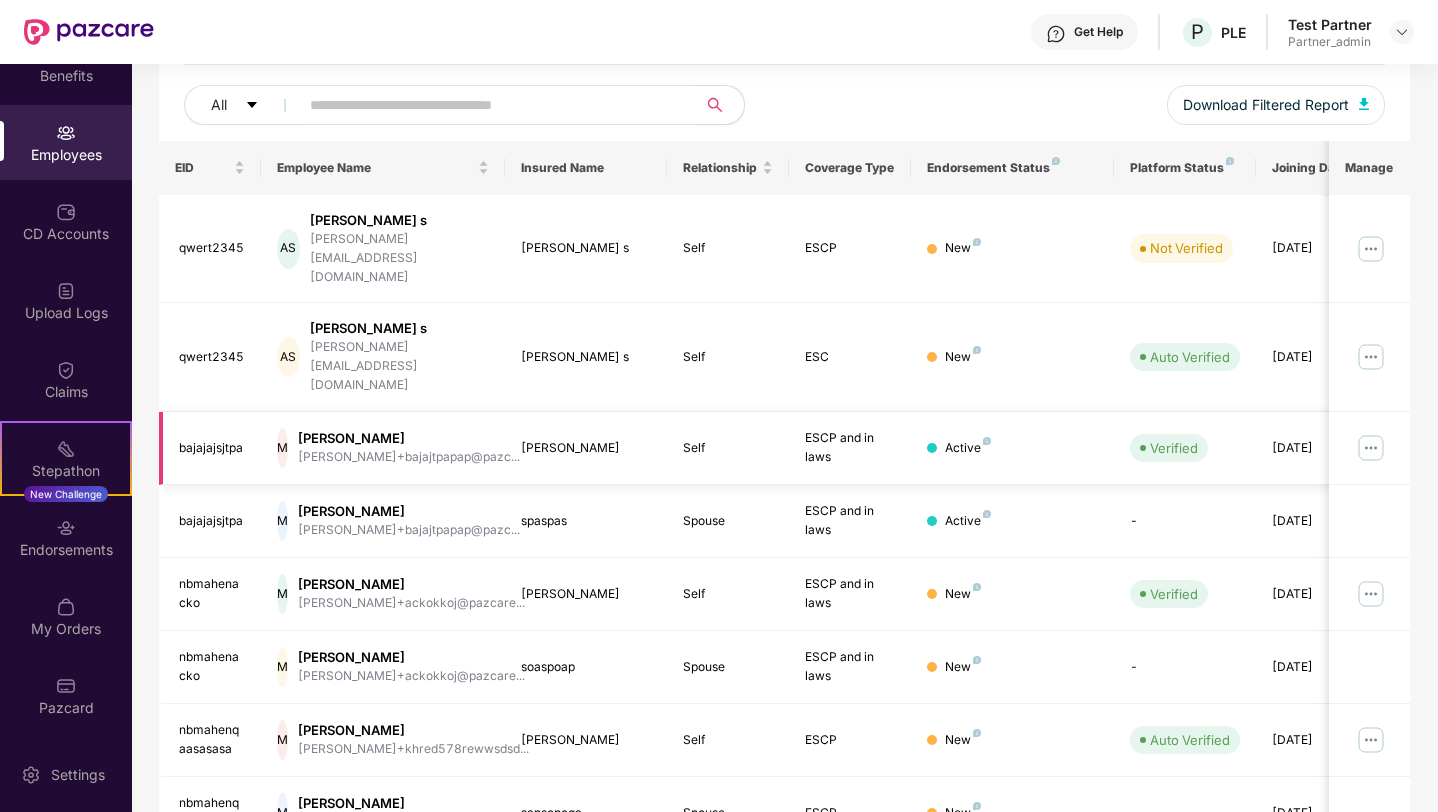 click at bounding box center [1371, 448] 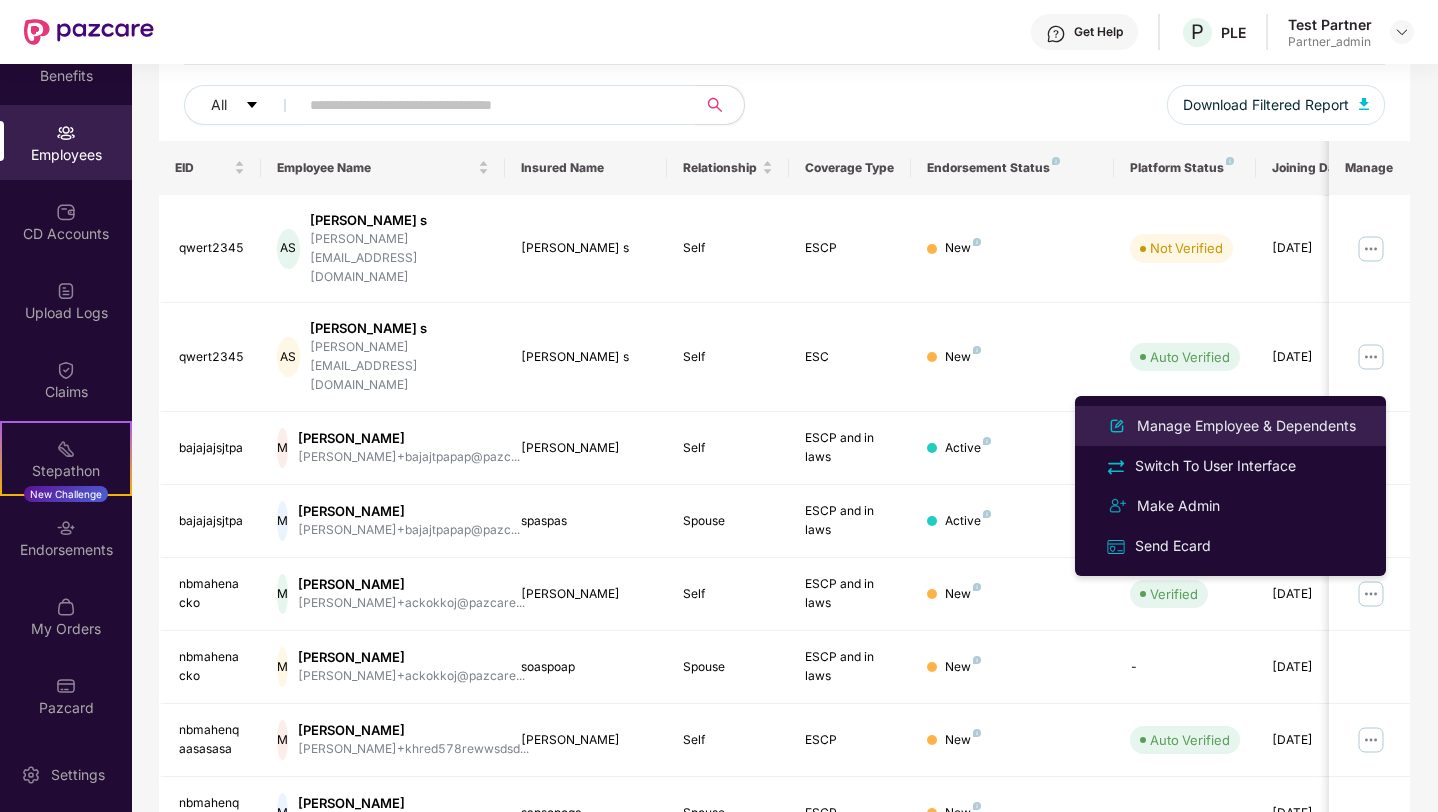 click on "Manage Employee & Dependents" at bounding box center (1246, 426) 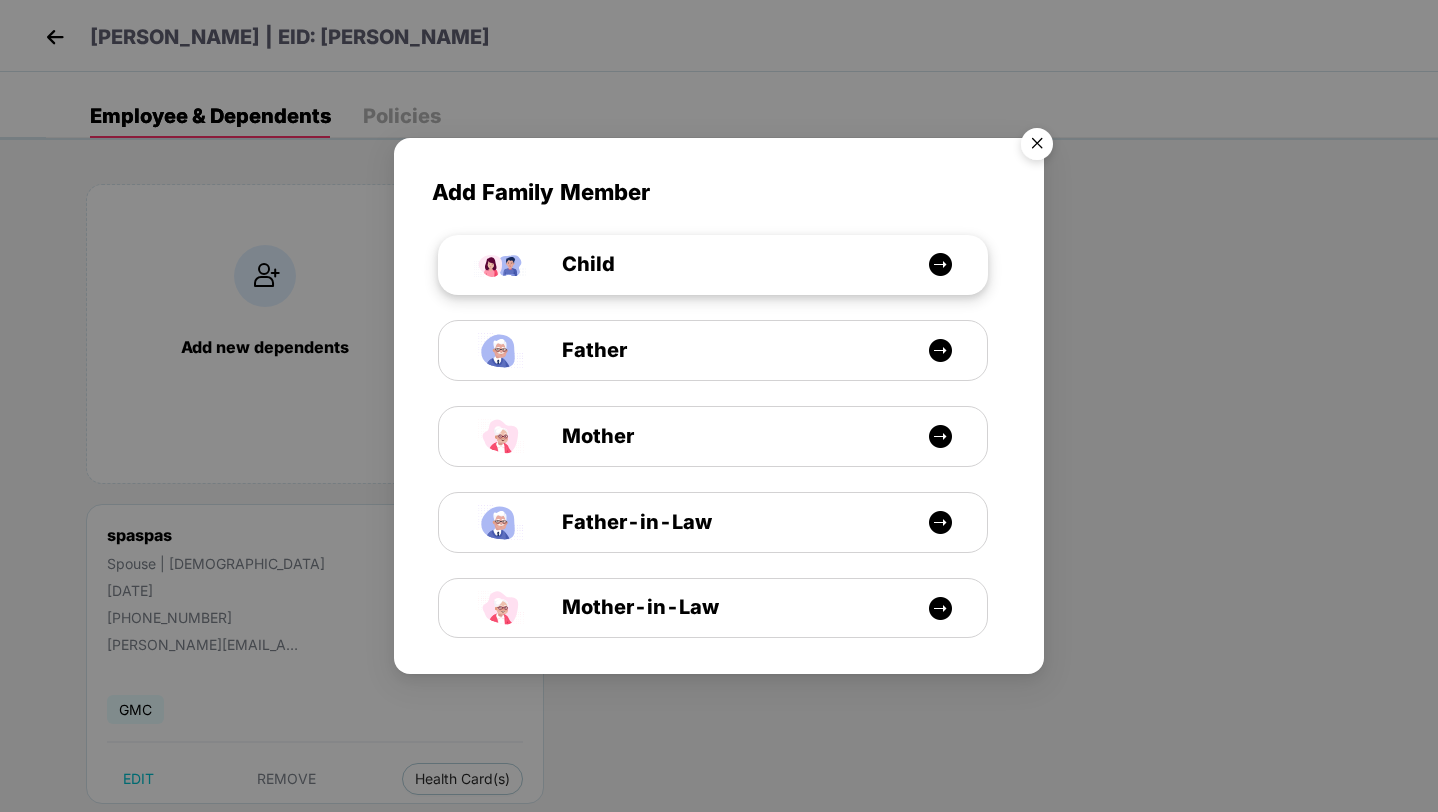 click on "Child" at bounding box center [722, 264] 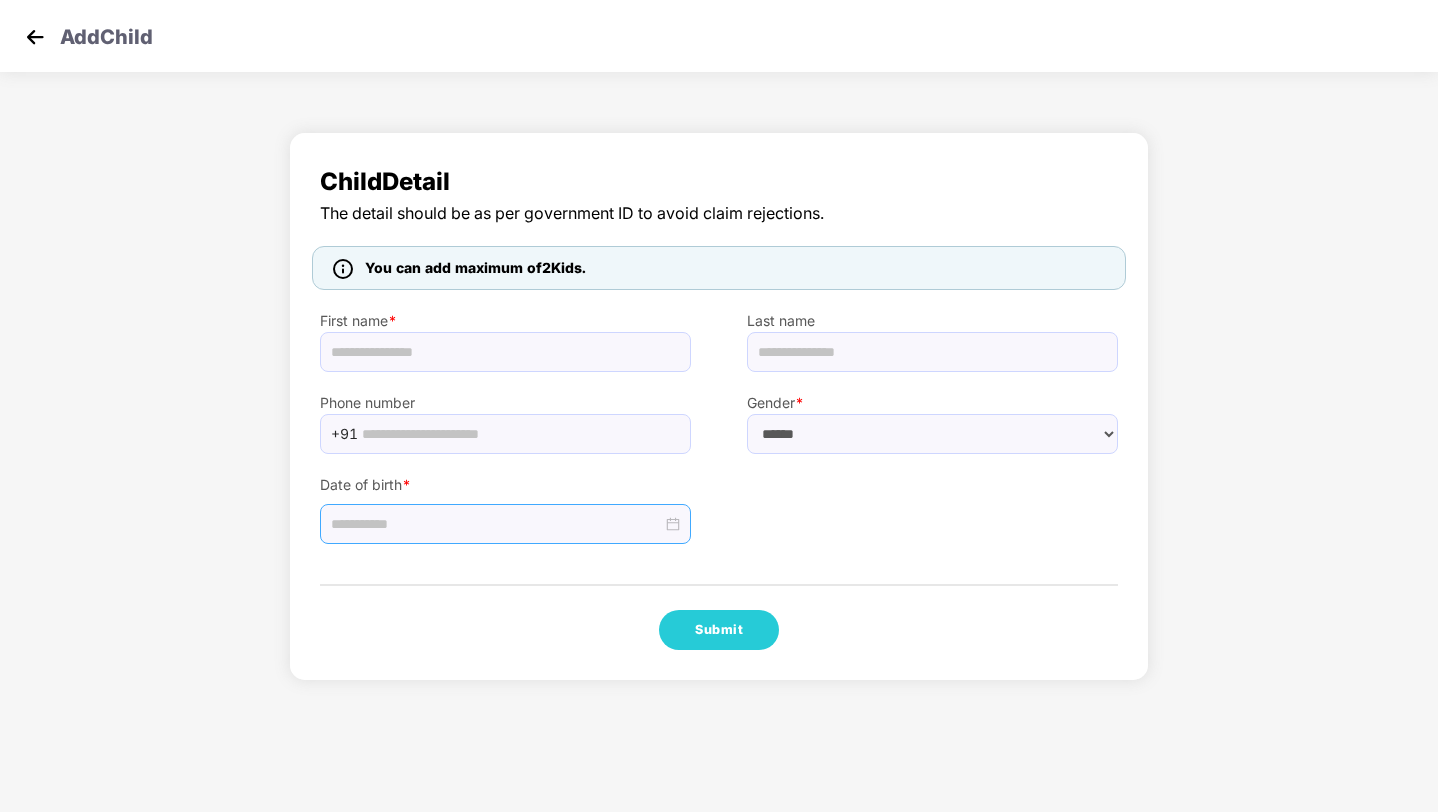 click at bounding box center [505, 524] 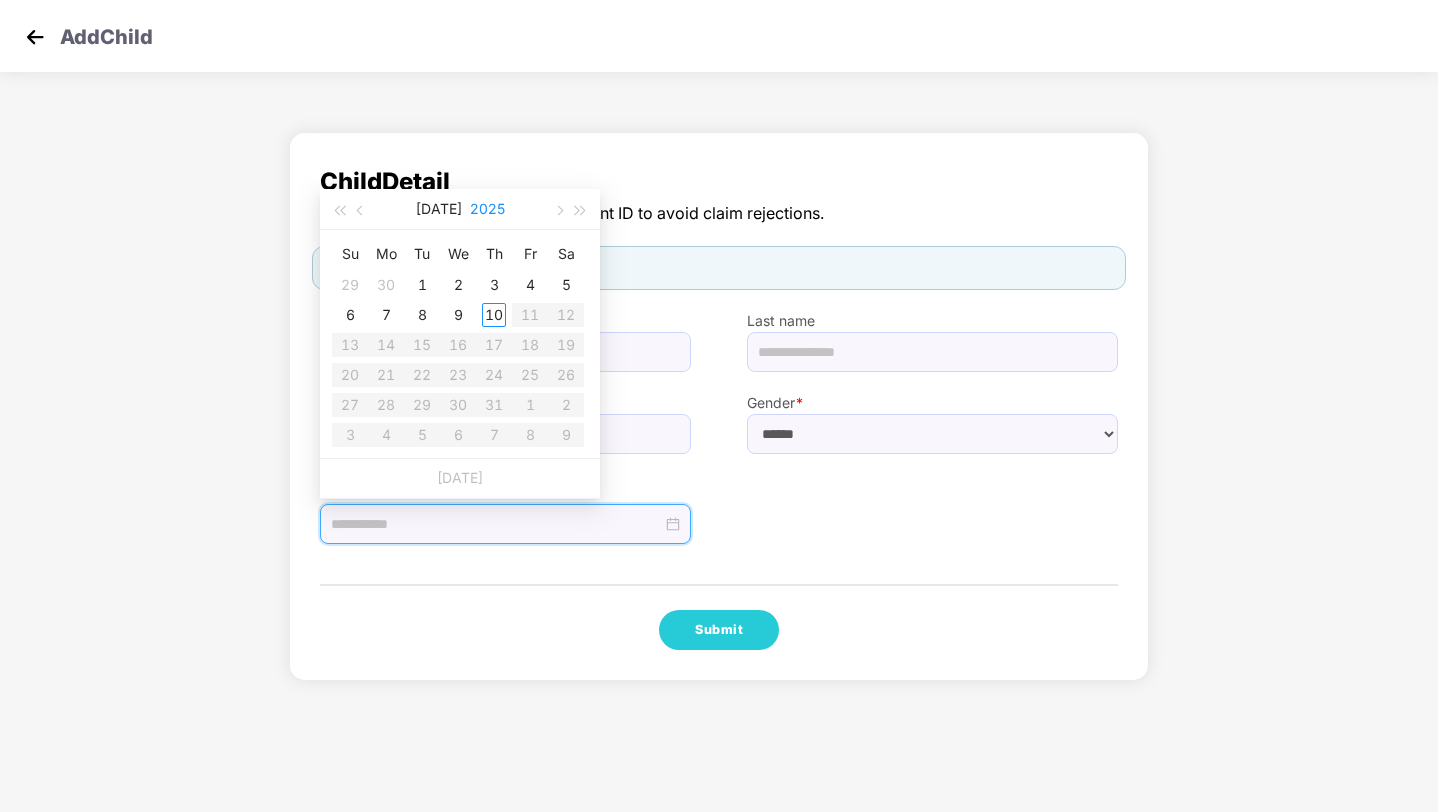 type on "**********" 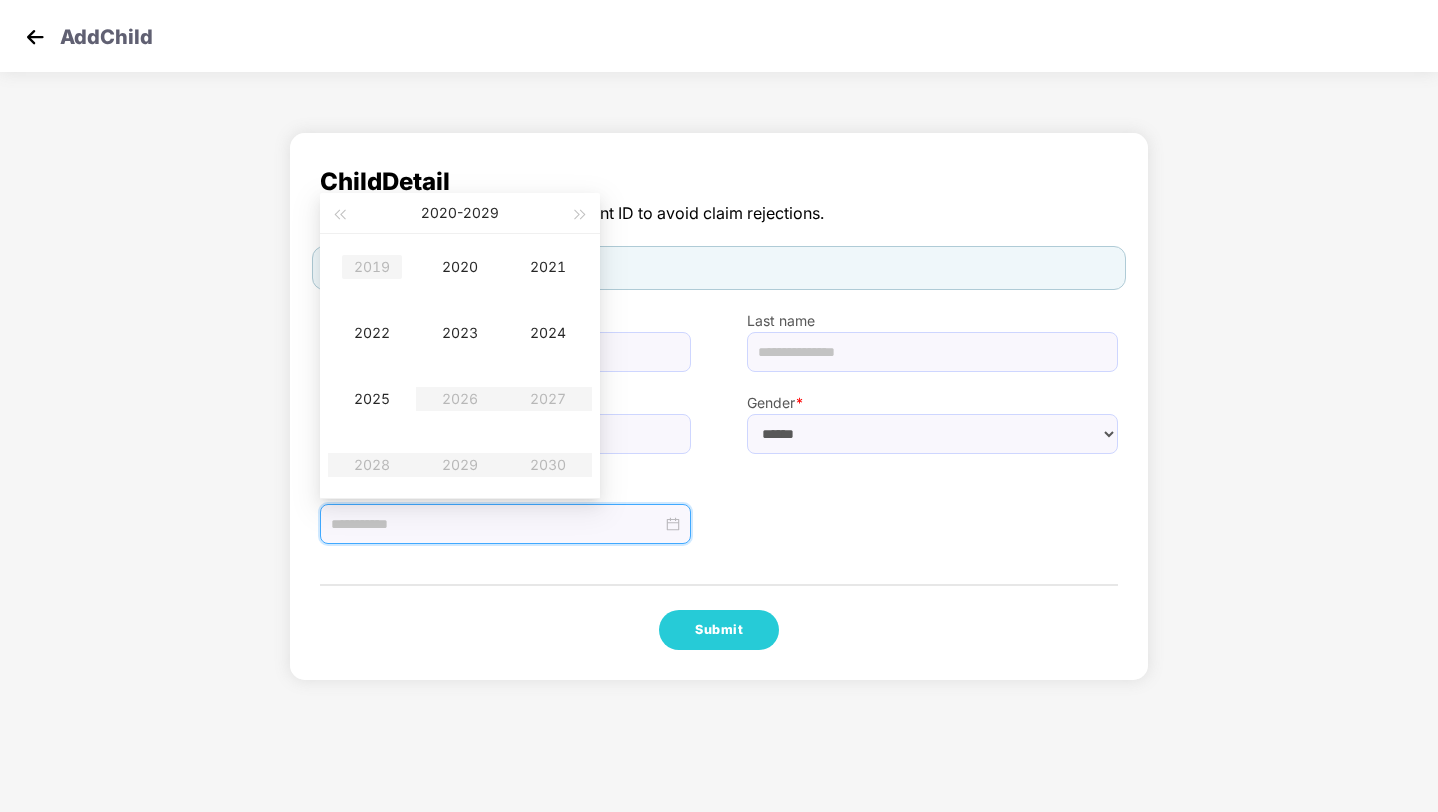 type on "**********" 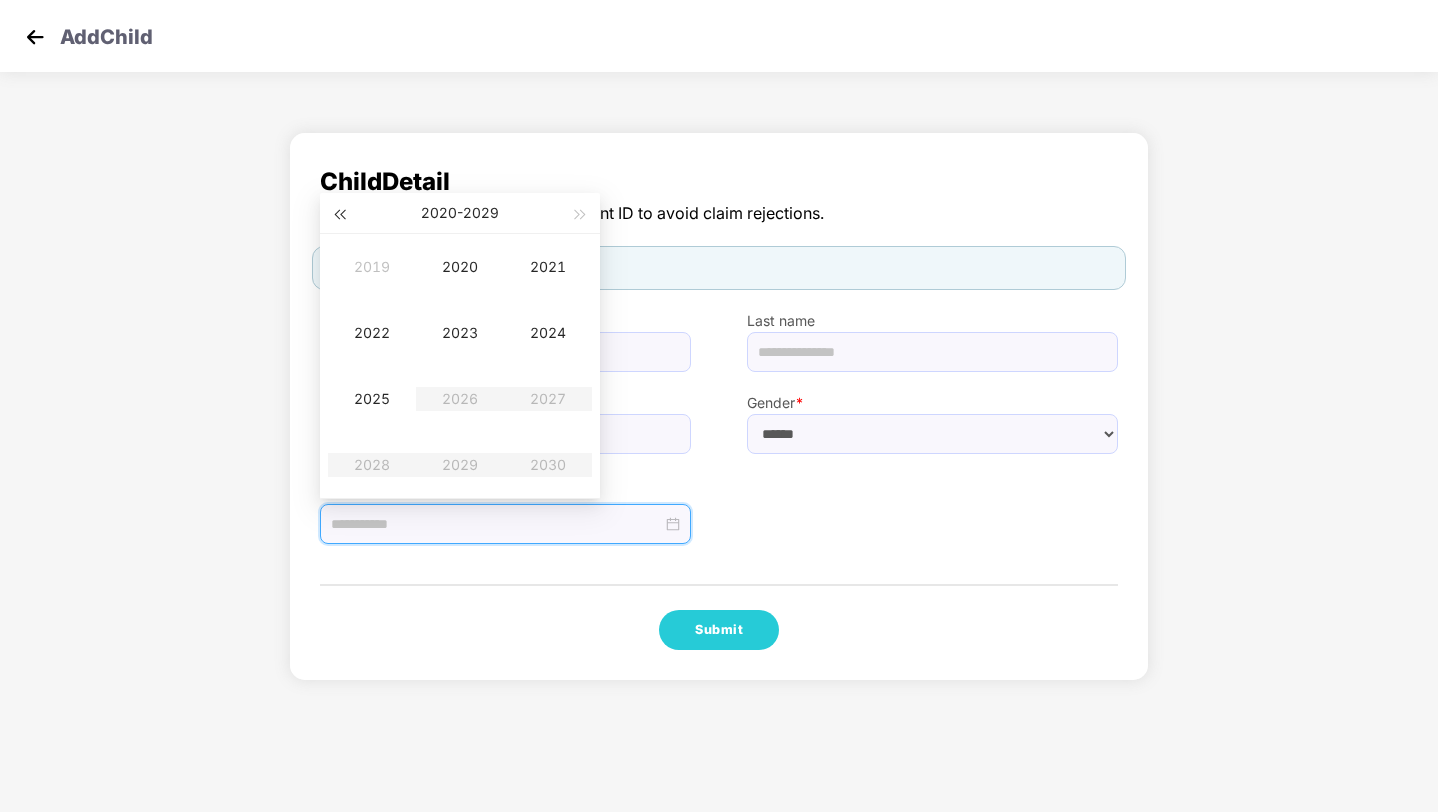 click at bounding box center (339, 215) 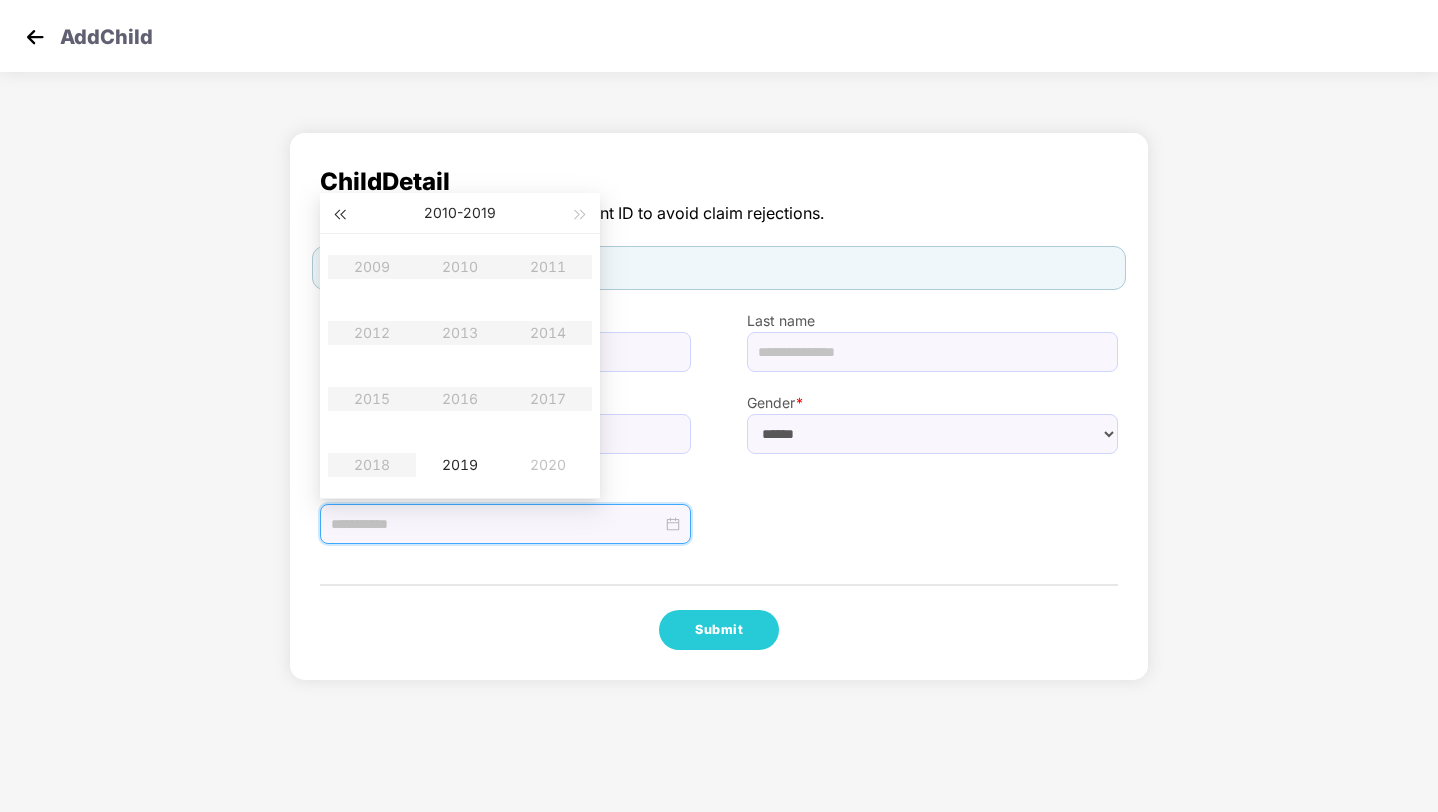 click at bounding box center (339, 215) 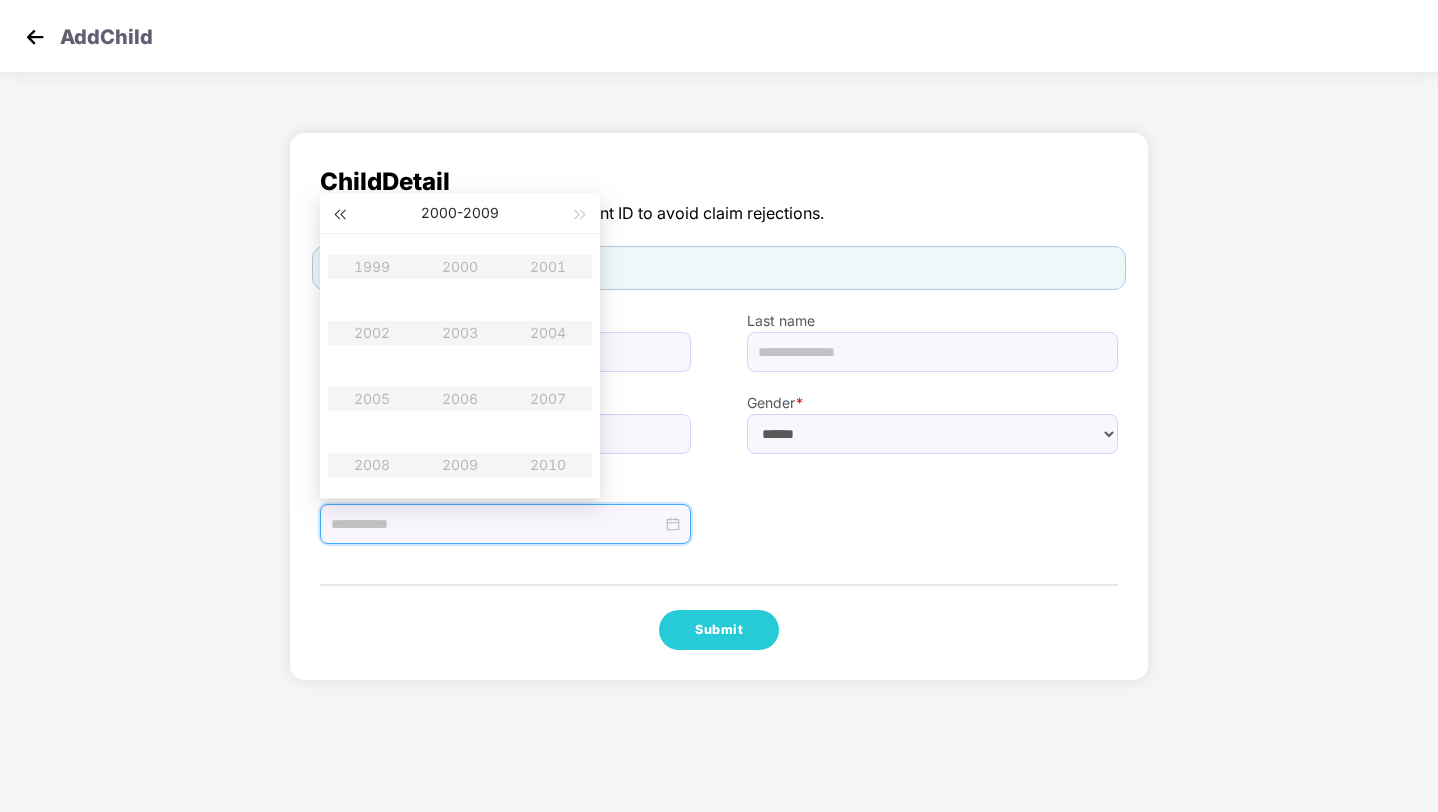 click at bounding box center (339, 215) 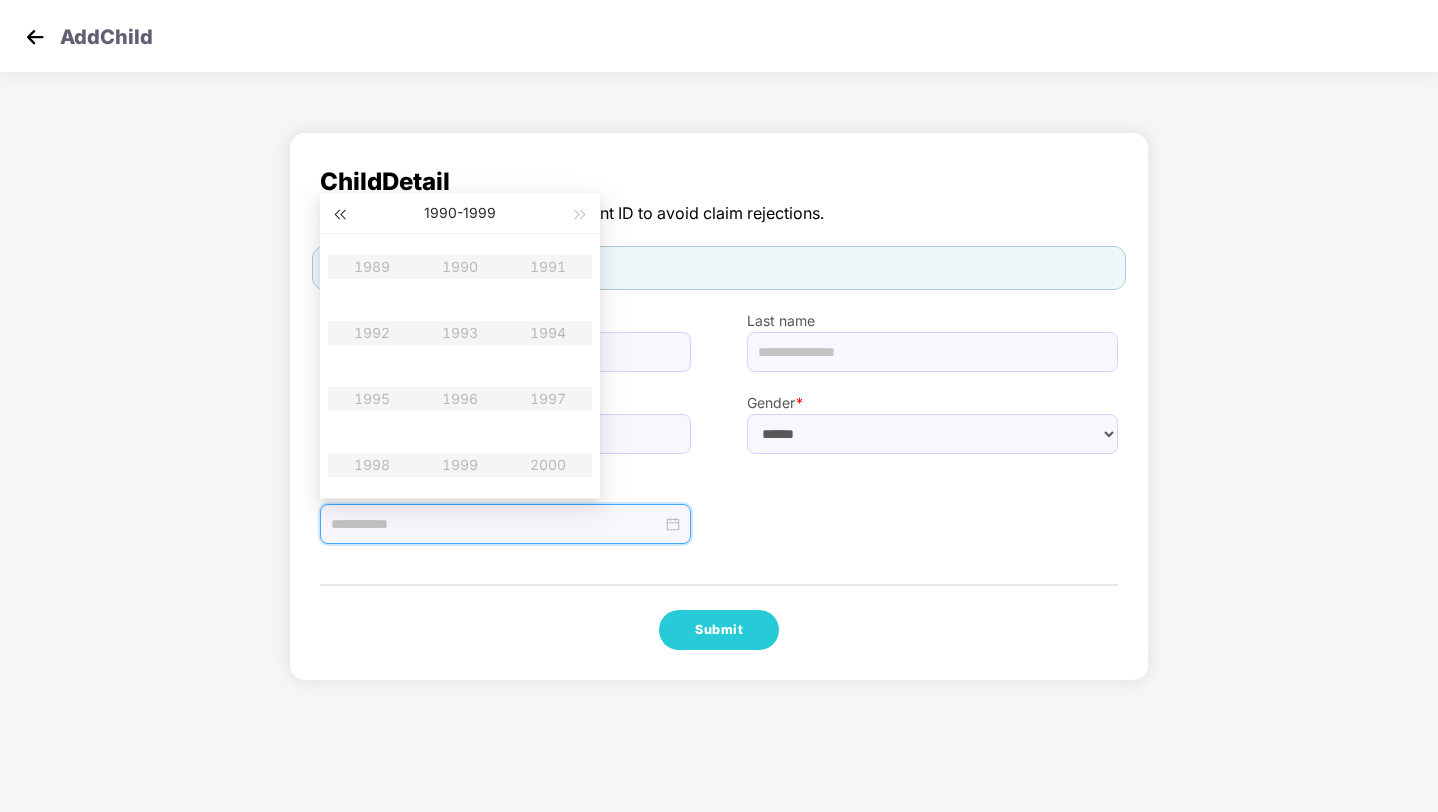 click at bounding box center (339, 215) 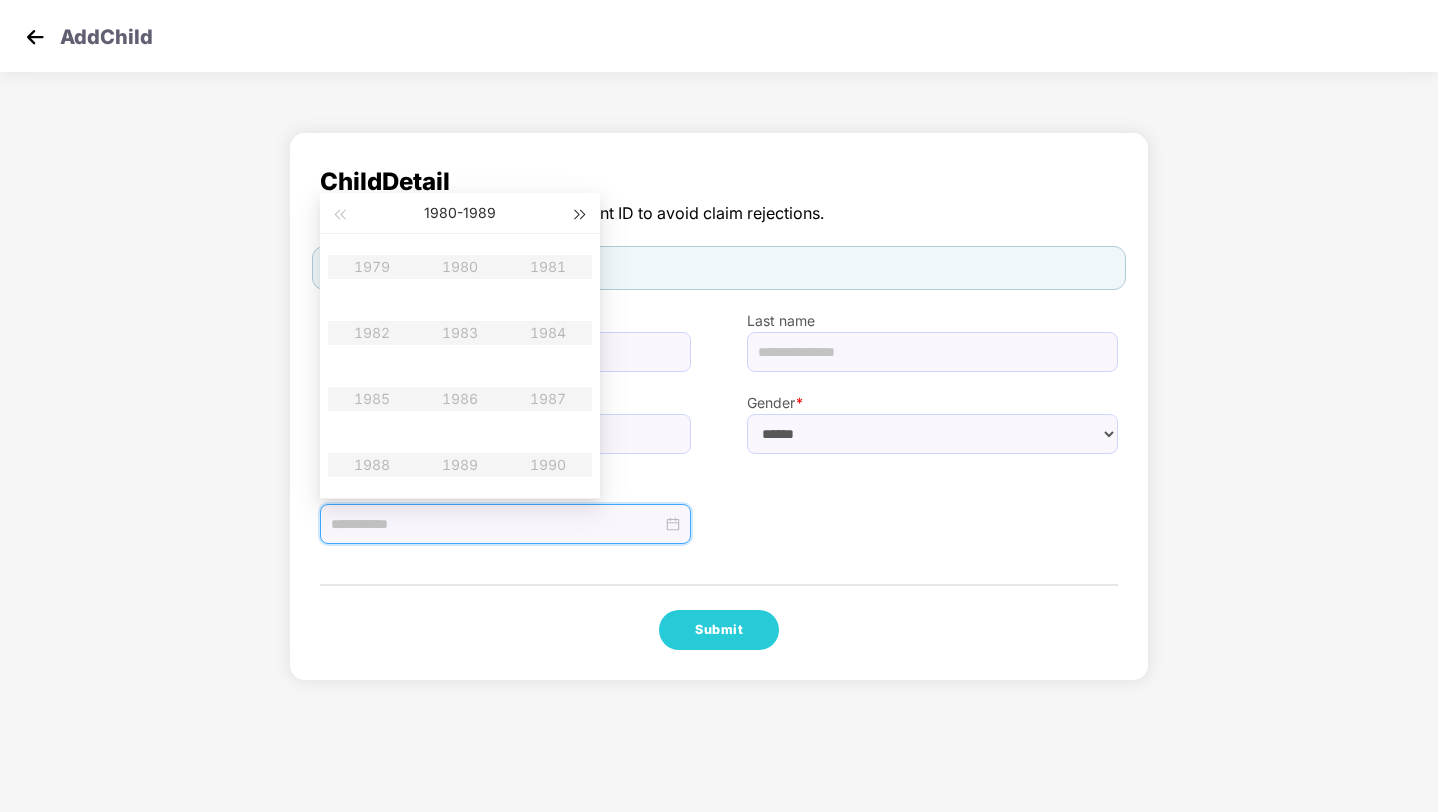 click at bounding box center [581, 213] 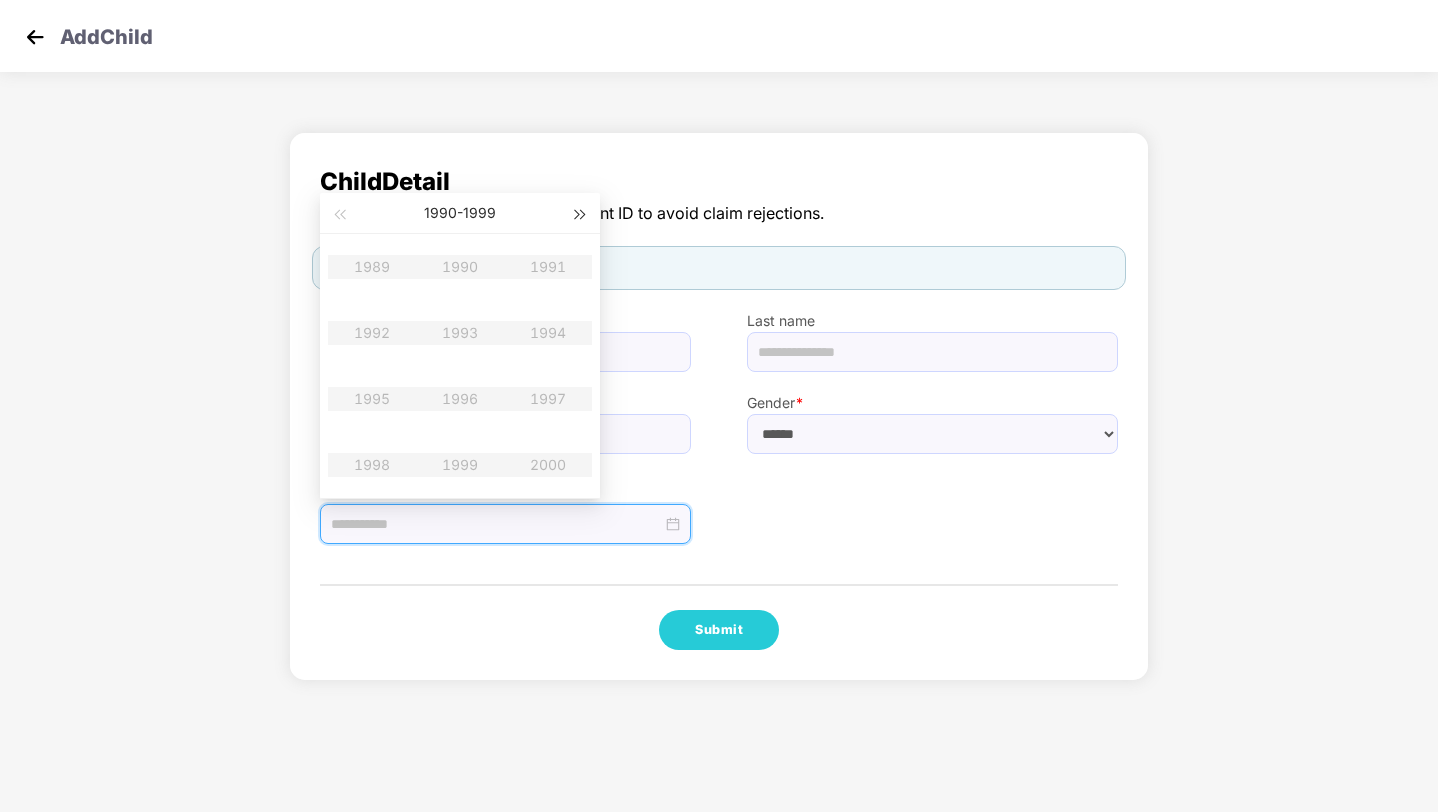 click at bounding box center (581, 213) 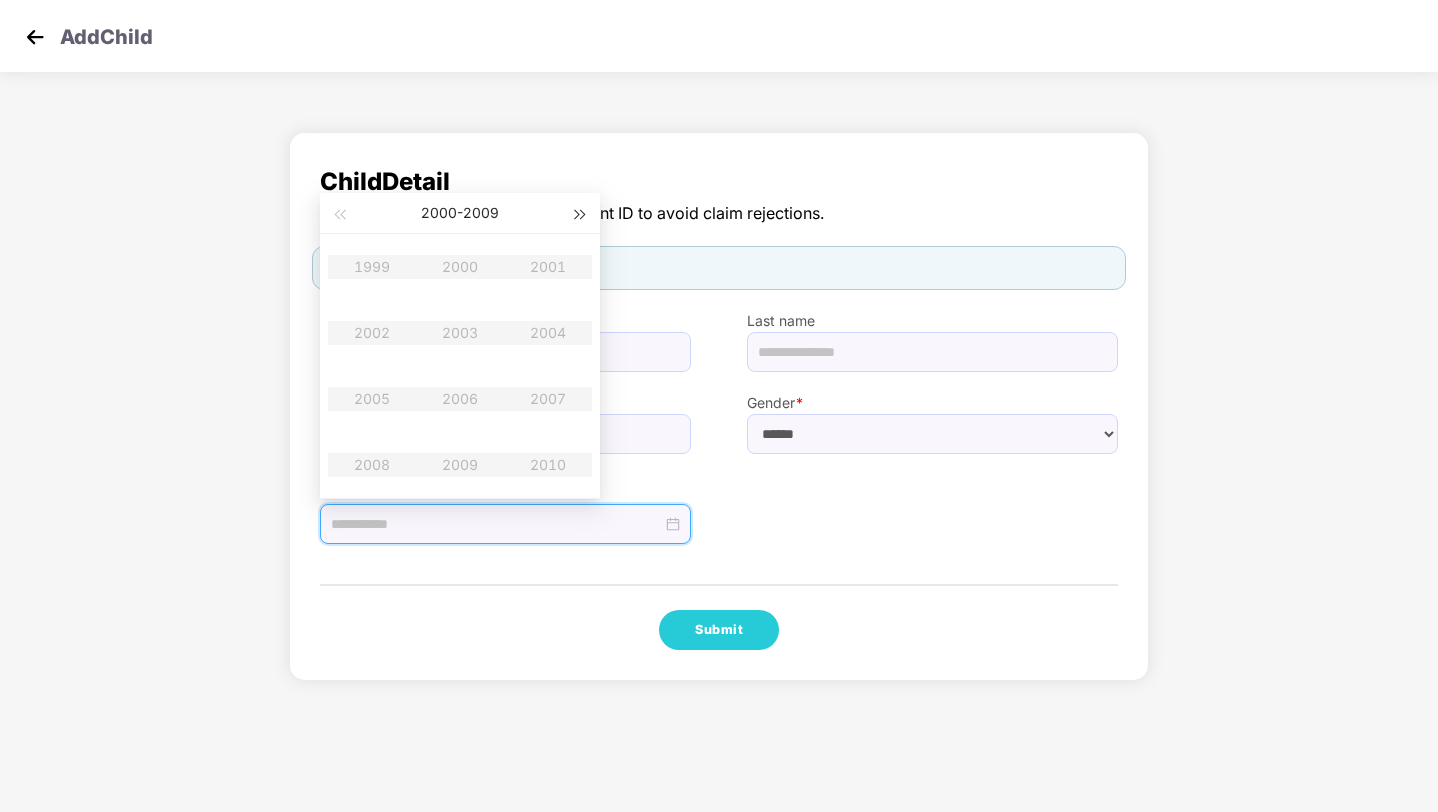 click at bounding box center [581, 213] 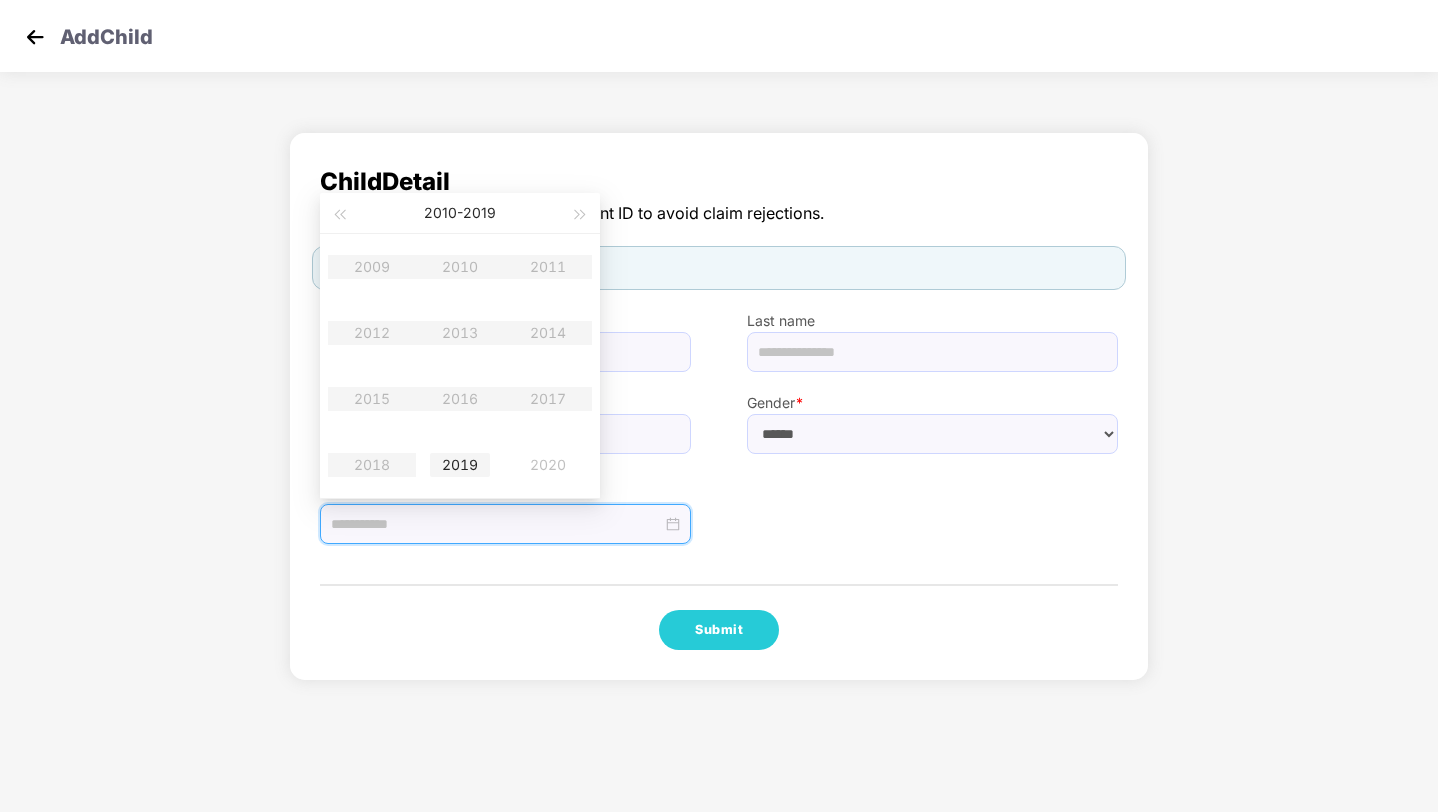 type on "**********" 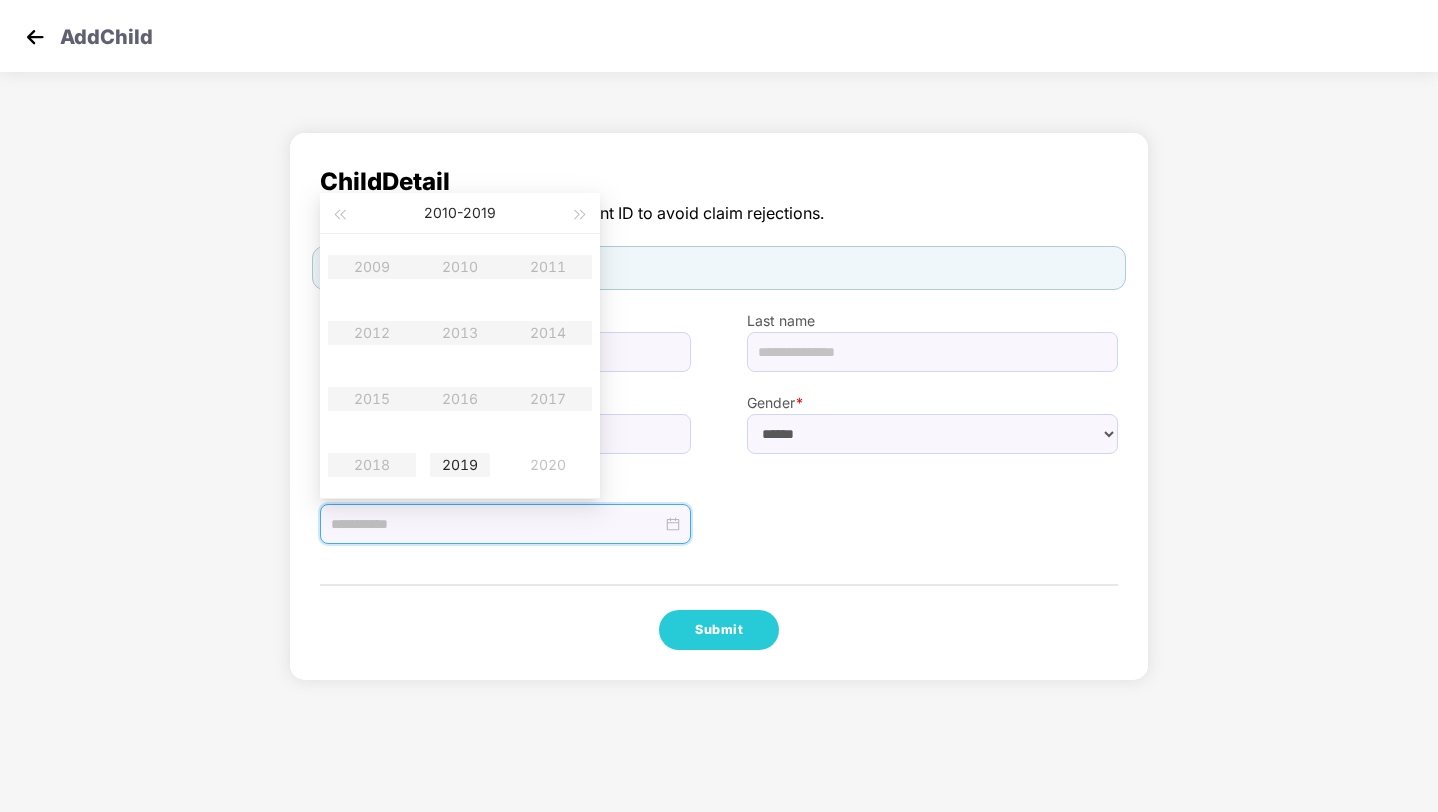 click on "2019" at bounding box center (460, 465) 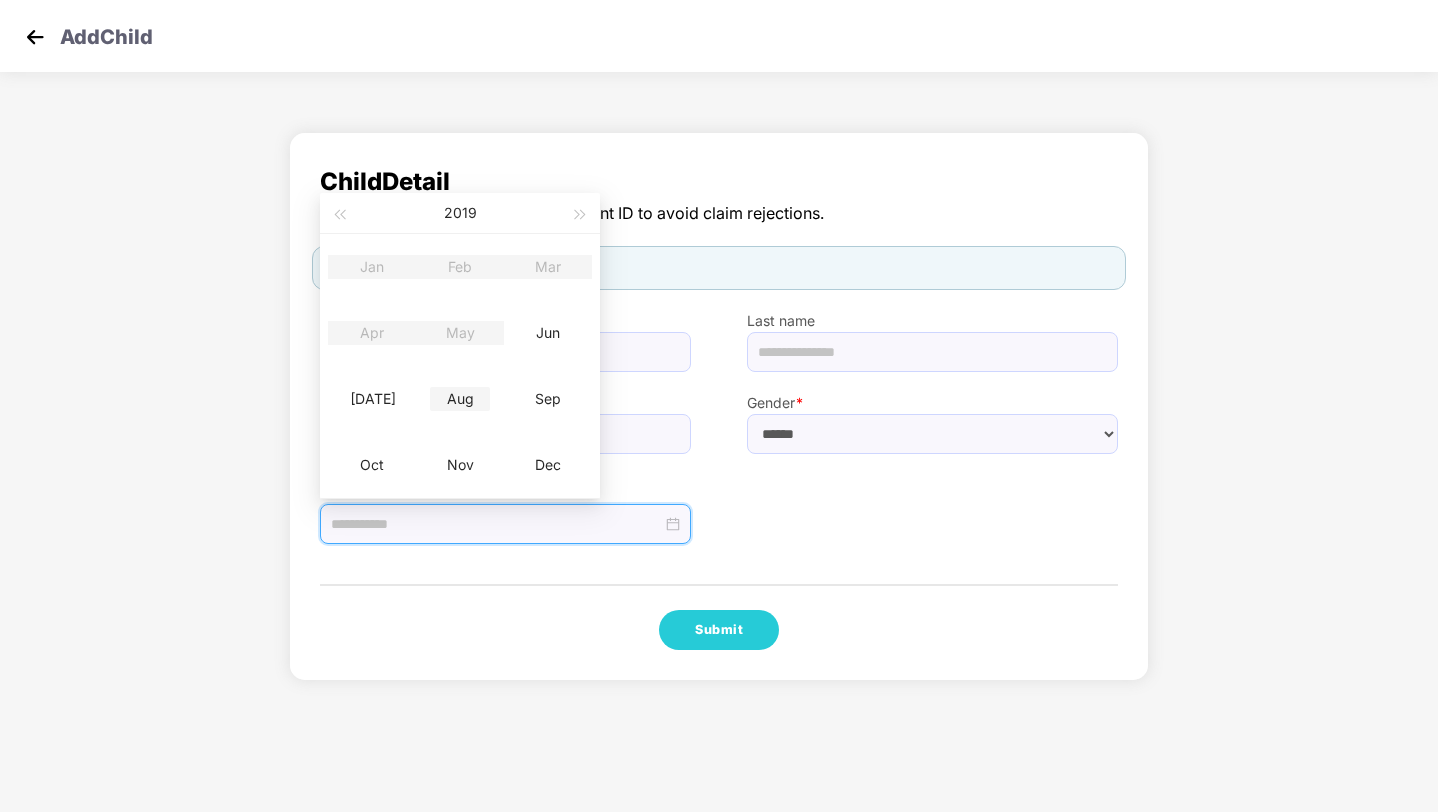 type on "**********" 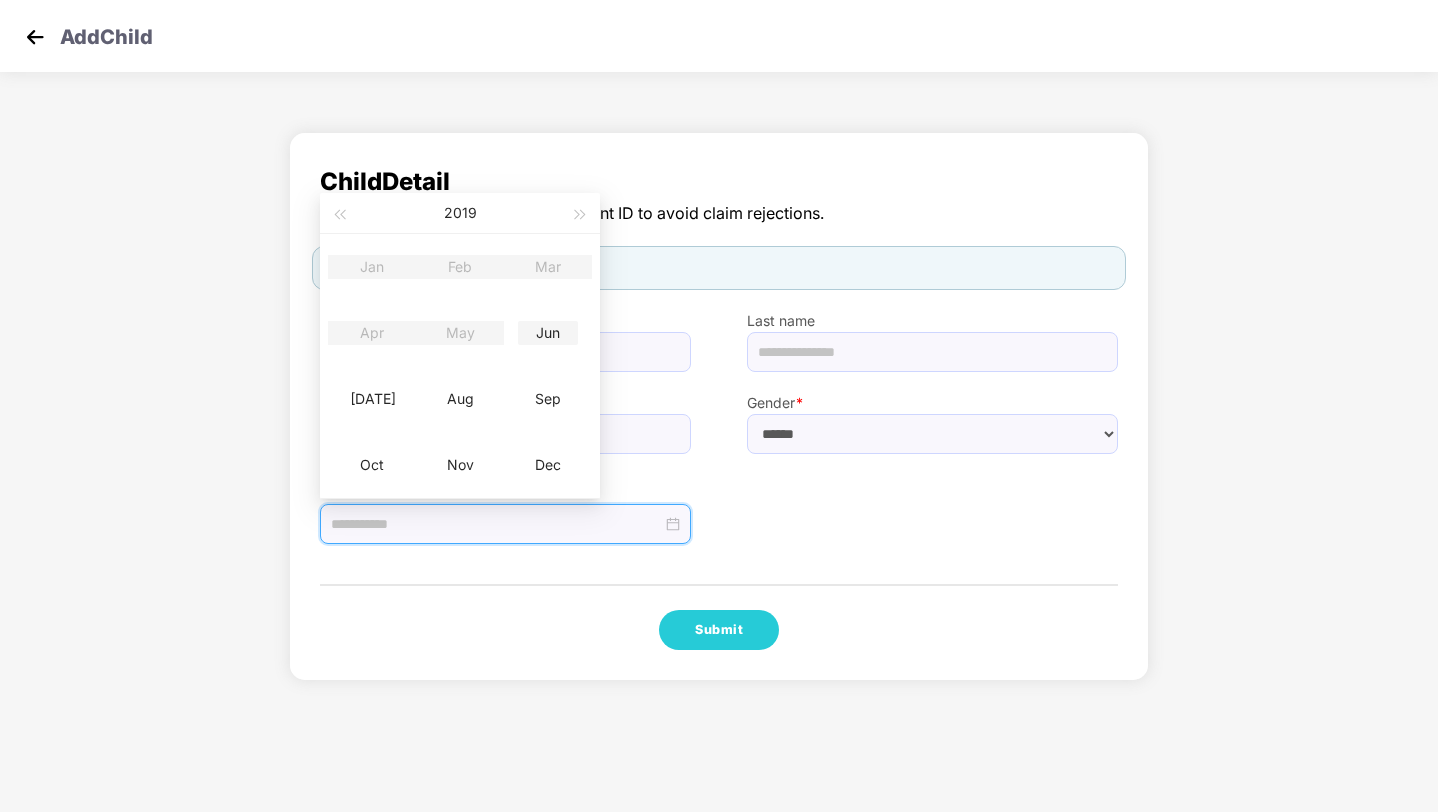 type on "**********" 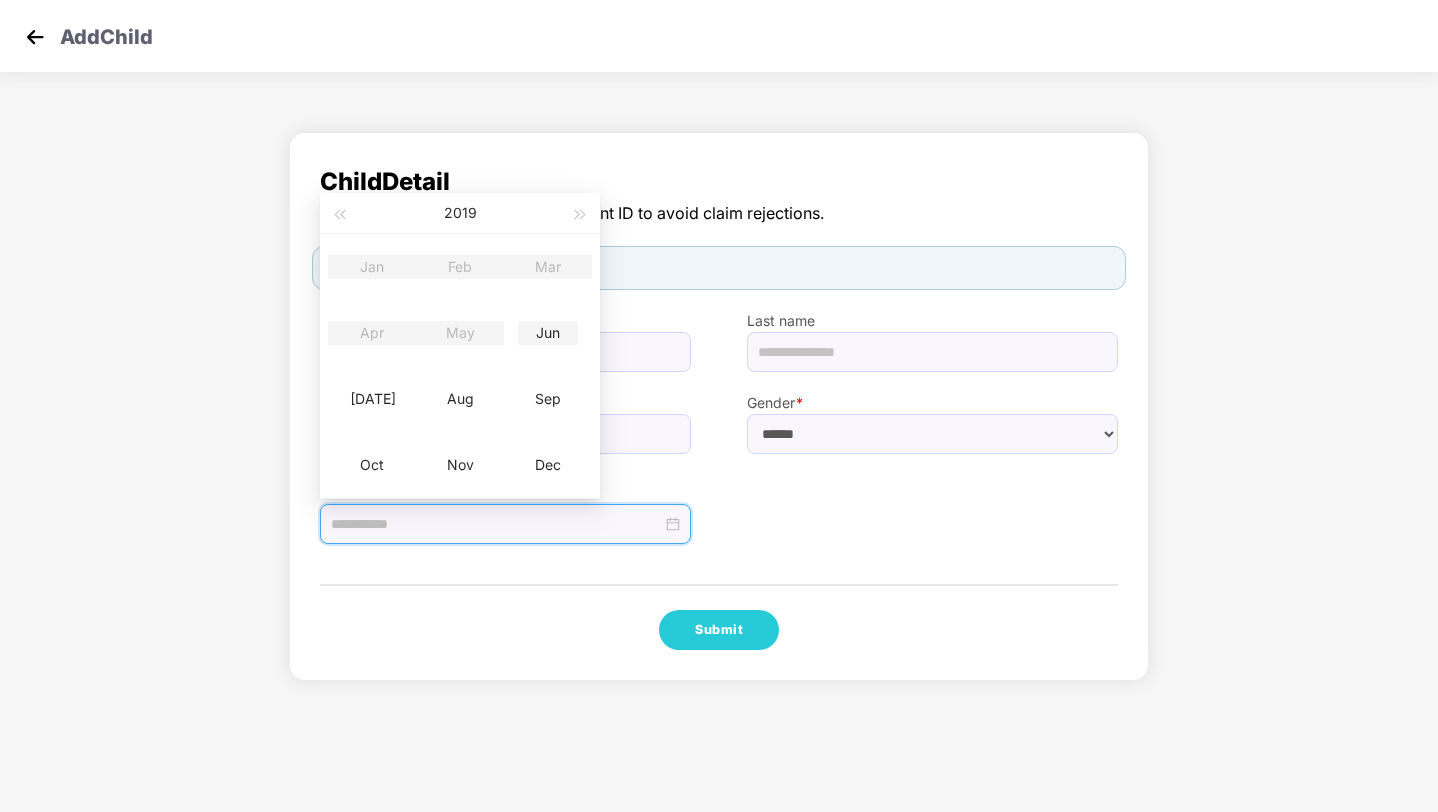 click on "Jun" at bounding box center (548, 333) 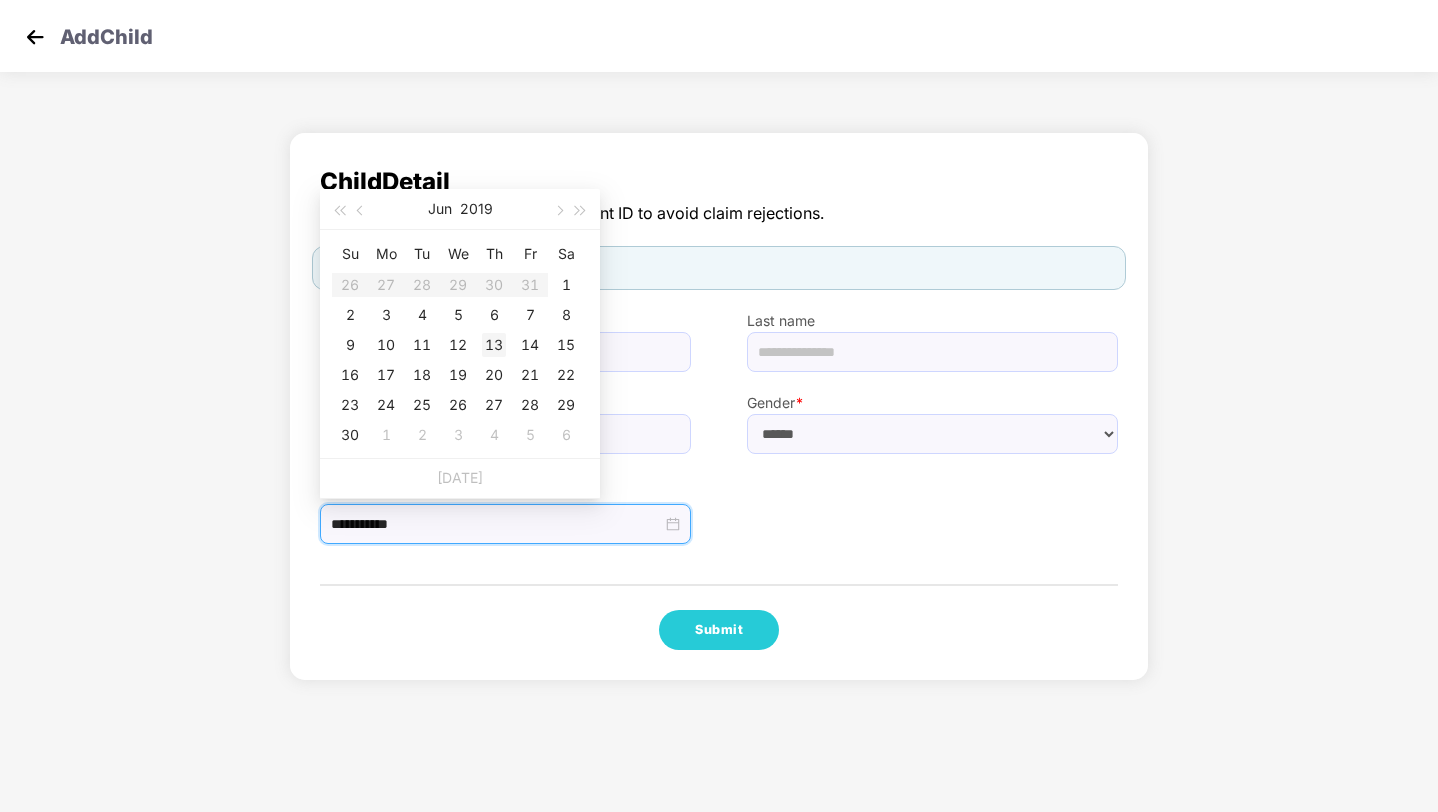 type on "**********" 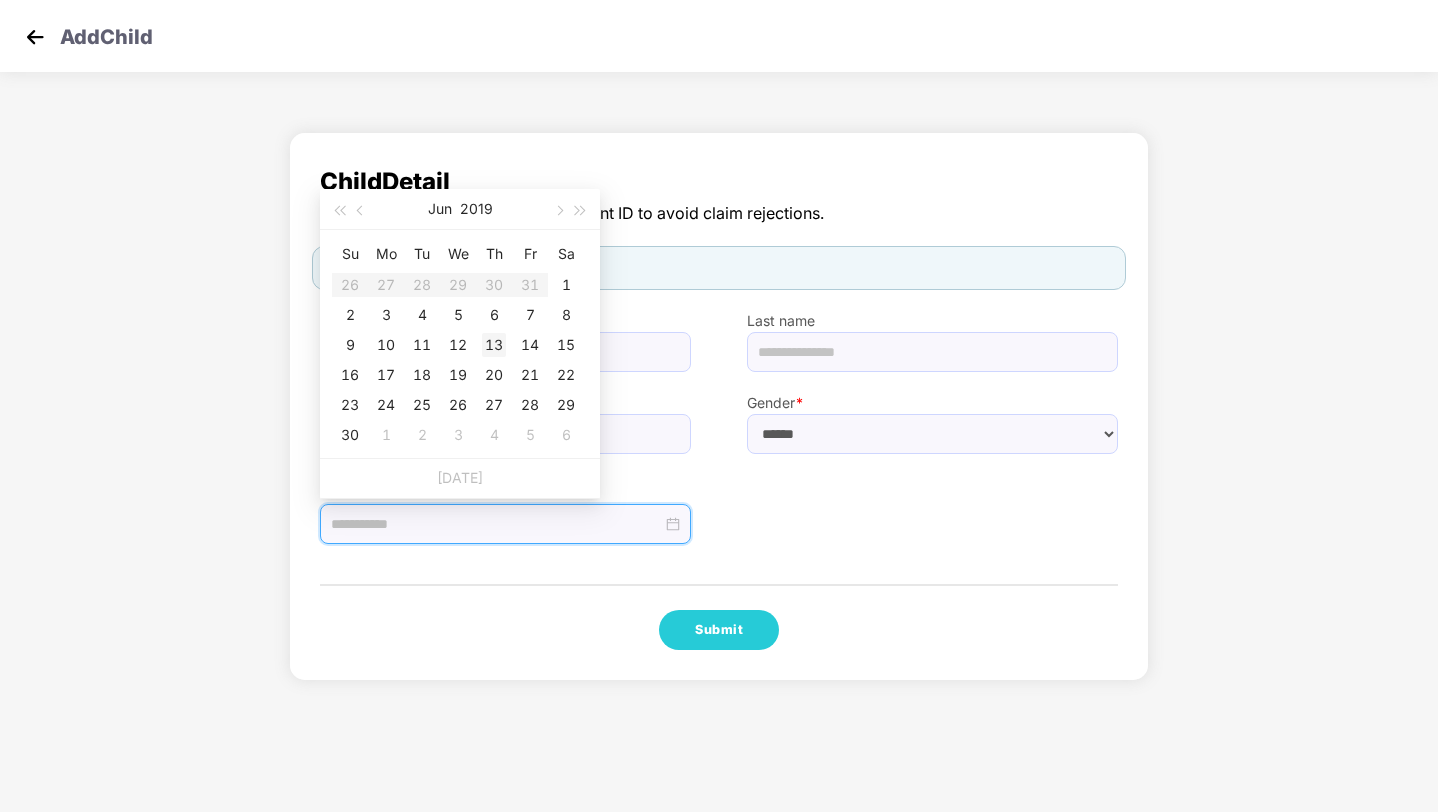click on "13" at bounding box center (494, 345) 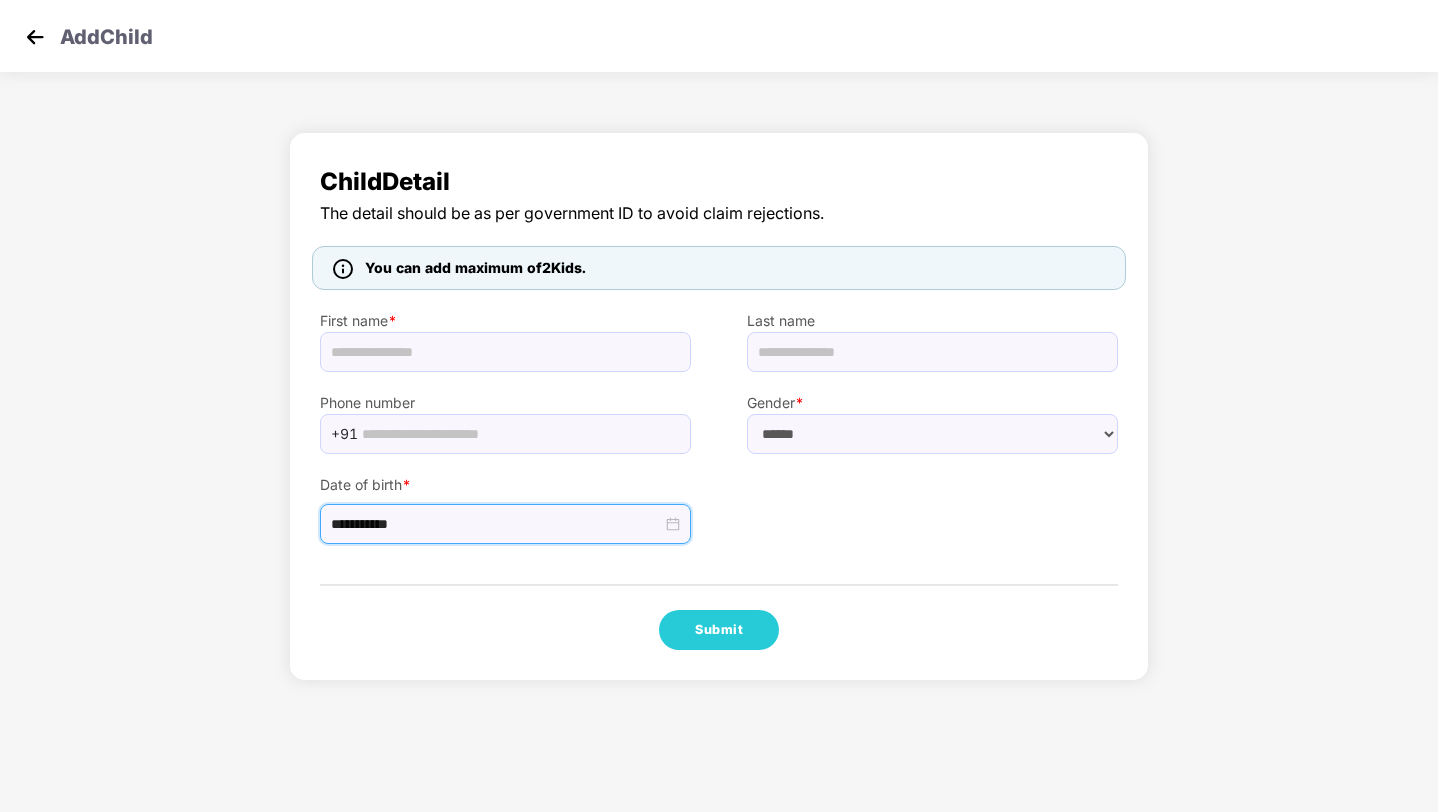 click at bounding box center [35, 37] 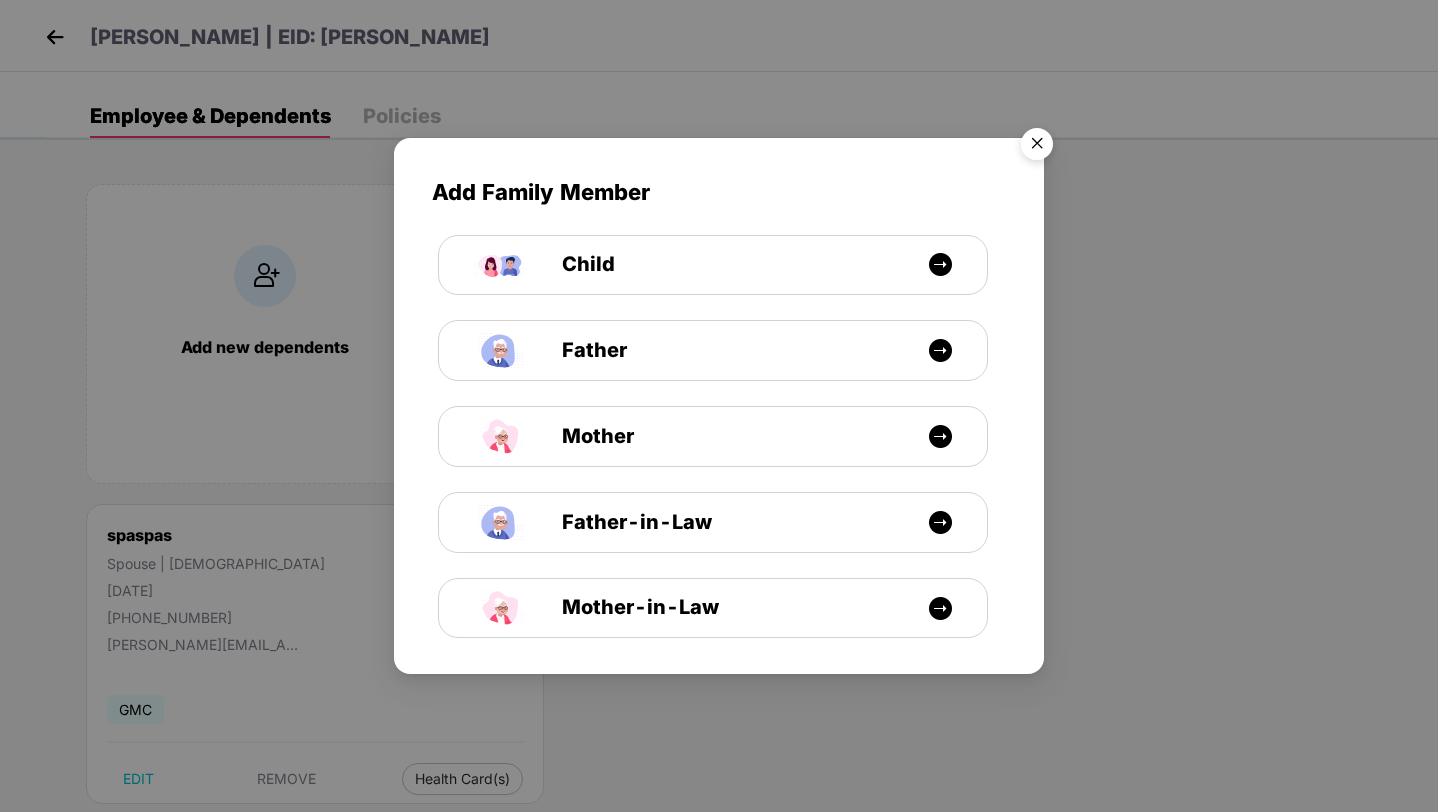 click on "Add Family Member Child Father Mother Father-in-Law Mother-in-Law" at bounding box center (719, 406) 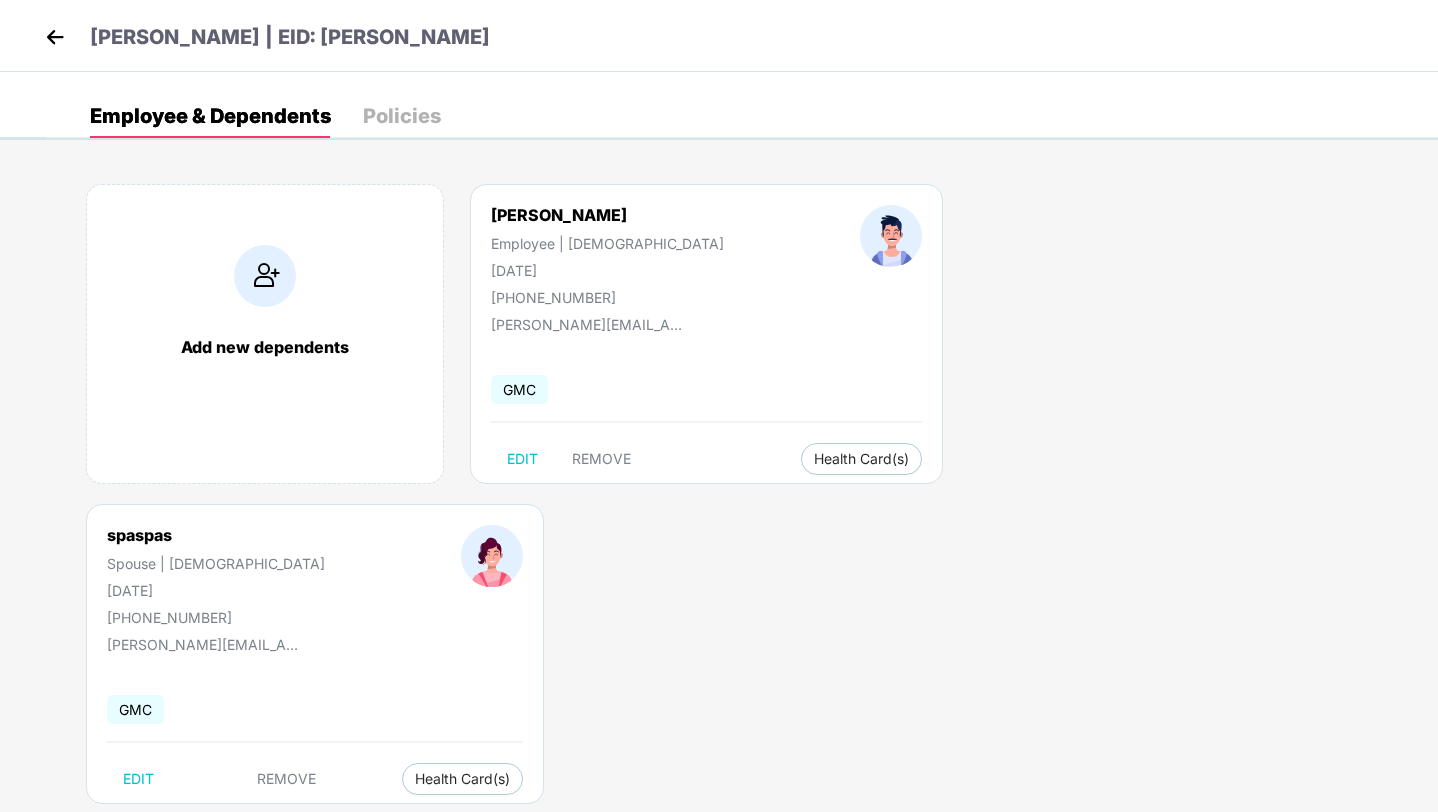 click on "Mihir  | EID: bajajajsjtpa" at bounding box center (265, 40) 